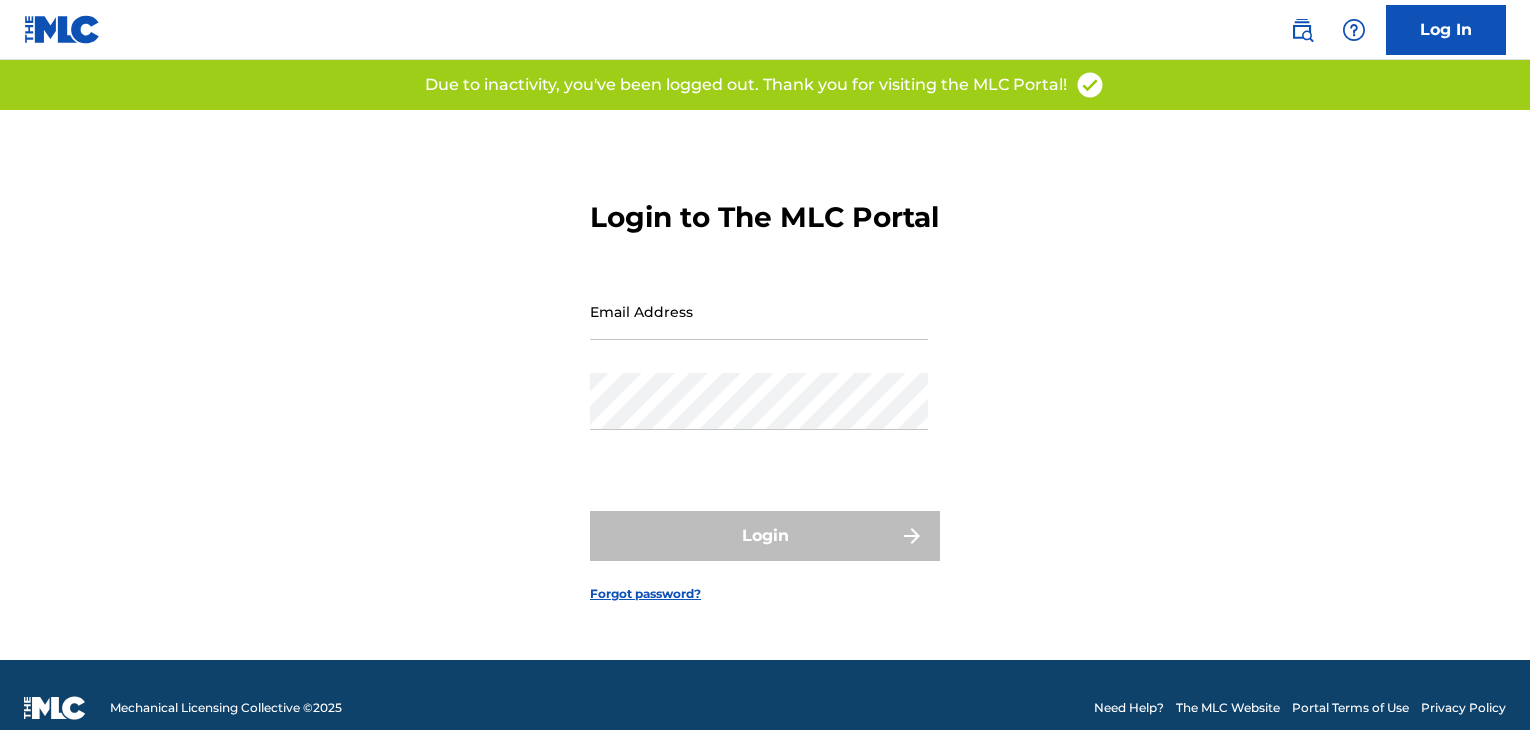 scroll, scrollTop: 0, scrollLeft: 0, axis: both 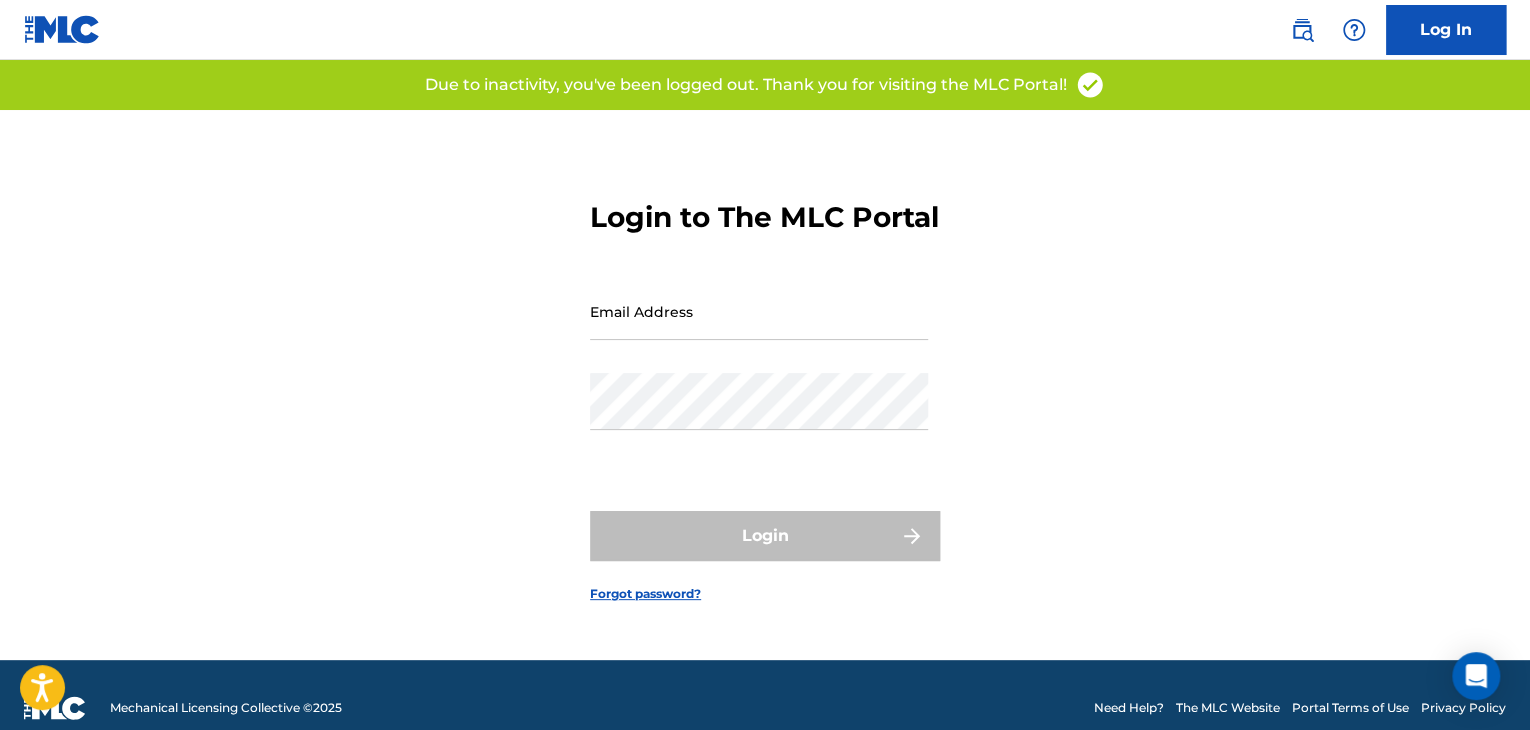 click on "Email Address" at bounding box center (759, 311) 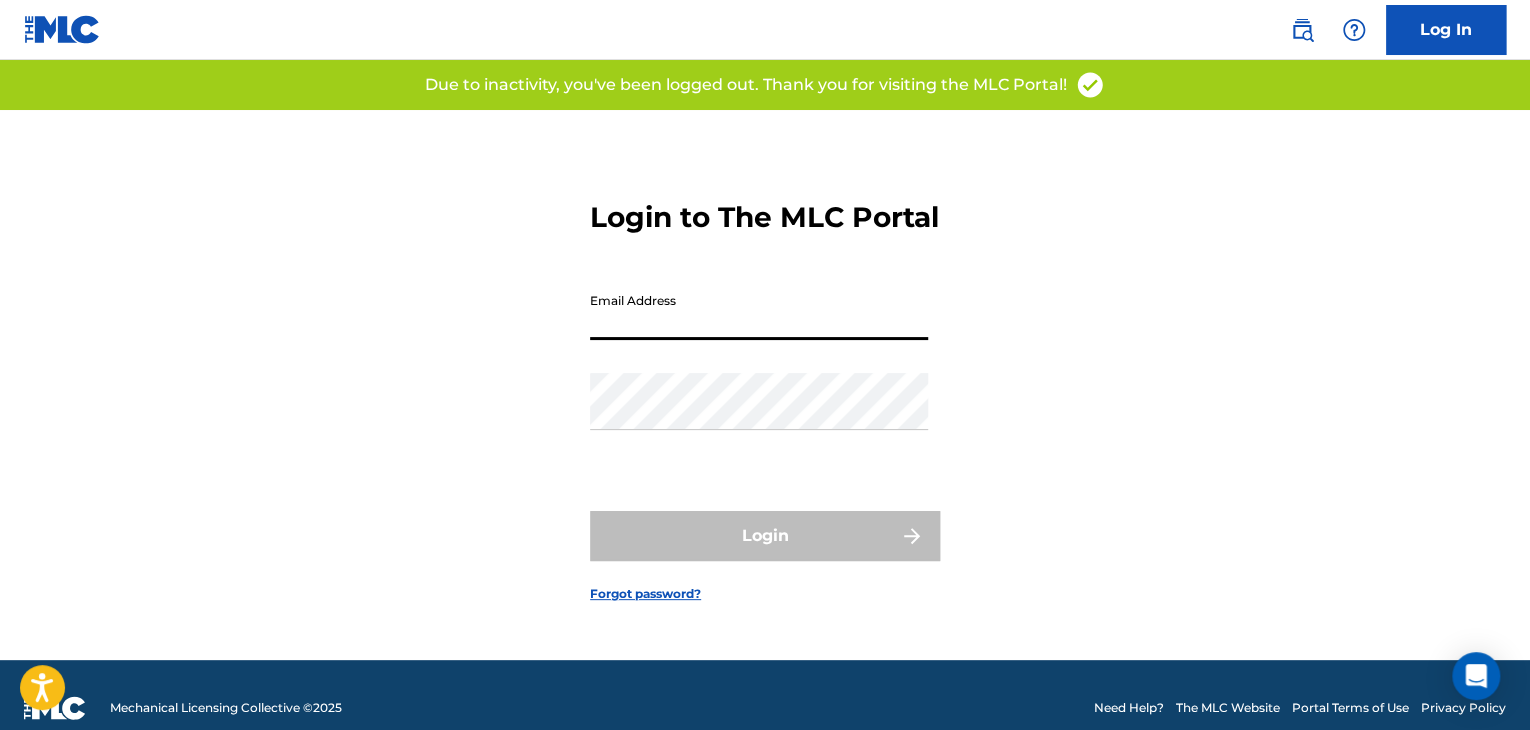 click on "Email Address" at bounding box center (759, 311) 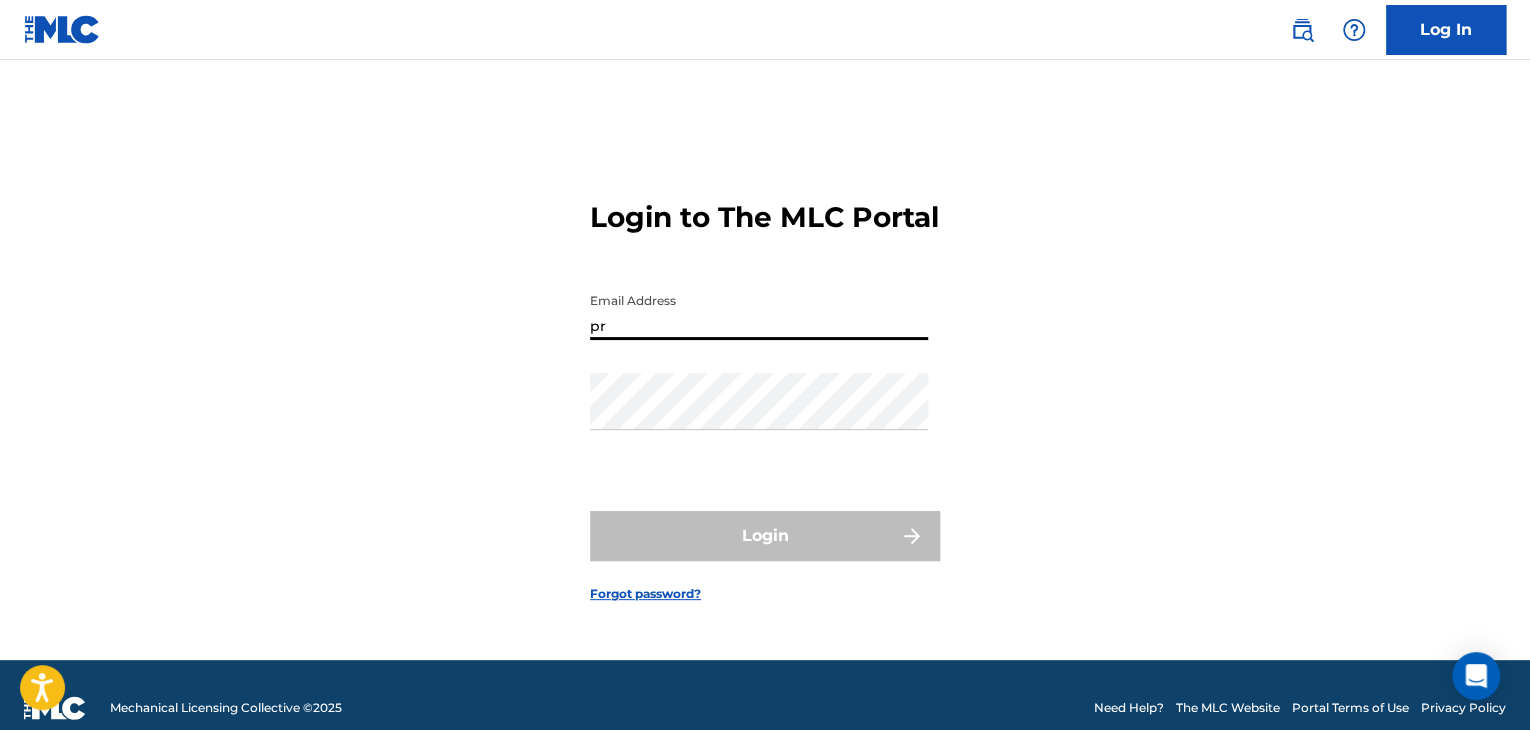 type on "[EMAIL_ADDRESS][DOMAIN_NAME]" 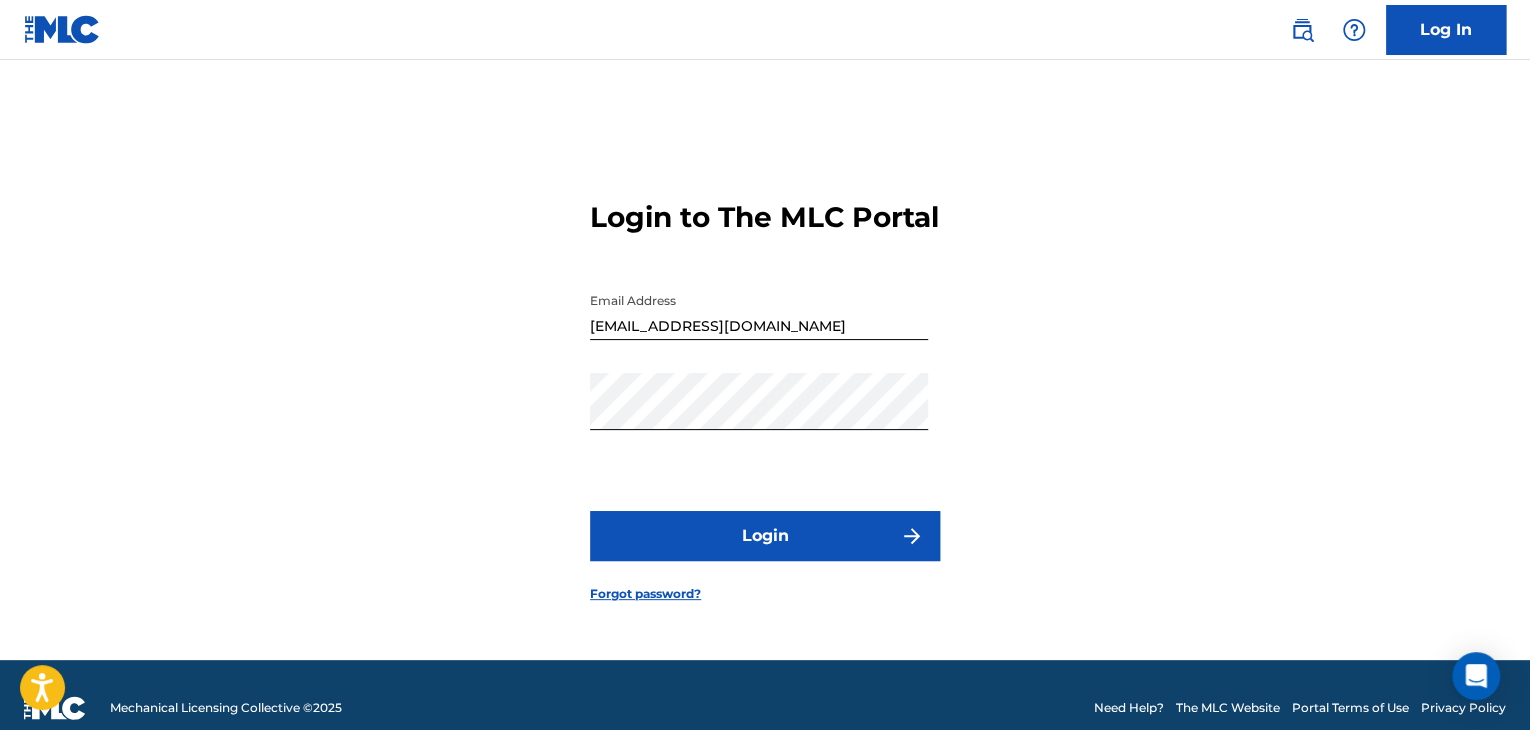 click on "Login" at bounding box center (765, 536) 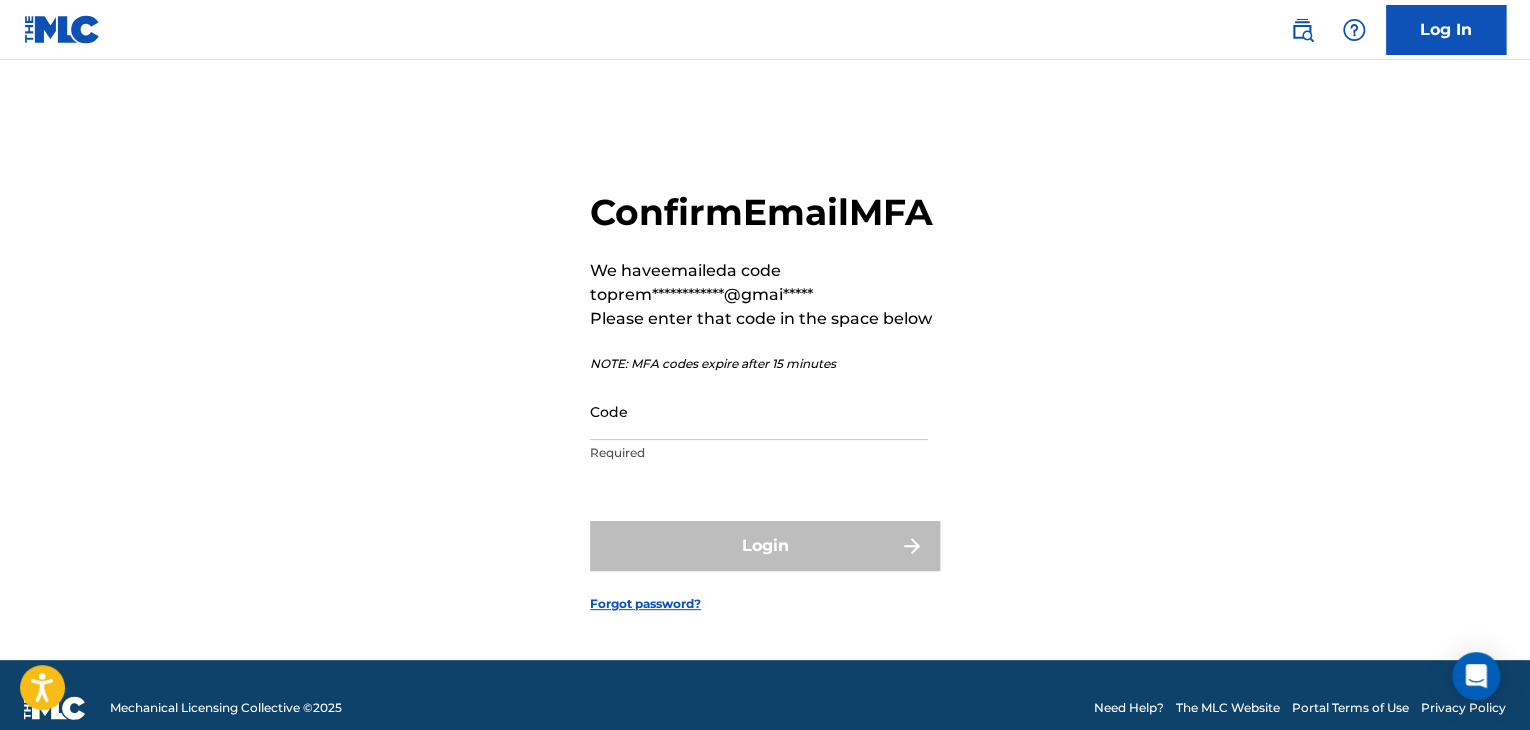 click on "Code" at bounding box center (759, 411) 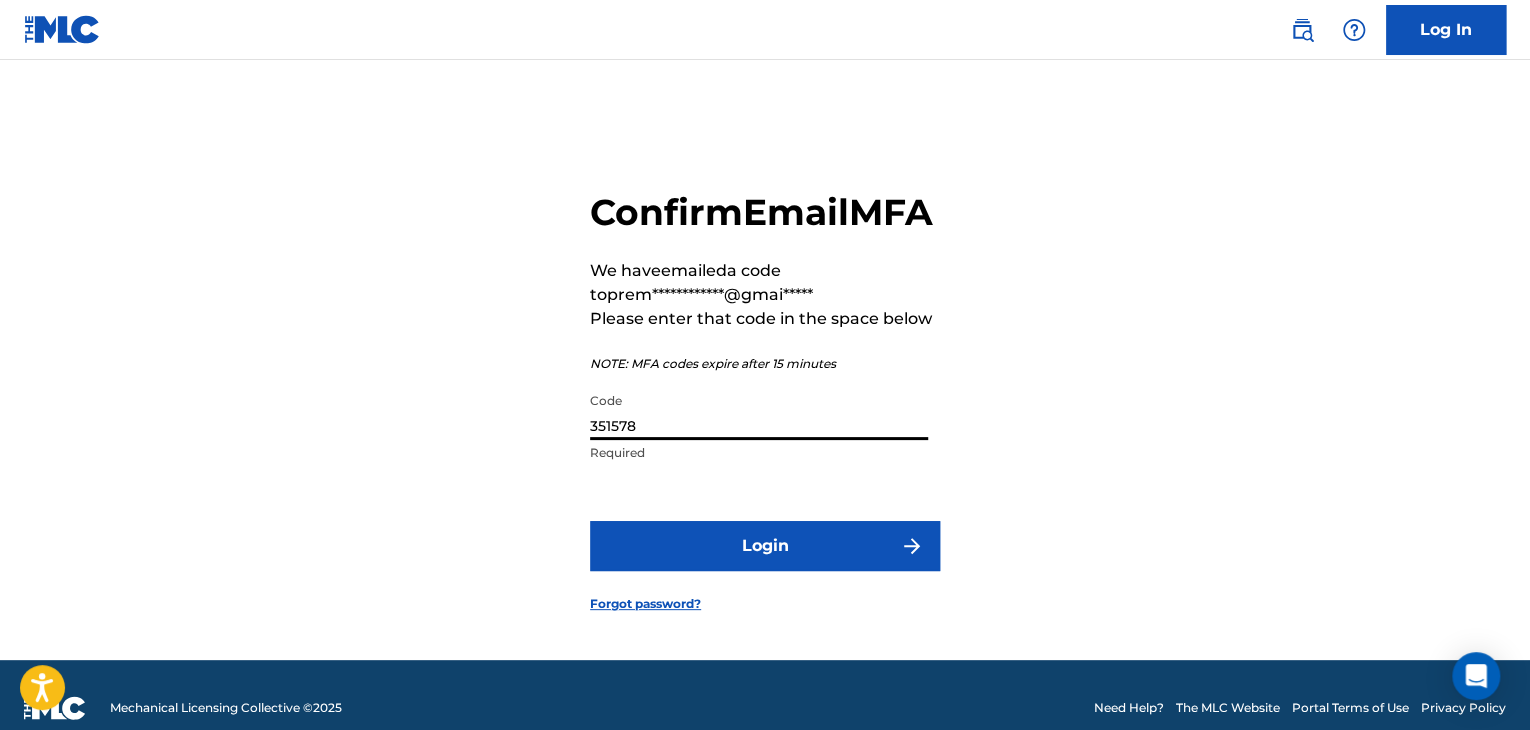 type on "351578" 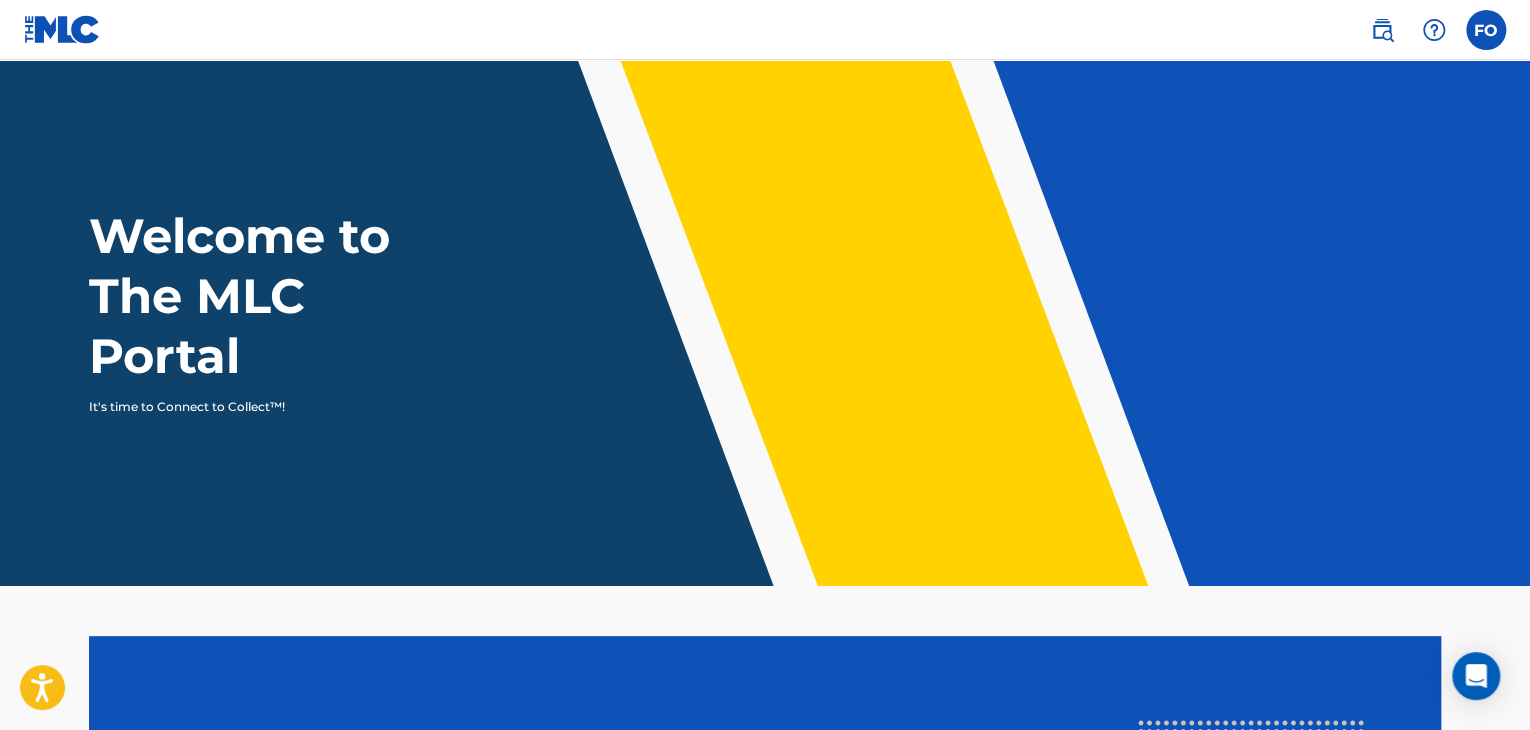 scroll, scrollTop: 0, scrollLeft: 0, axis: both 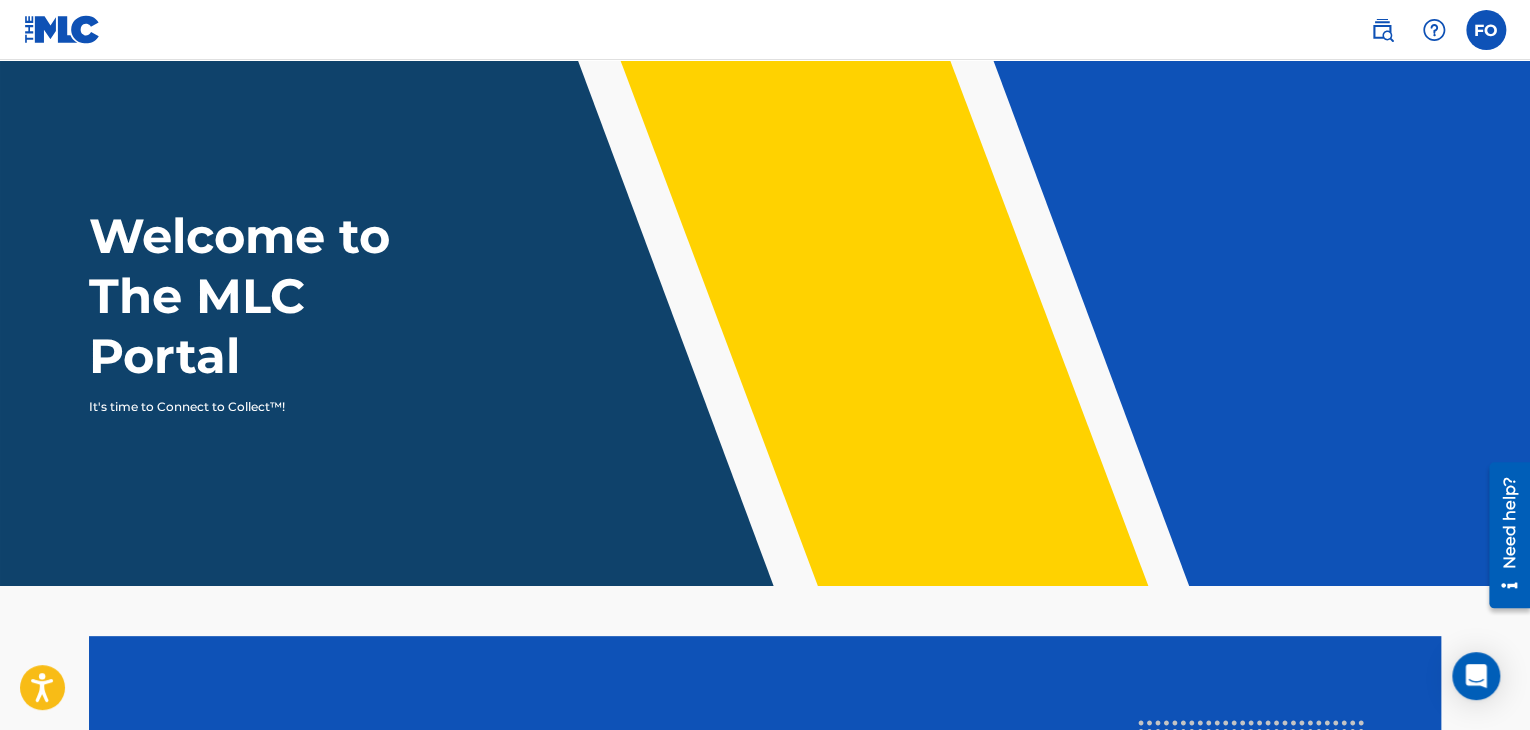 click at bounding box center (1486, 30) 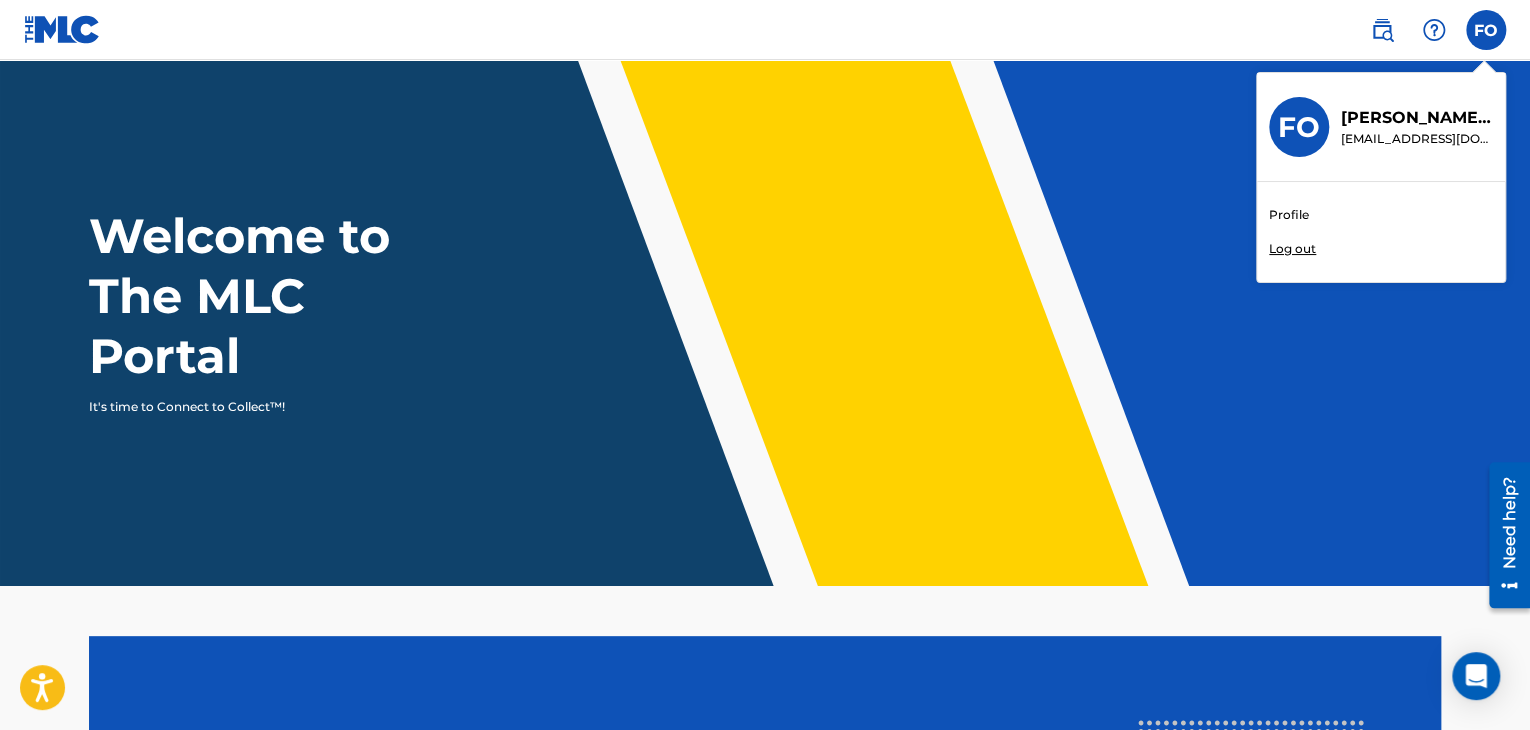 click on "FO FO [PERSON_NAME] [EMAIL_ADDRESS][DOMAIN_NAME] Profile Log out Welcome to The MLC Portal It's time to Connect to Collect™! Add a Member account A Member is a person or entity that administers musical works and receives the digital audio mechanical royalties from their use. Create a Member Mechanical Licensing Collective ©  2025 Need Help? The MLC Website Portal Terms of Use Privacy Policy" at bounding box center (765, 573) 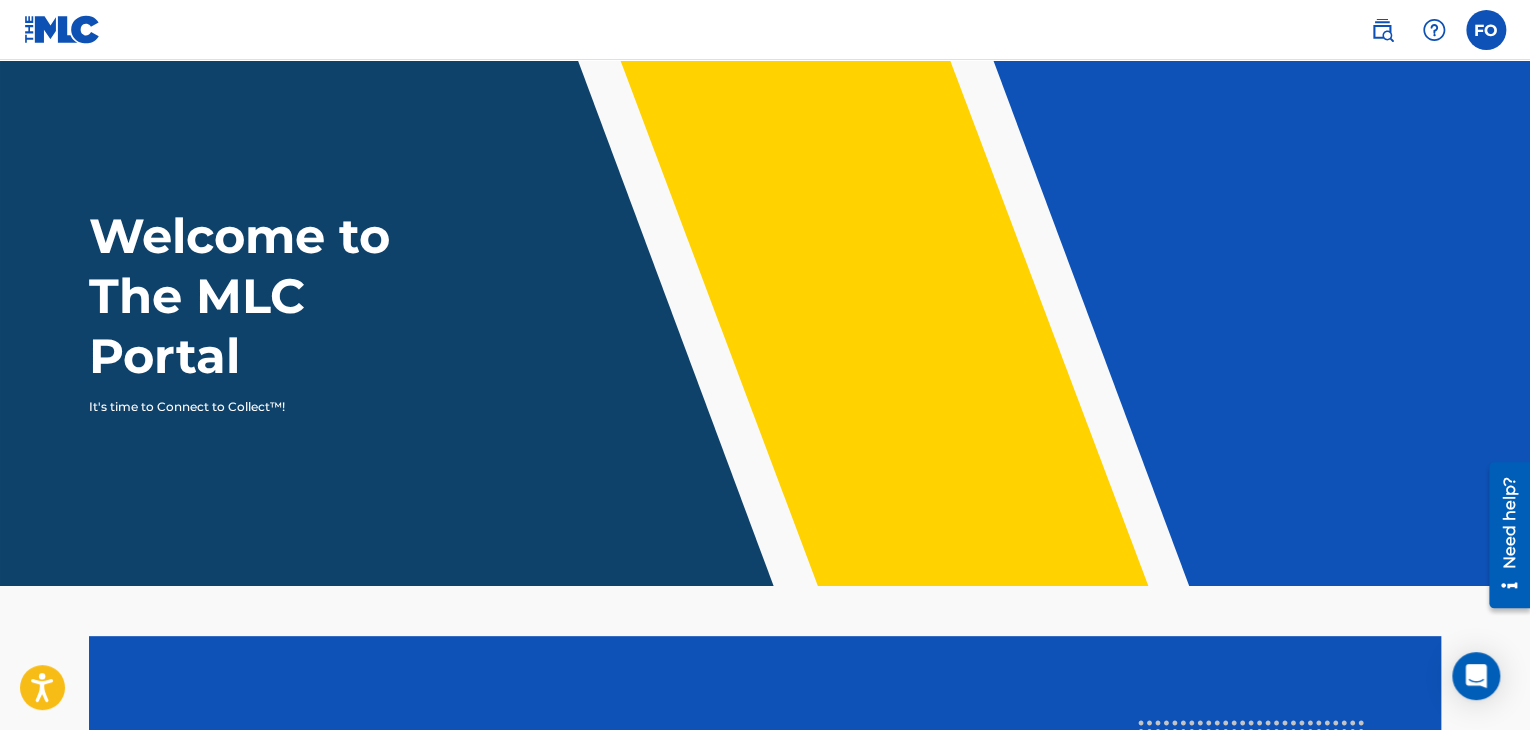 click at bounding box center (1486, 30) 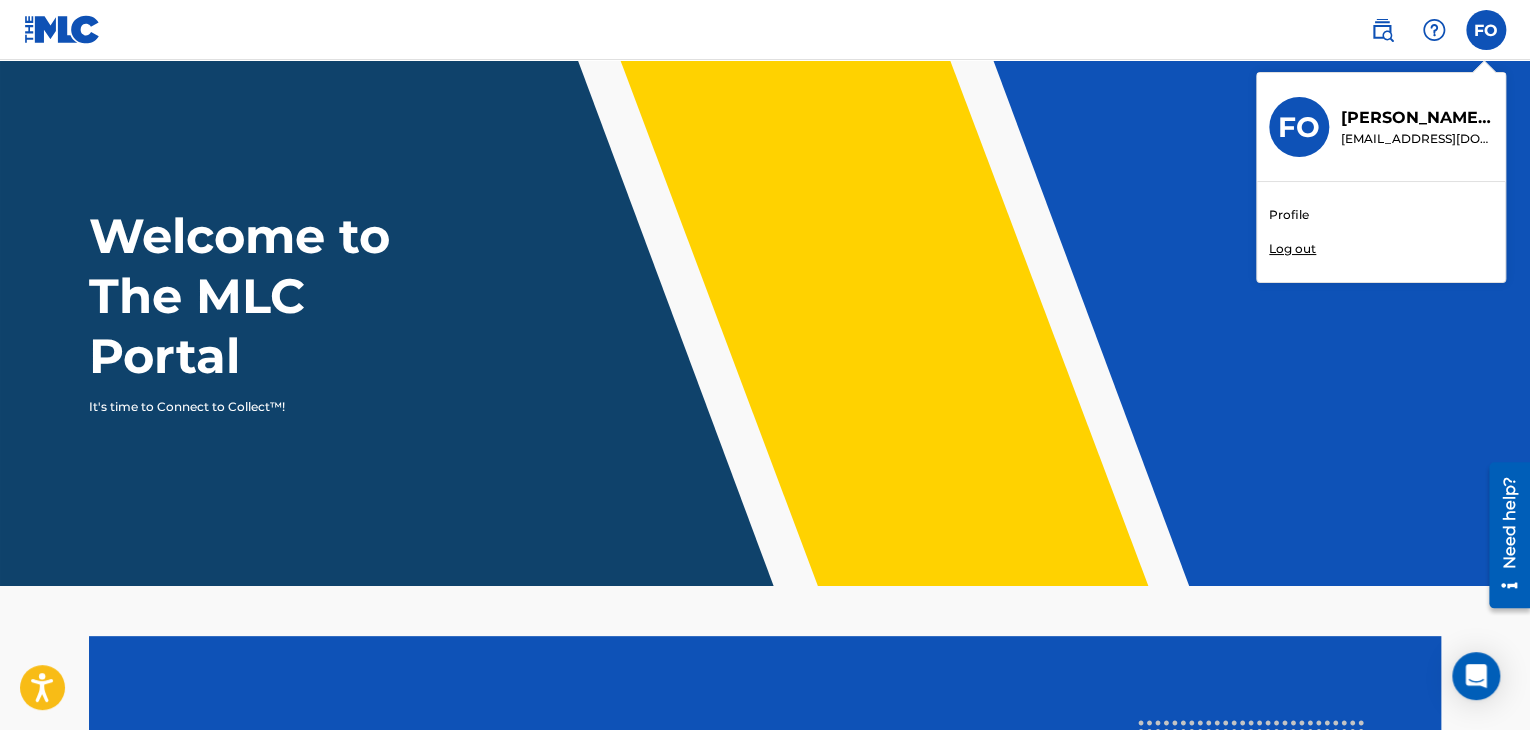 click on "Profile" at bounding box center (1289, 215) 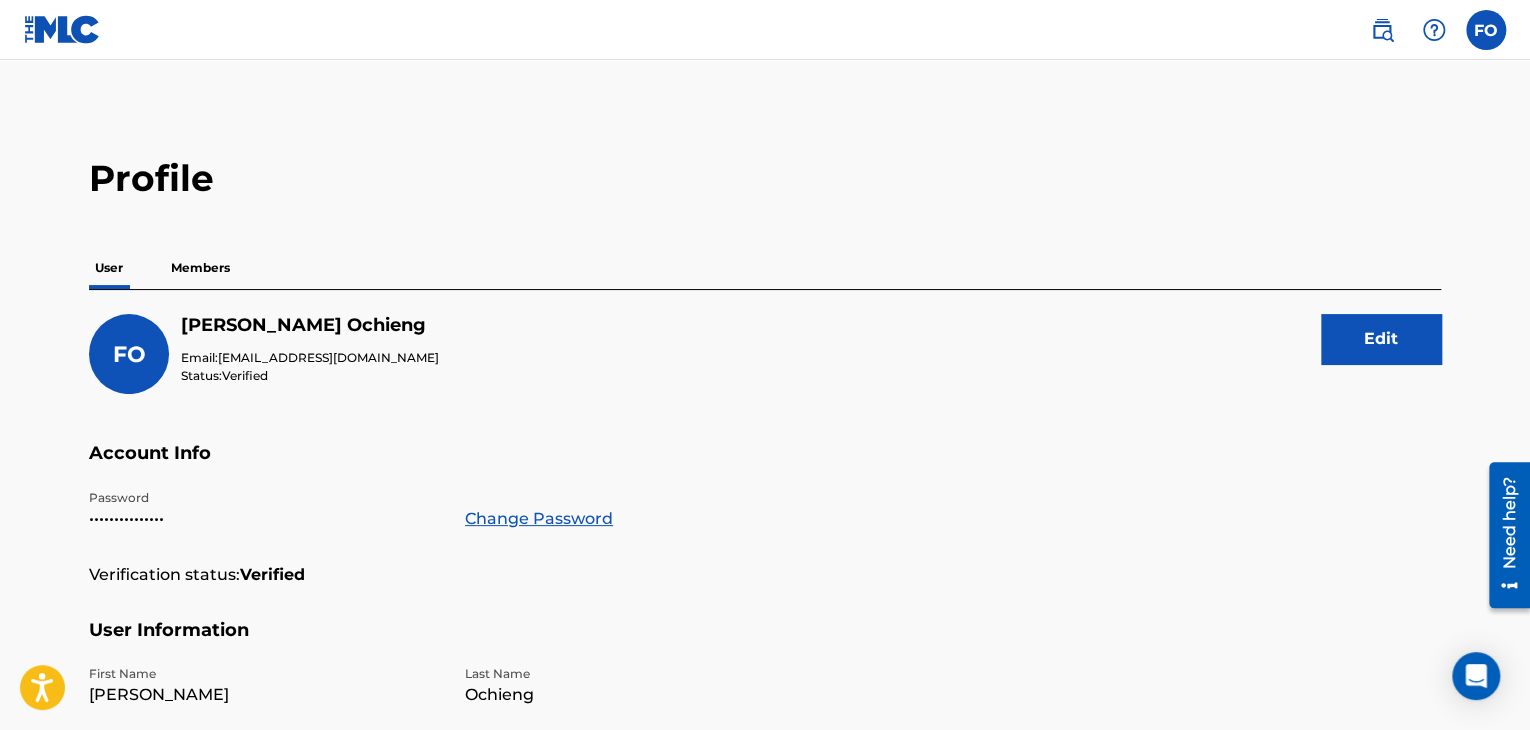 drag, startPoint x: 1528, startPoint y: 133, endPoint x: 1496, endPoint y: 126, distance: 32.75668 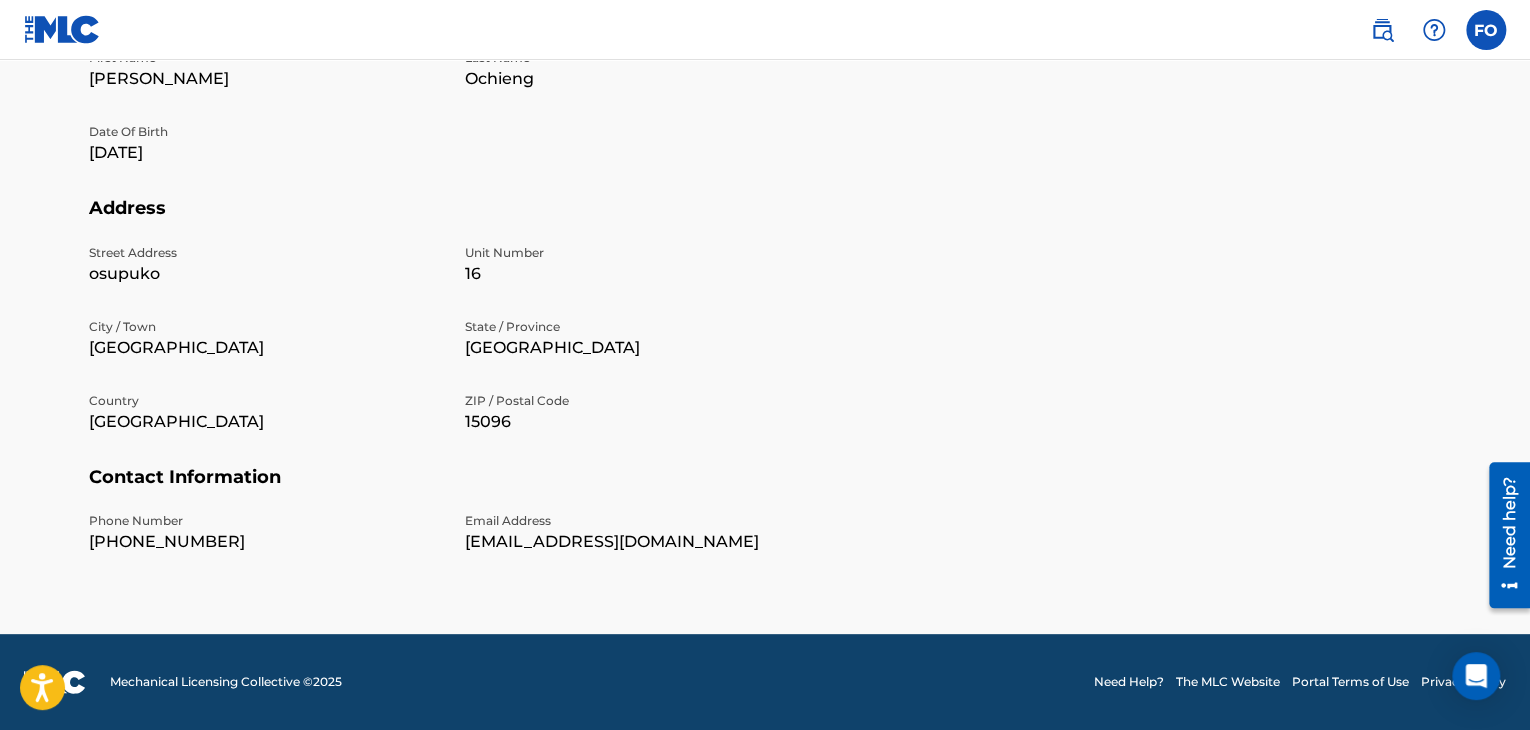 scroll, scrollTop: 0, scrollLeft: 0, axis: both 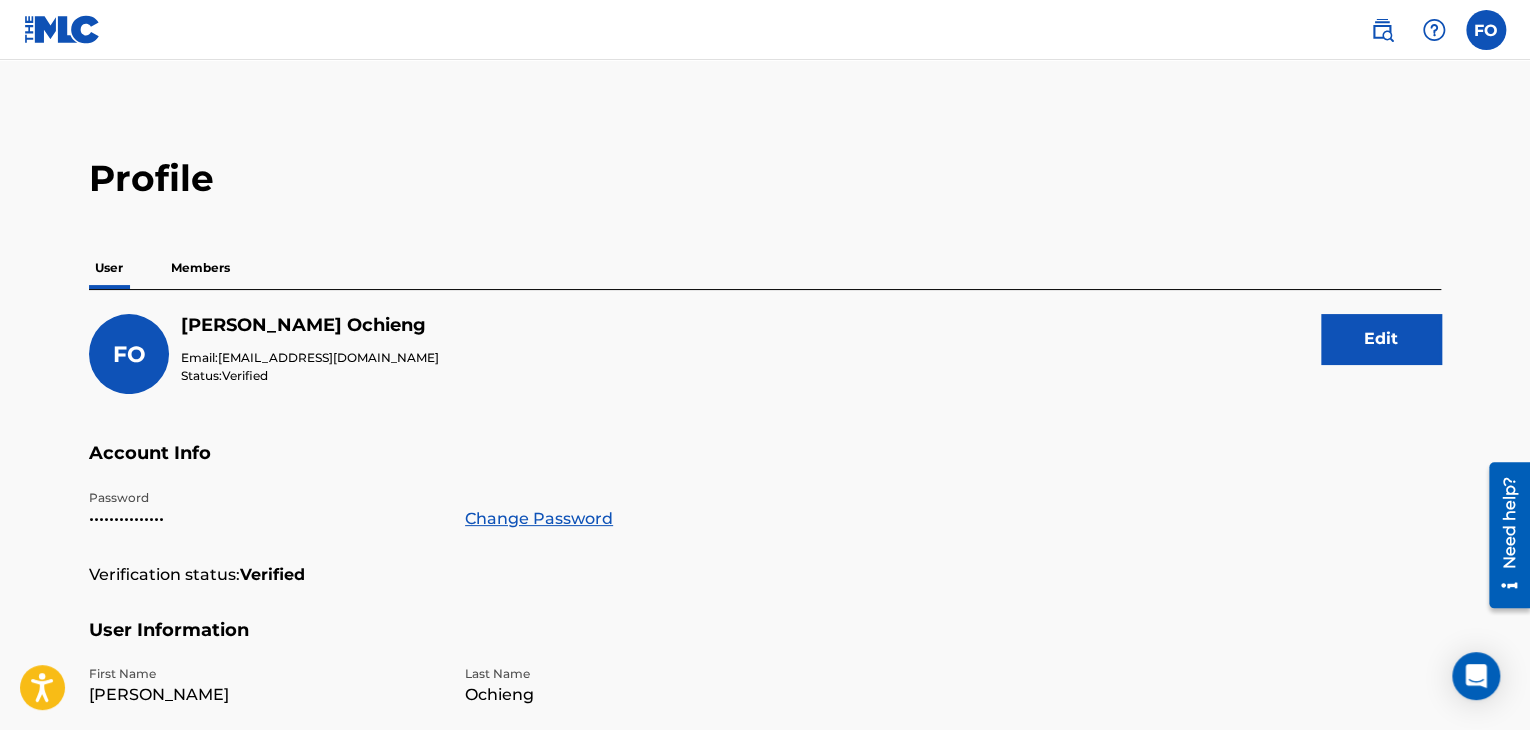 click on "User Members" at bounding box center [765, 268] 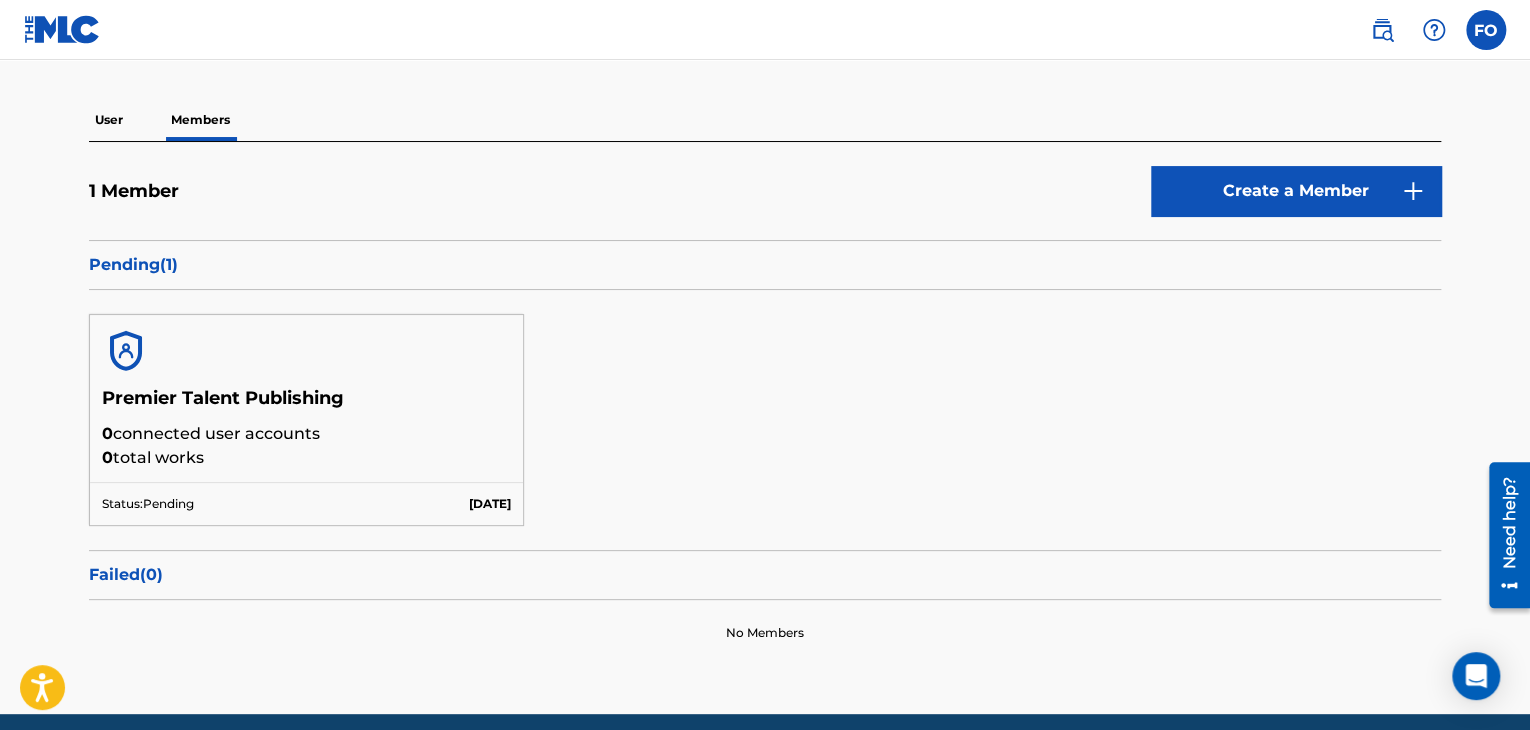 scroll, scrollTop: 172, scrollLeft: 0, axis: vertical 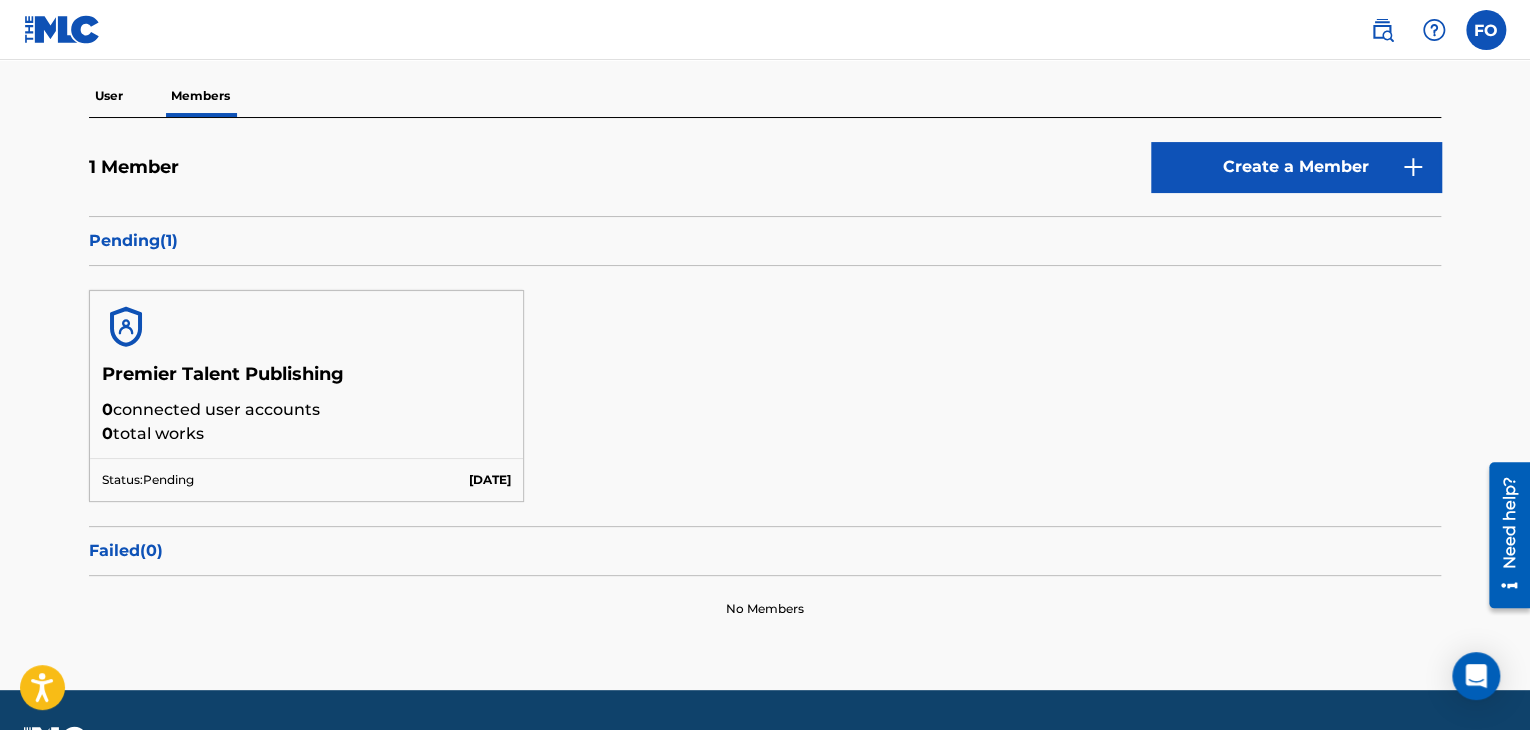 click on "Premier Talent Publishing" at bounding box center [306, 380] 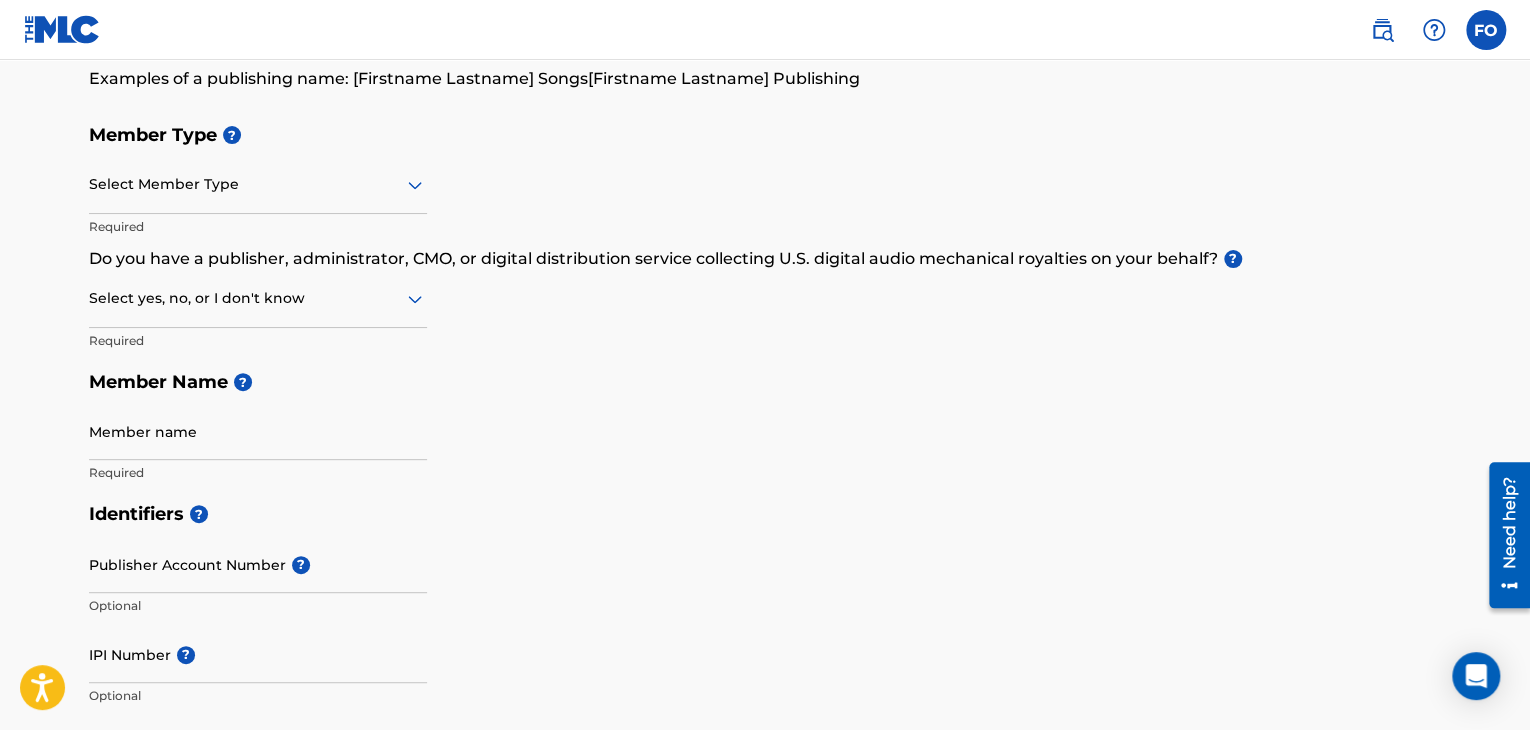 scroll, scrollTop: 0, scrollLeft: 0, axis: both 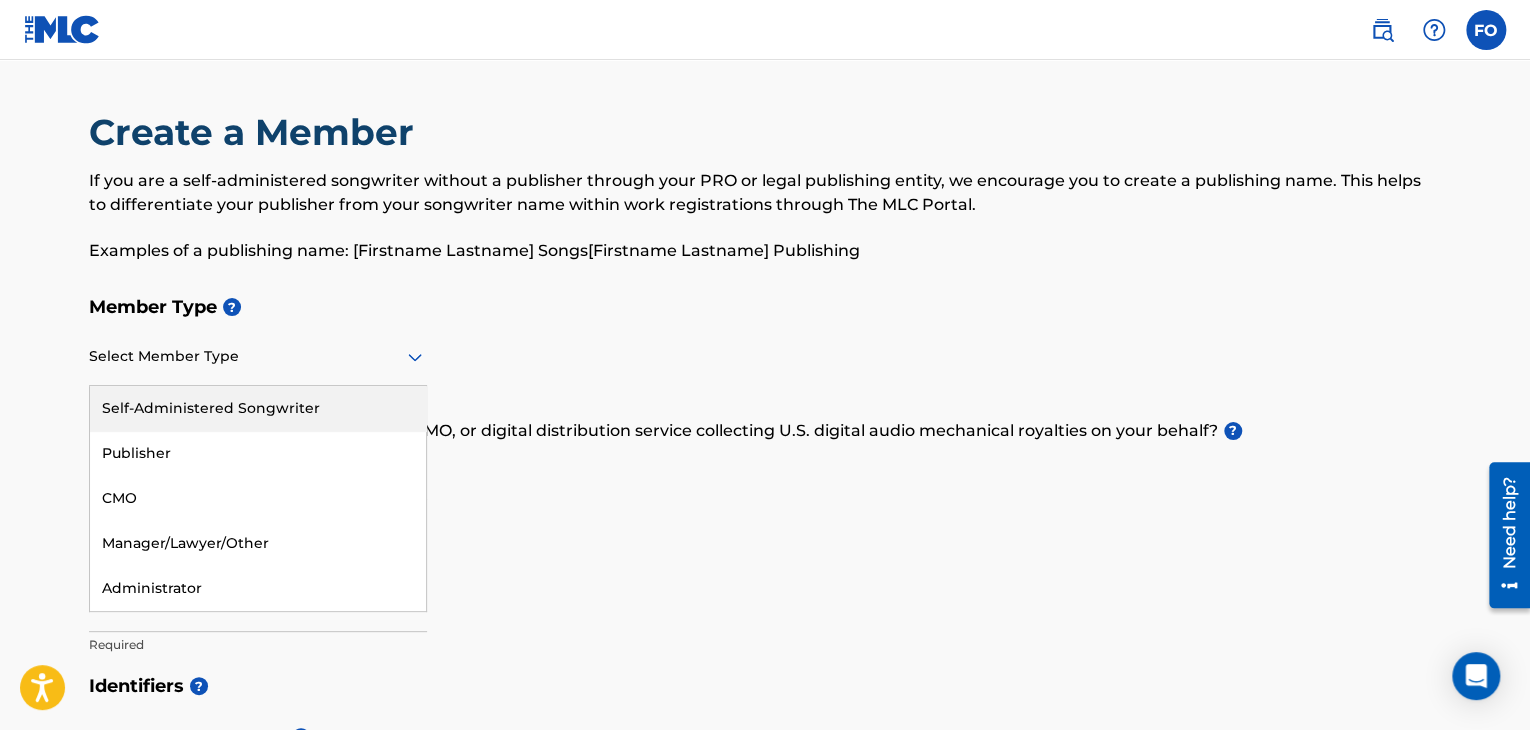 click at bounding box center [258, 356] 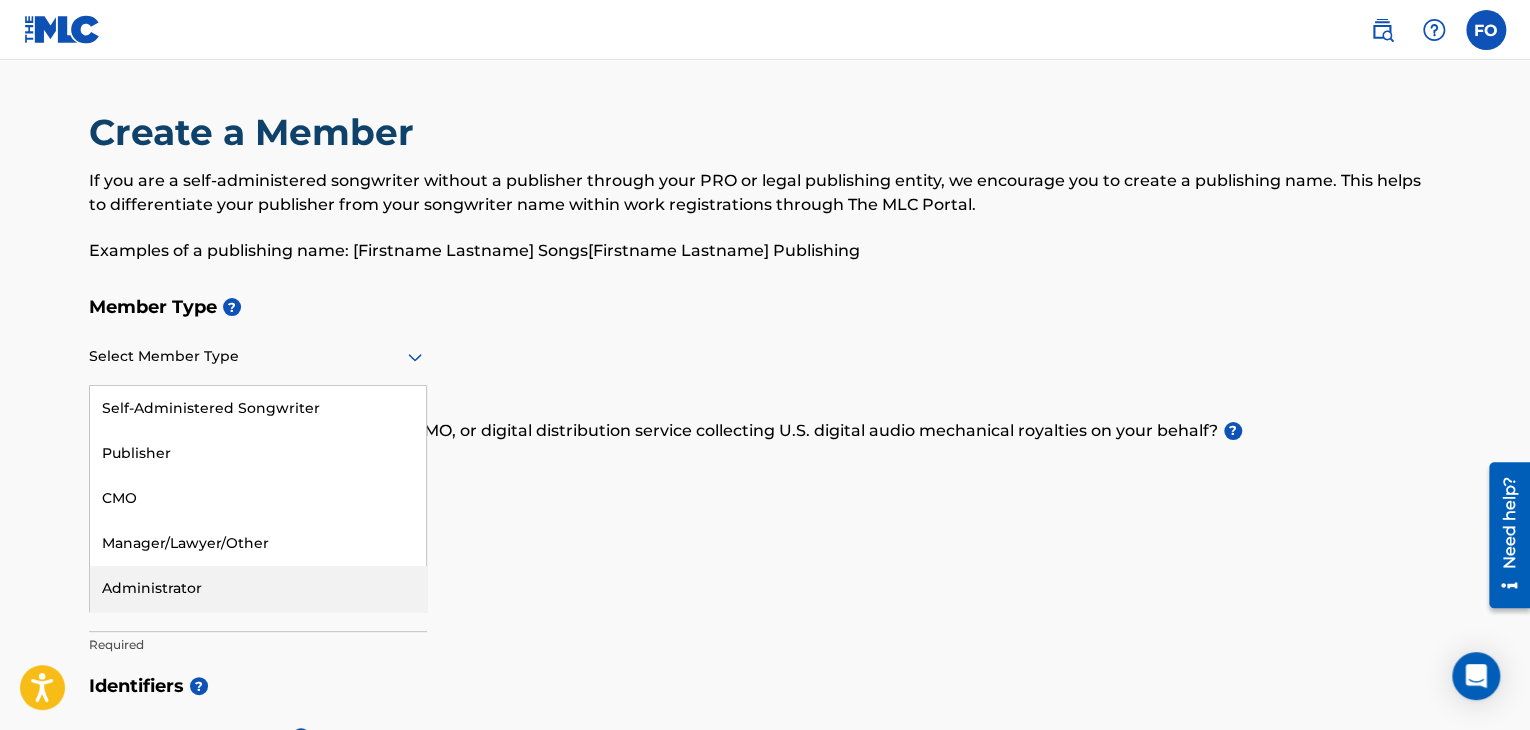 click on "Administrator" at bounding box center (258, 588) 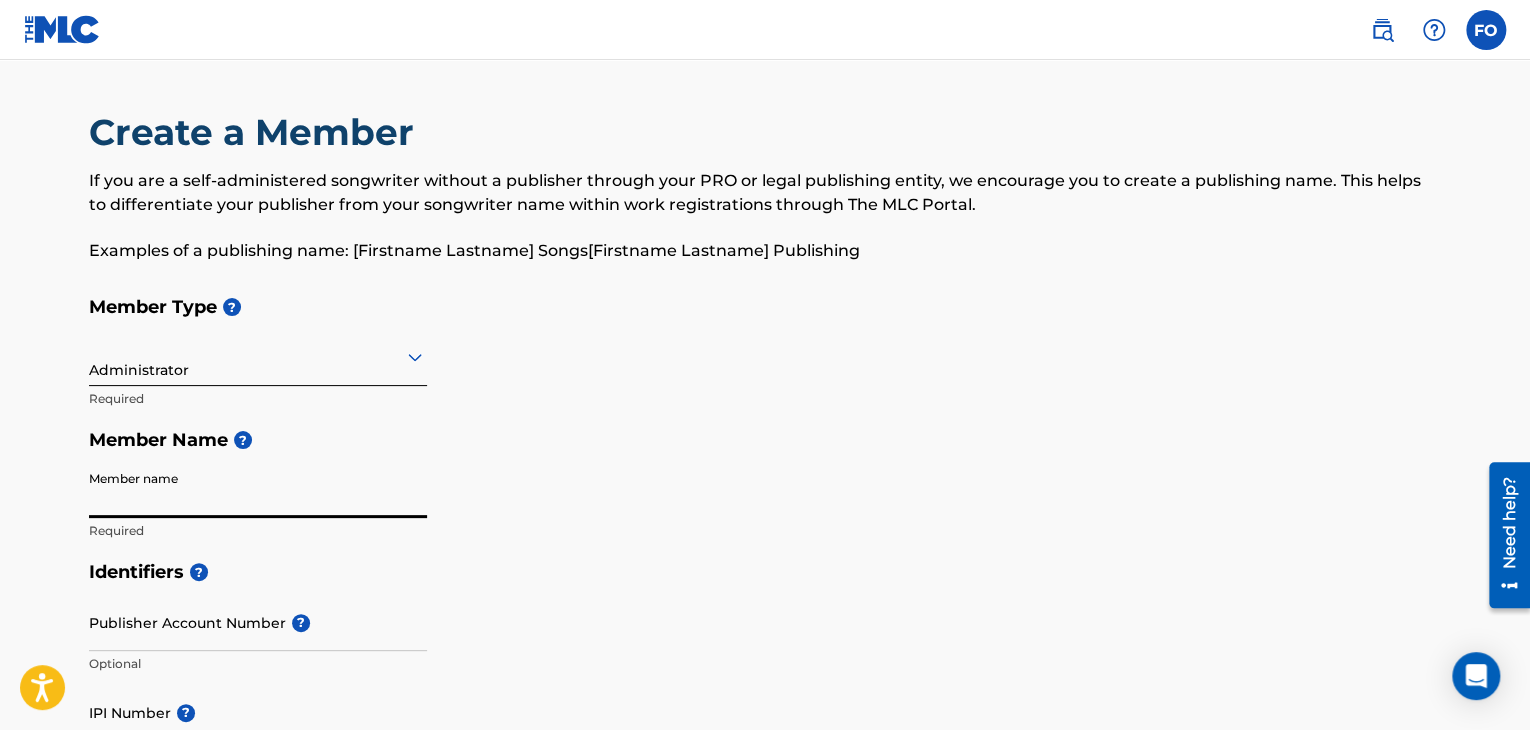 click on "Member name" at bounding box center (258, 489) 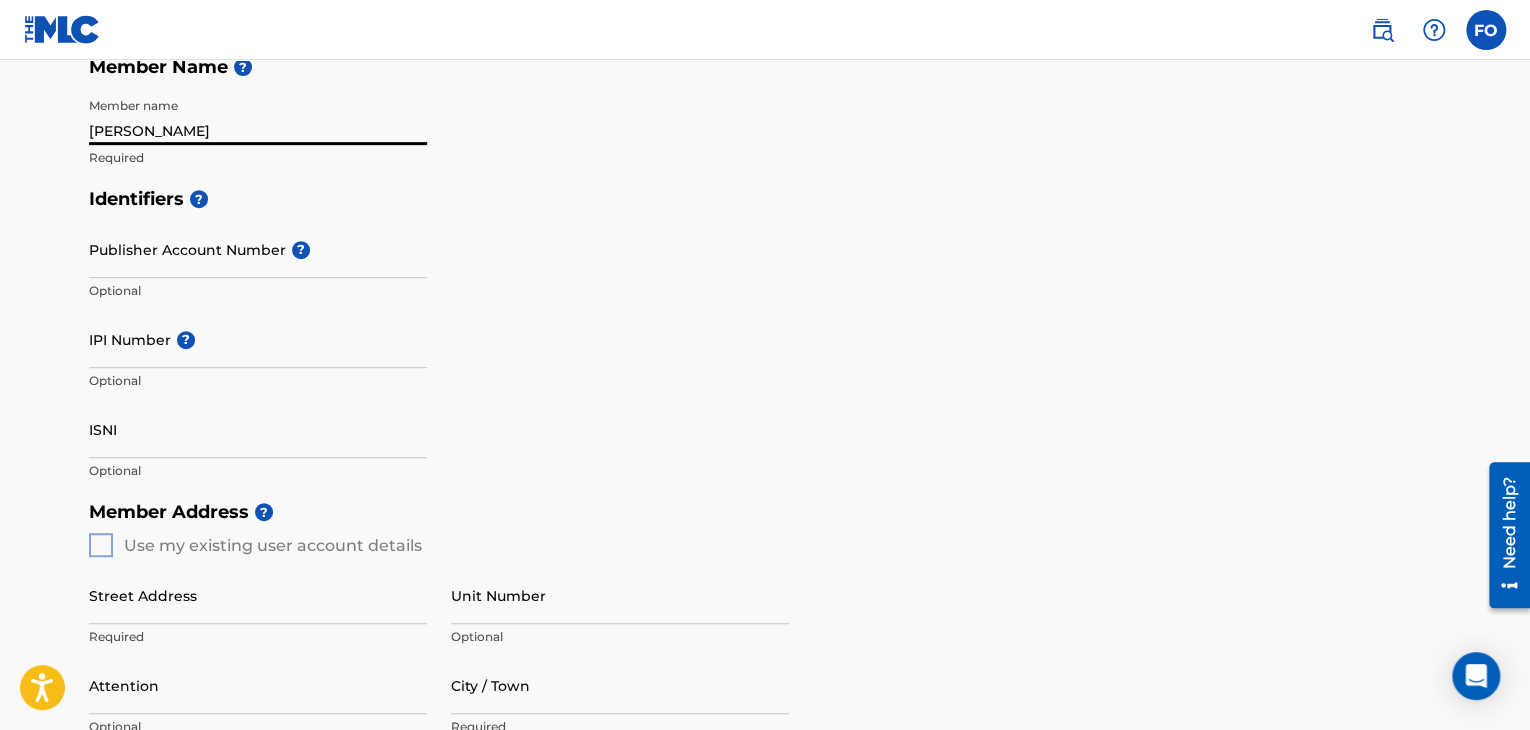 scroll, scrollTop: 372, scrollLeft: 0, axis: vertical 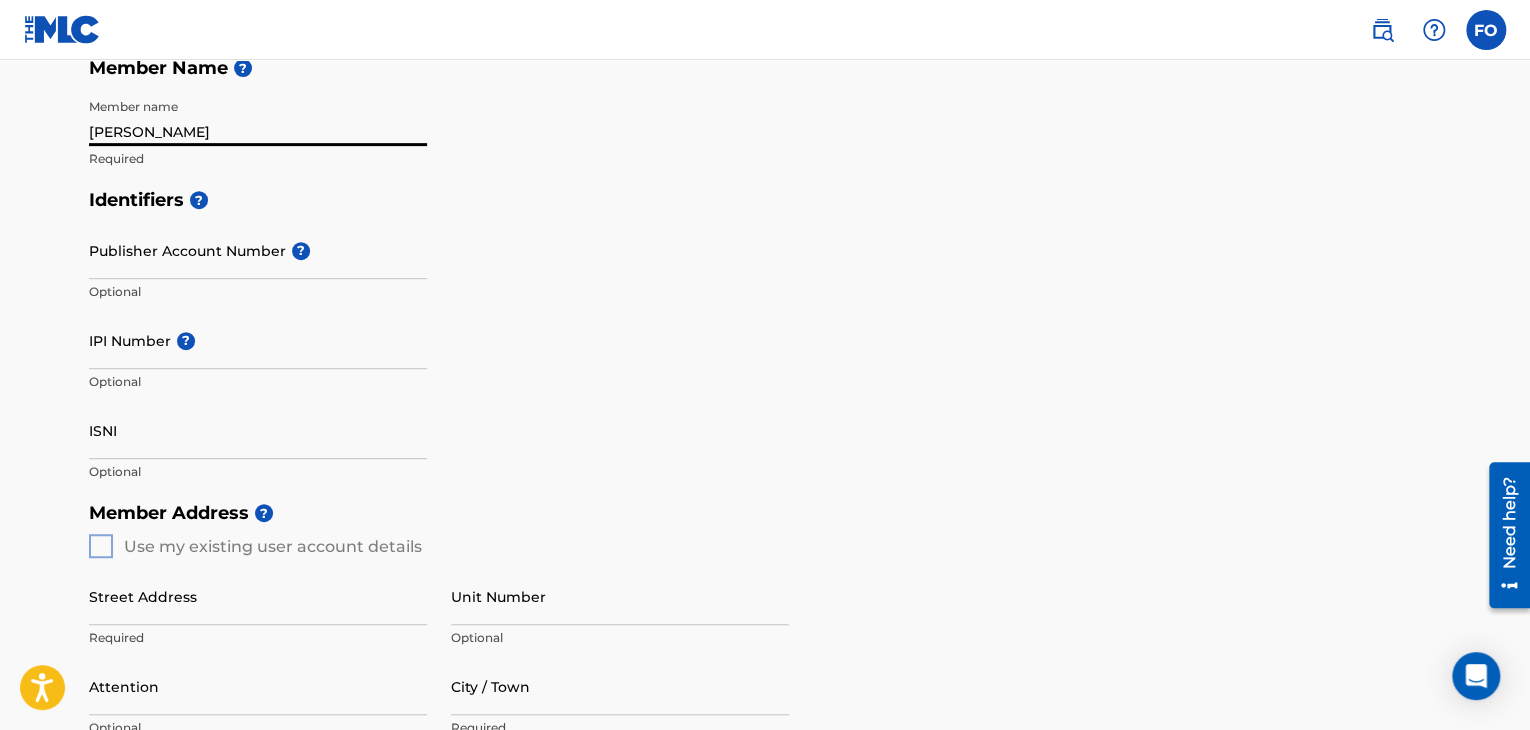 type on "[PERSON_NAME]" 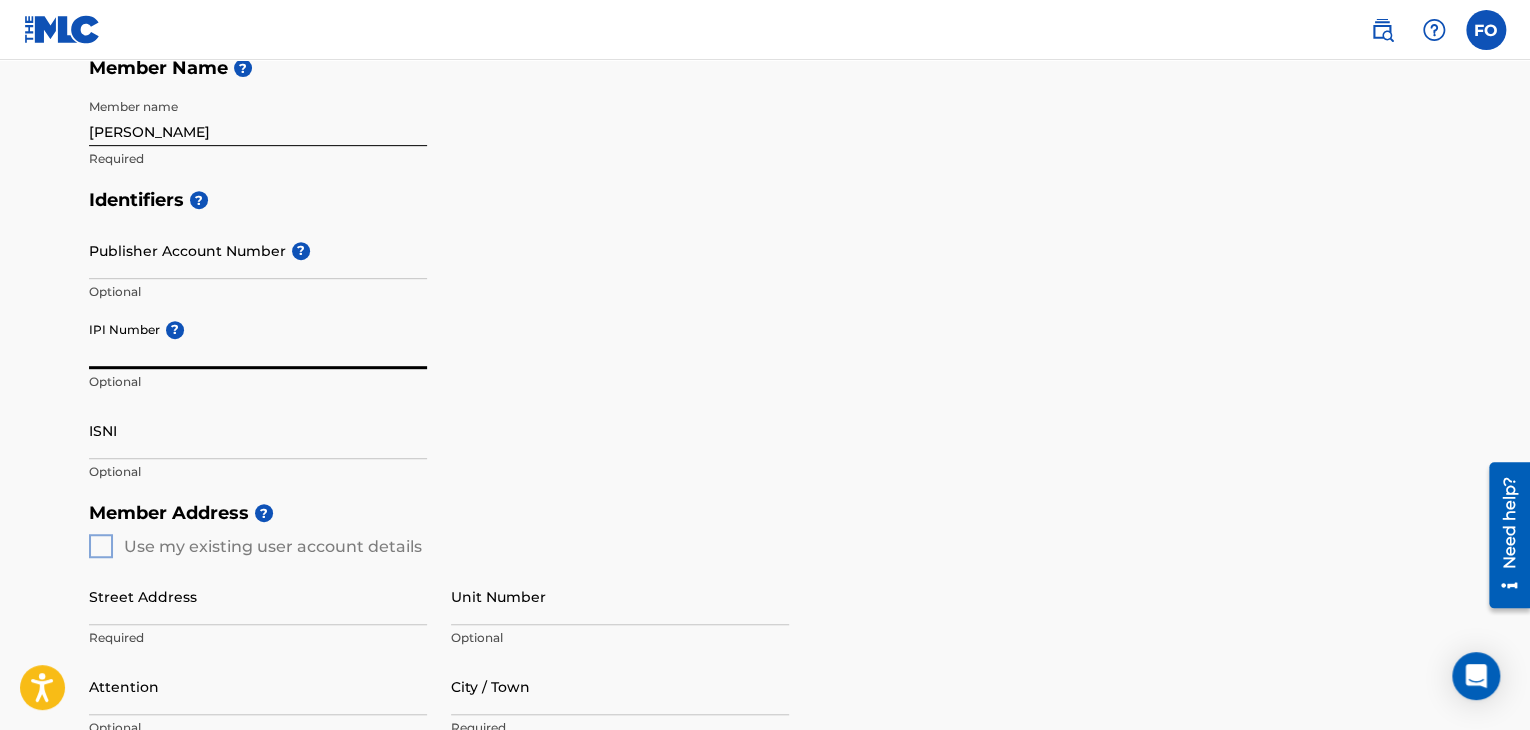 paste on "Licensing,25#" 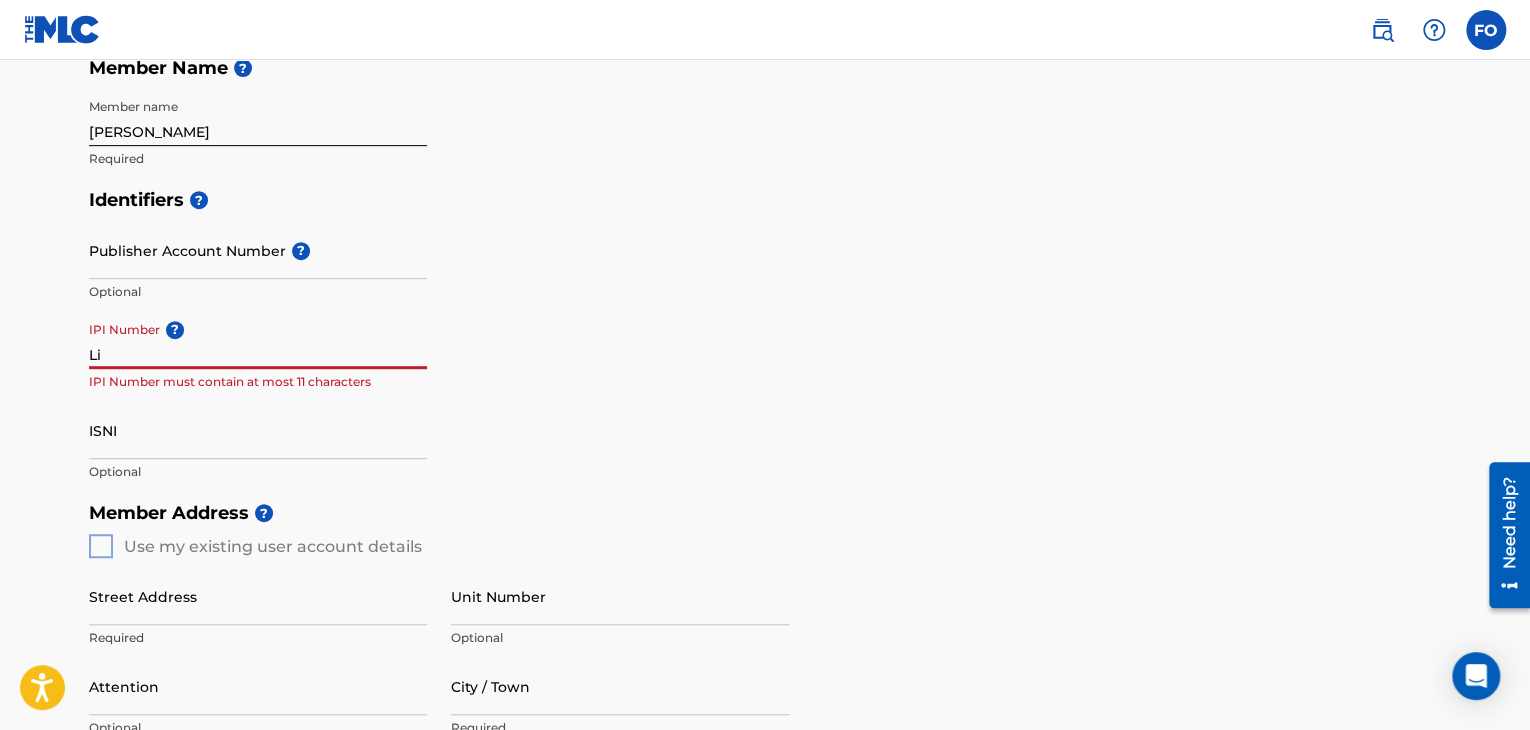 type on "L" 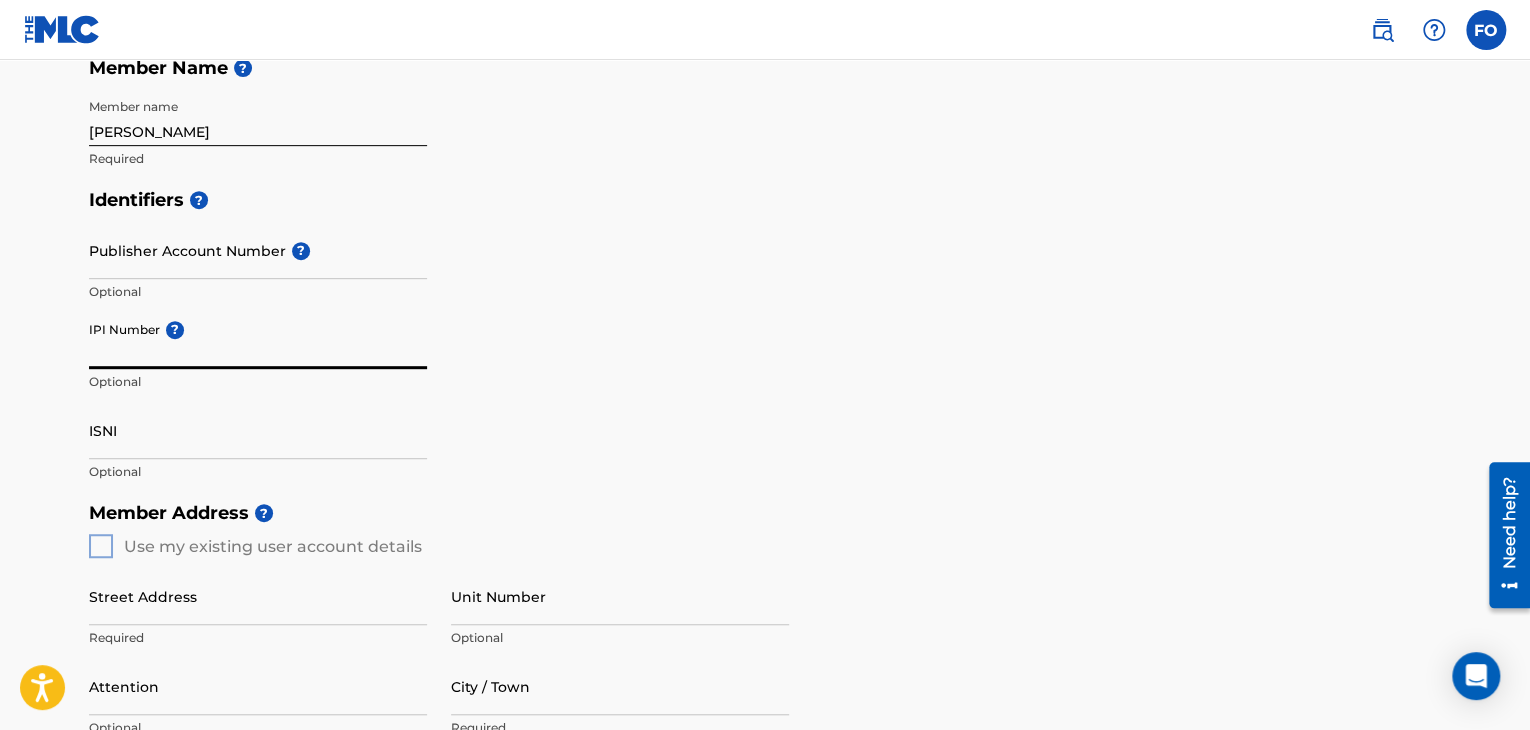 paste on "01267832819" 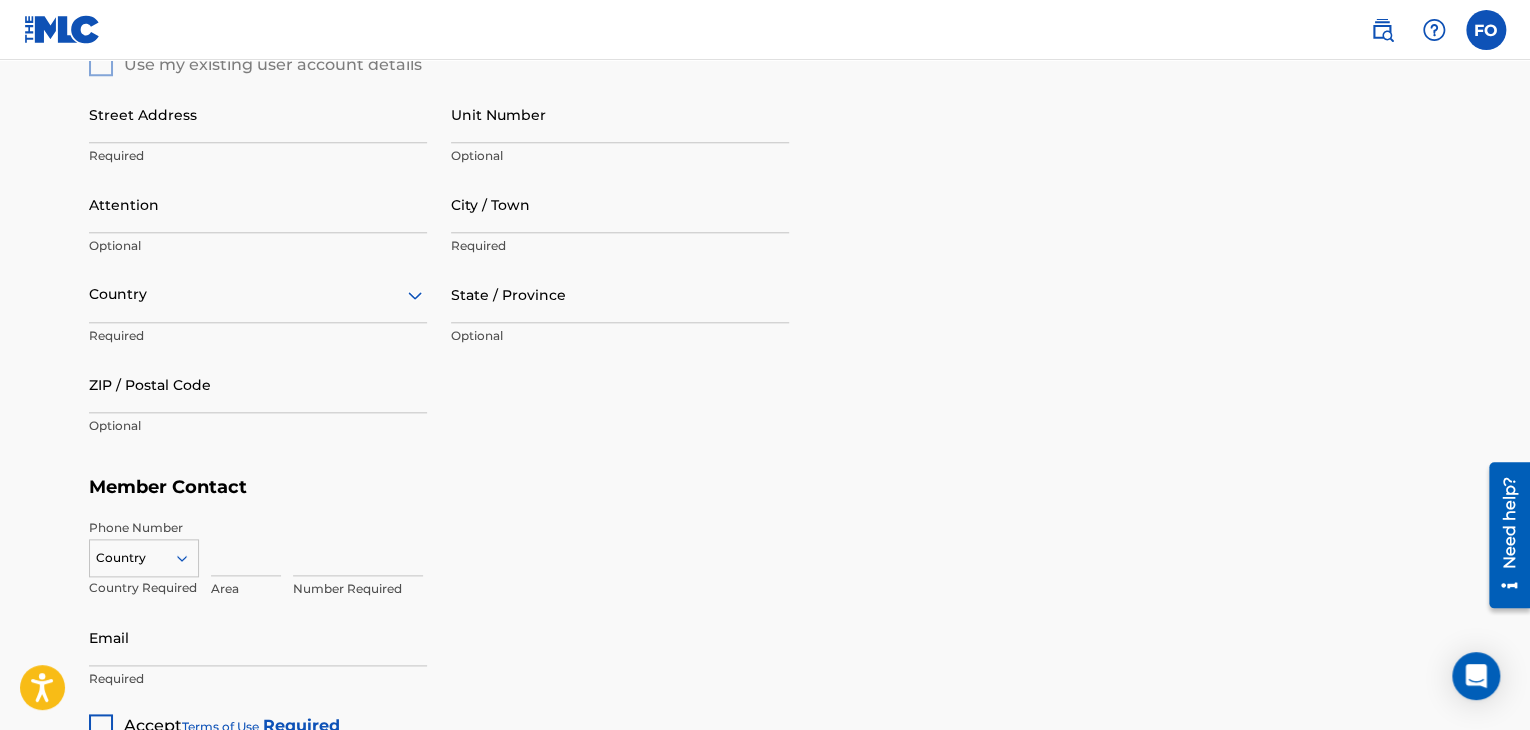 scroll, scrollTop: 864, scrollLeft: 0, axis: vertical 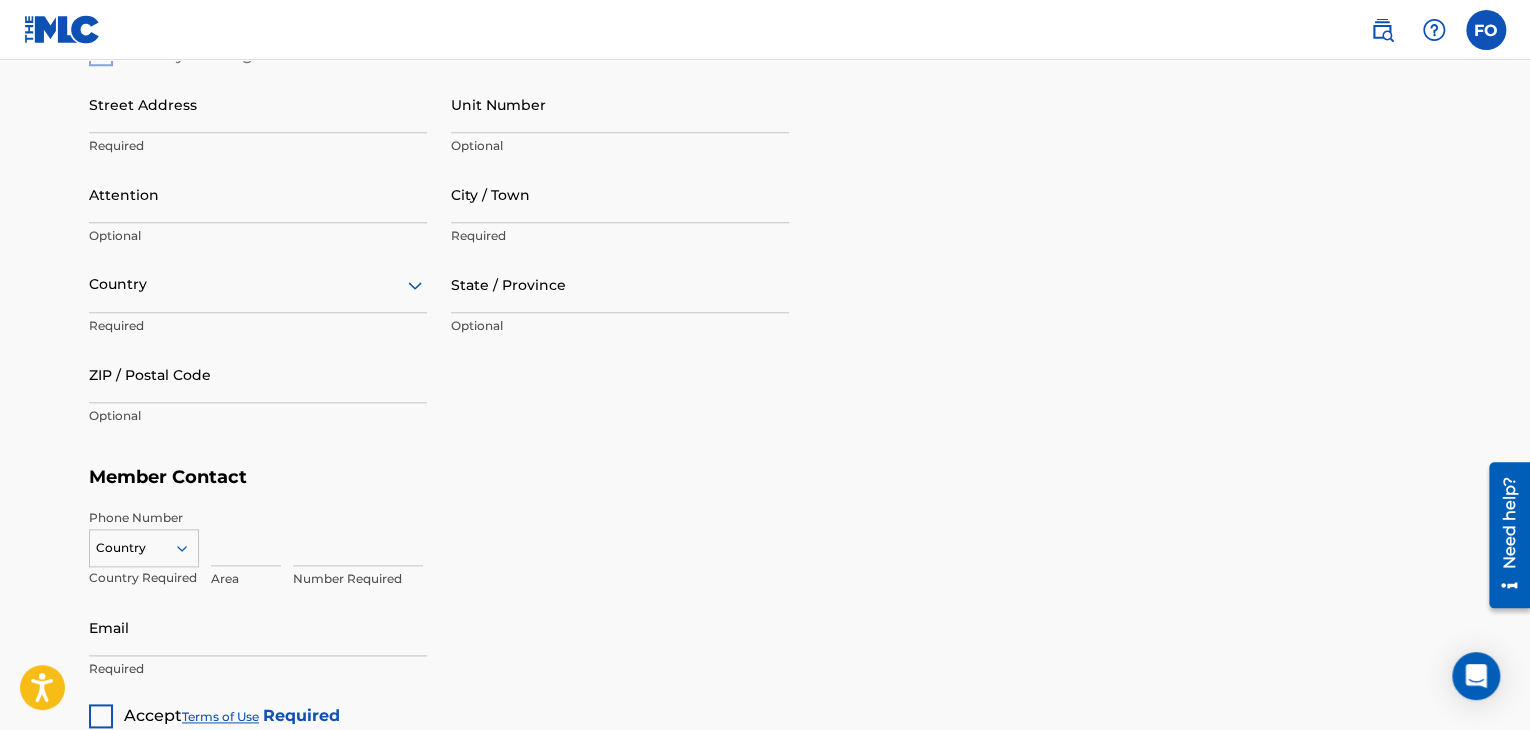 type on "01267832819" 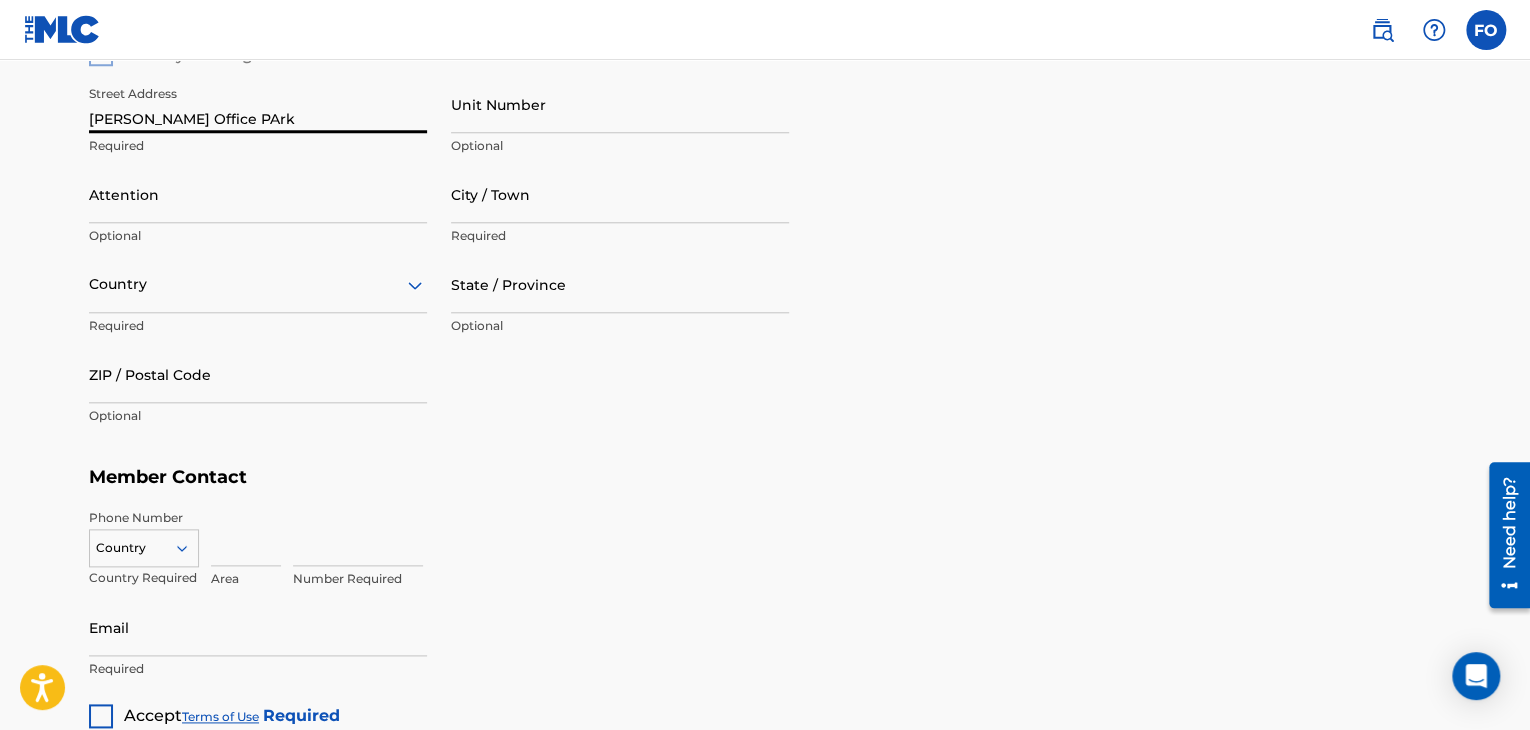 type on "[PERSON_NAME] Office PArk" 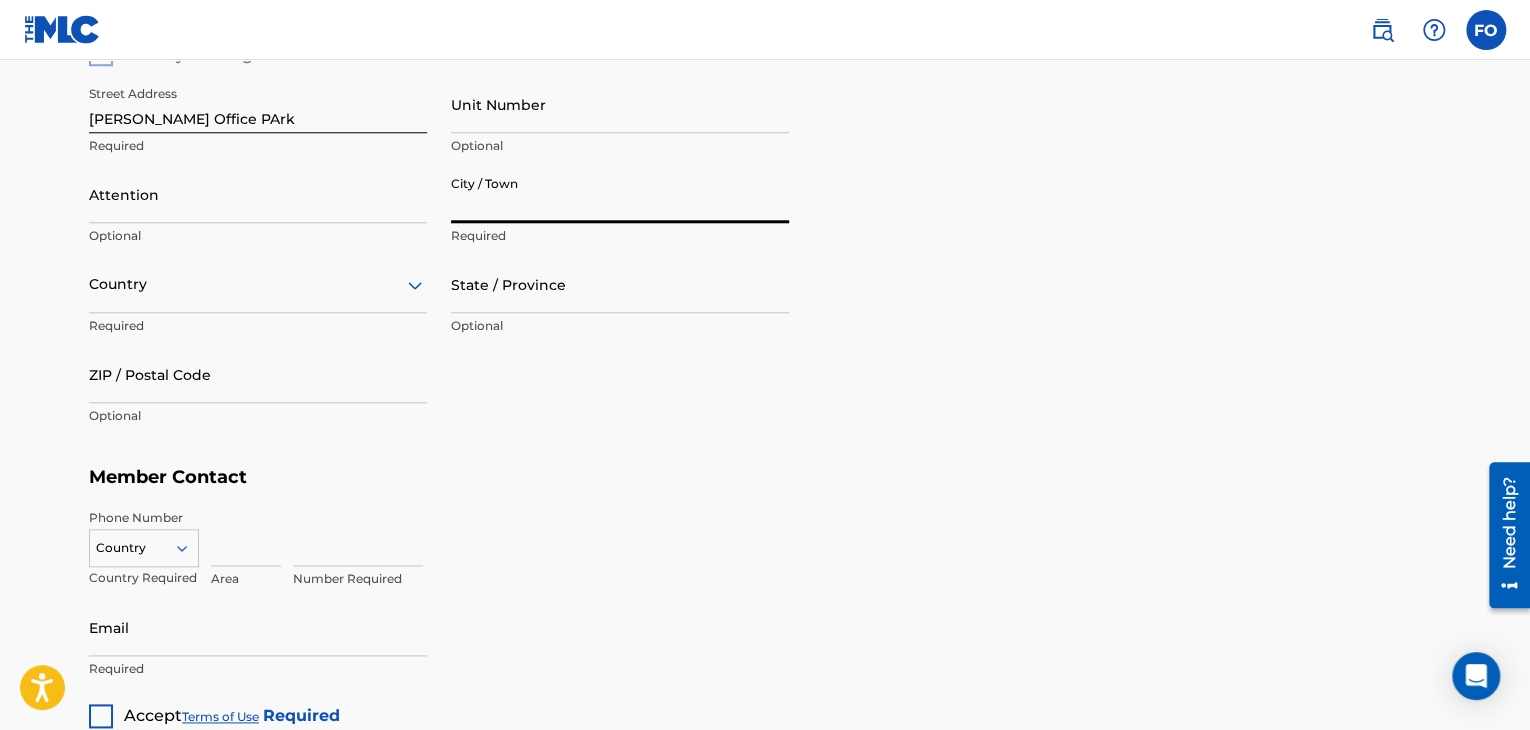 click on "City / Town" at bounding box center [620, 194] 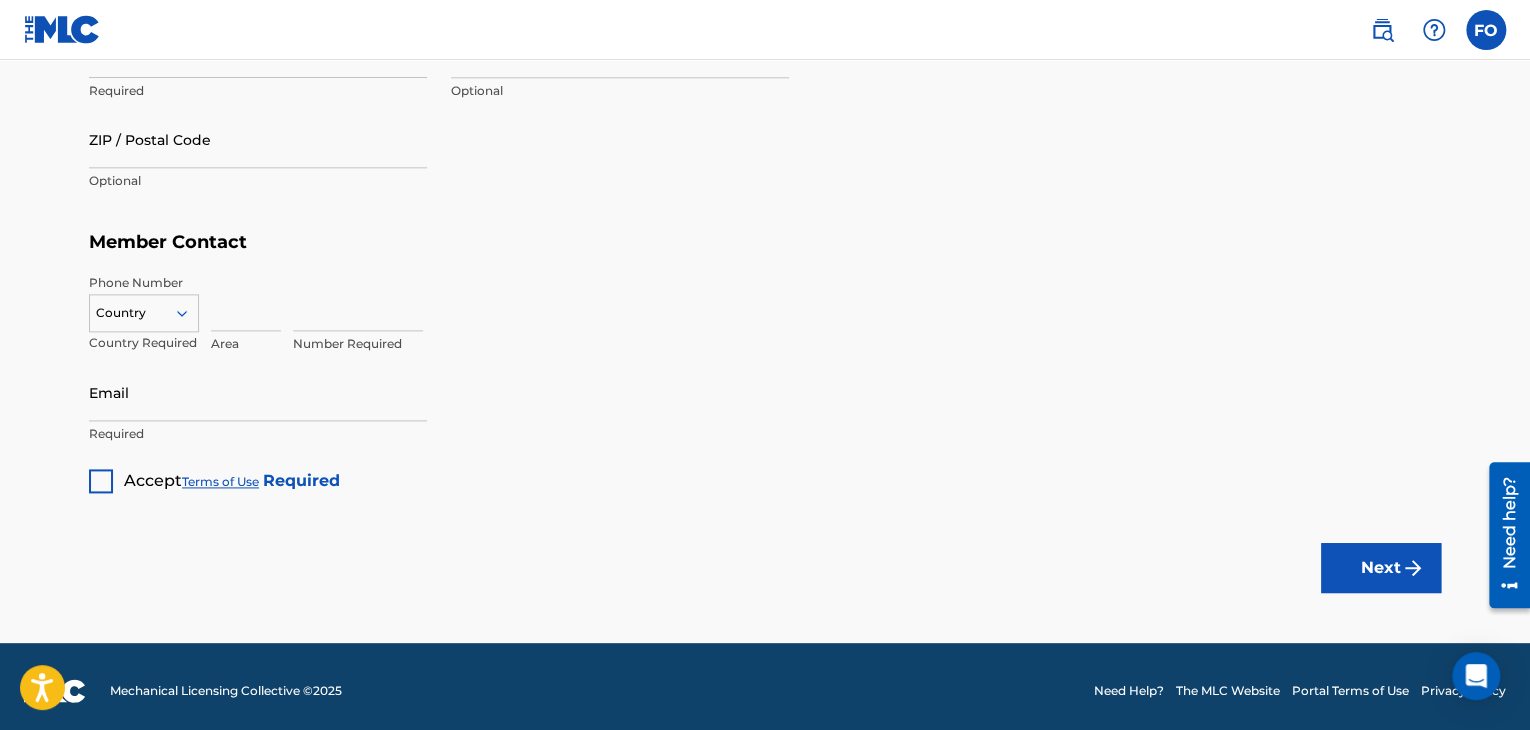 scroll, scrollTop: 1108, scrollLeft: 0, axis: vertical 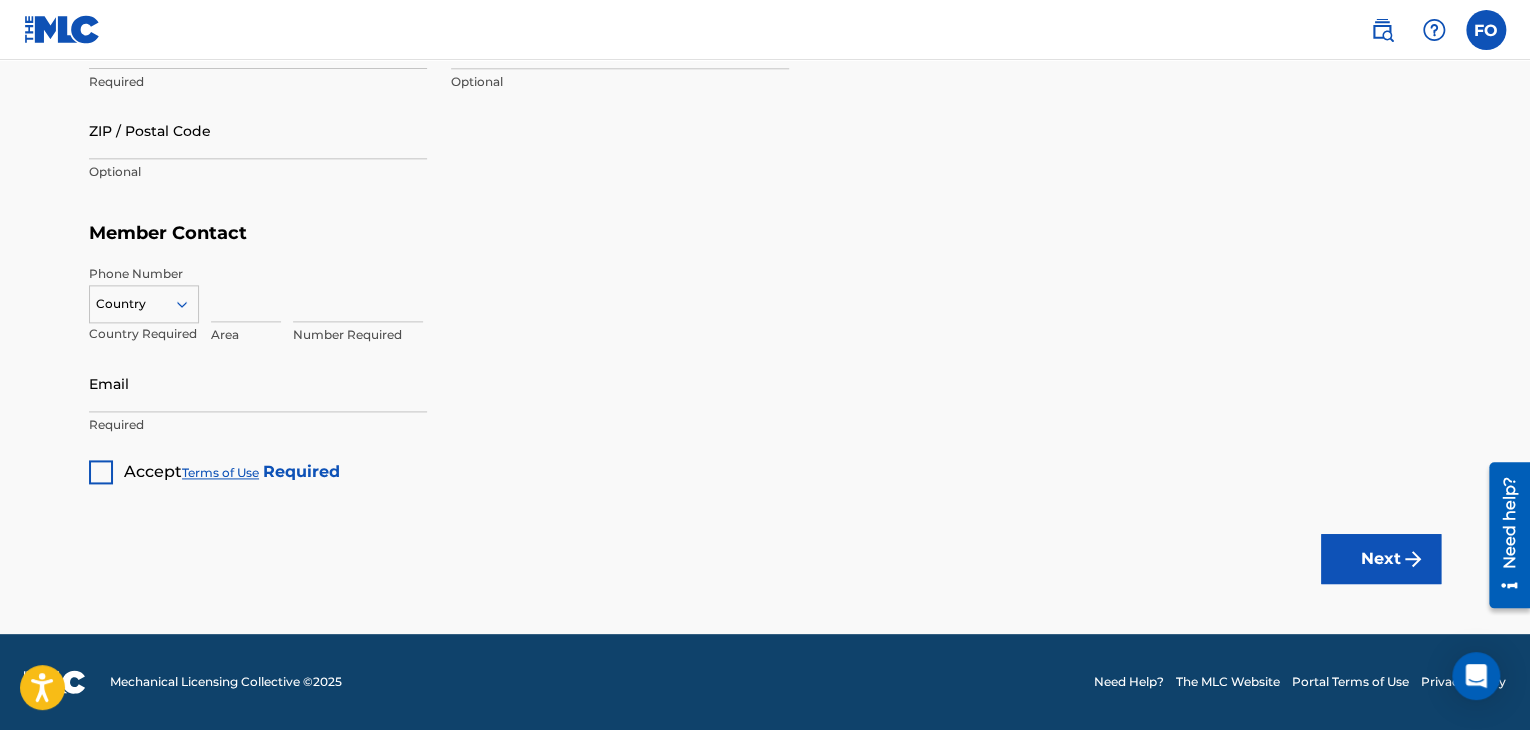 type on "NAirobi" 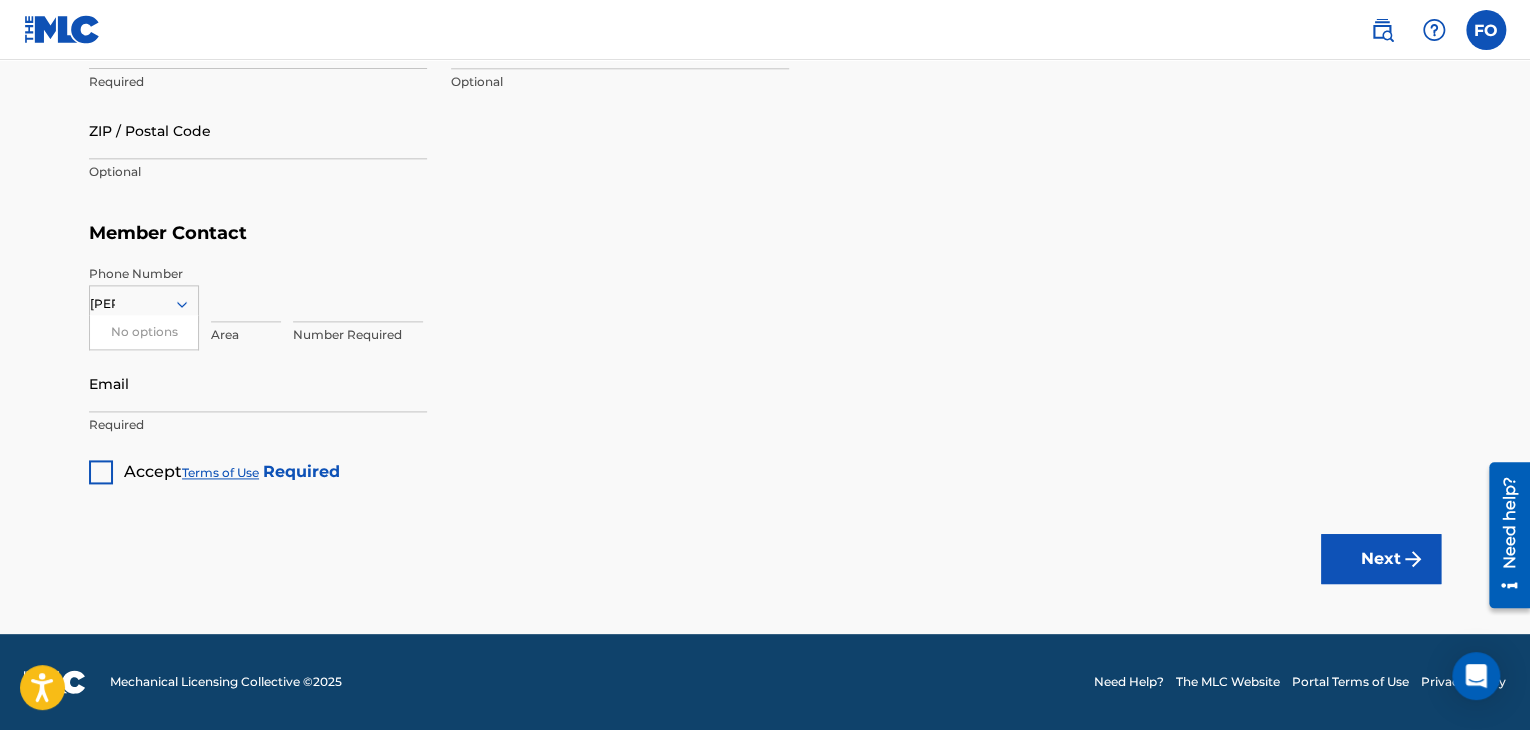 type on "ke" 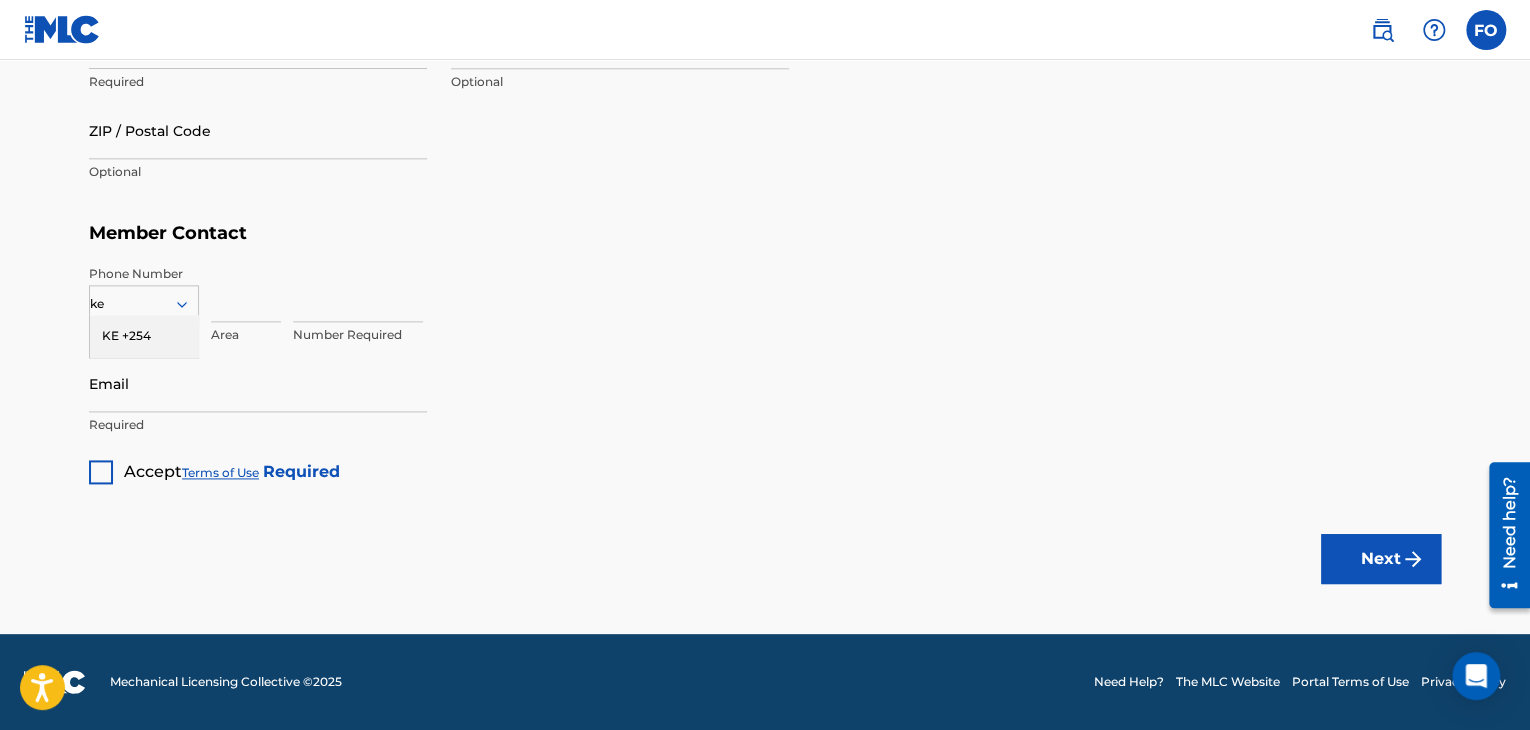click on "KE +254" at bounding box center (144, 336) 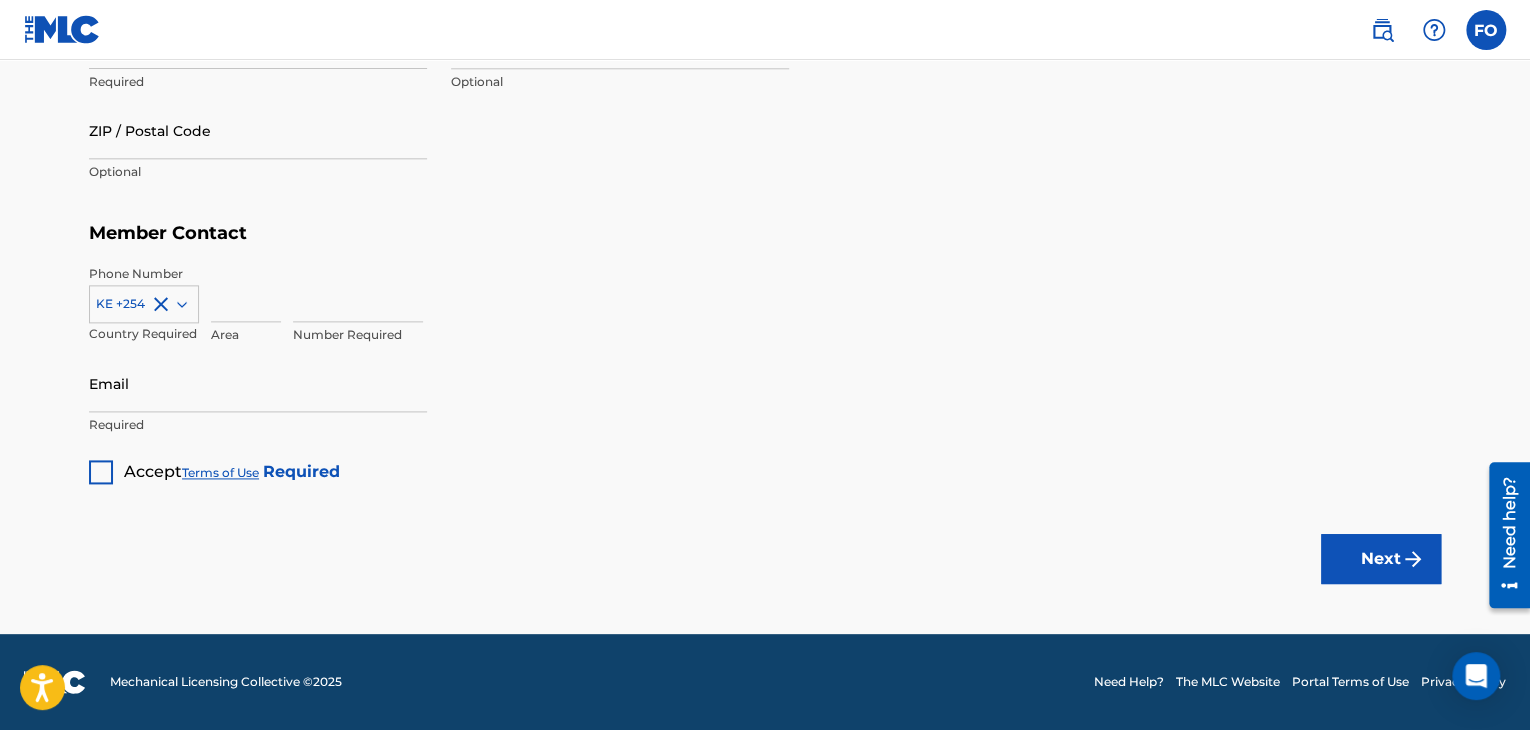 click at bounding box center [246, 293] 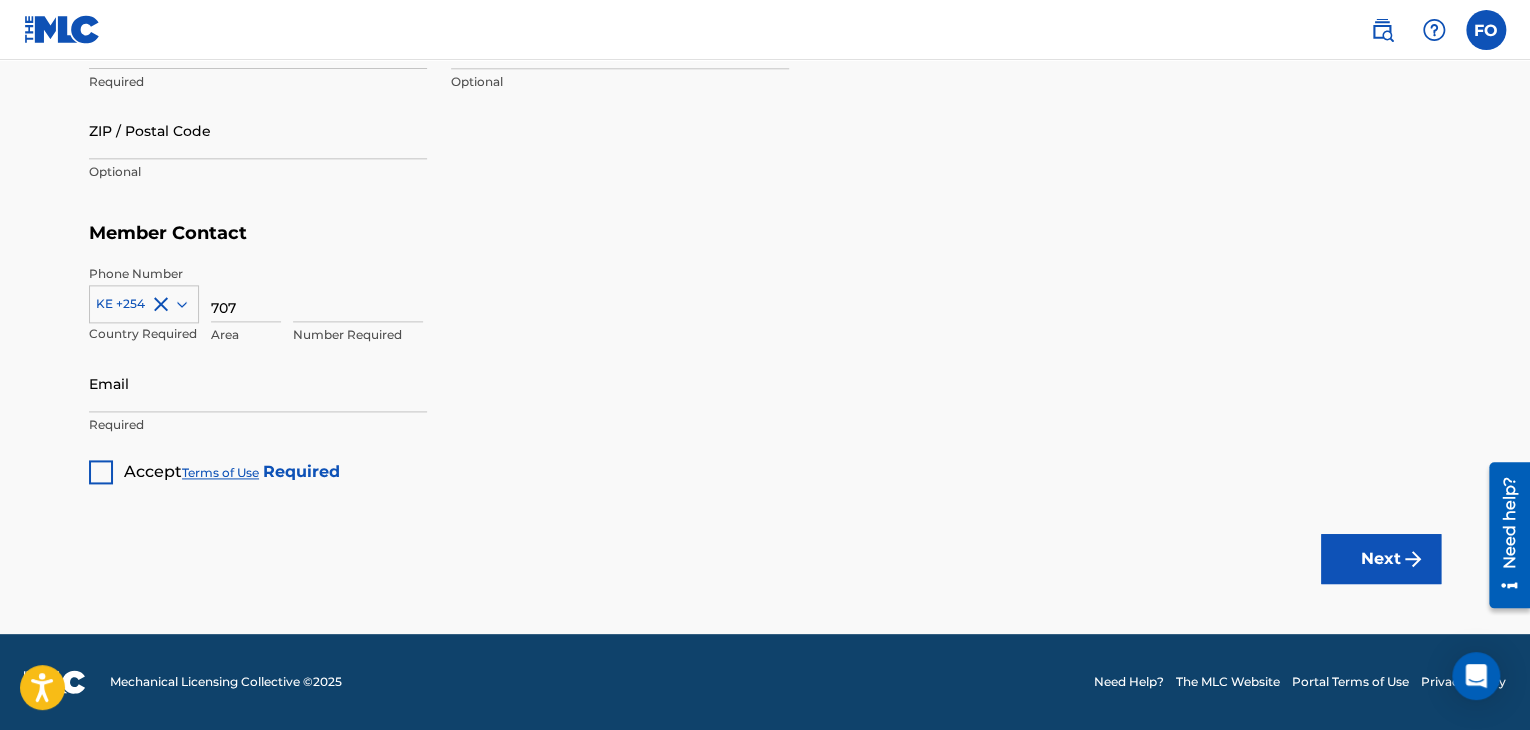 type on "[PERSON_NAME]" 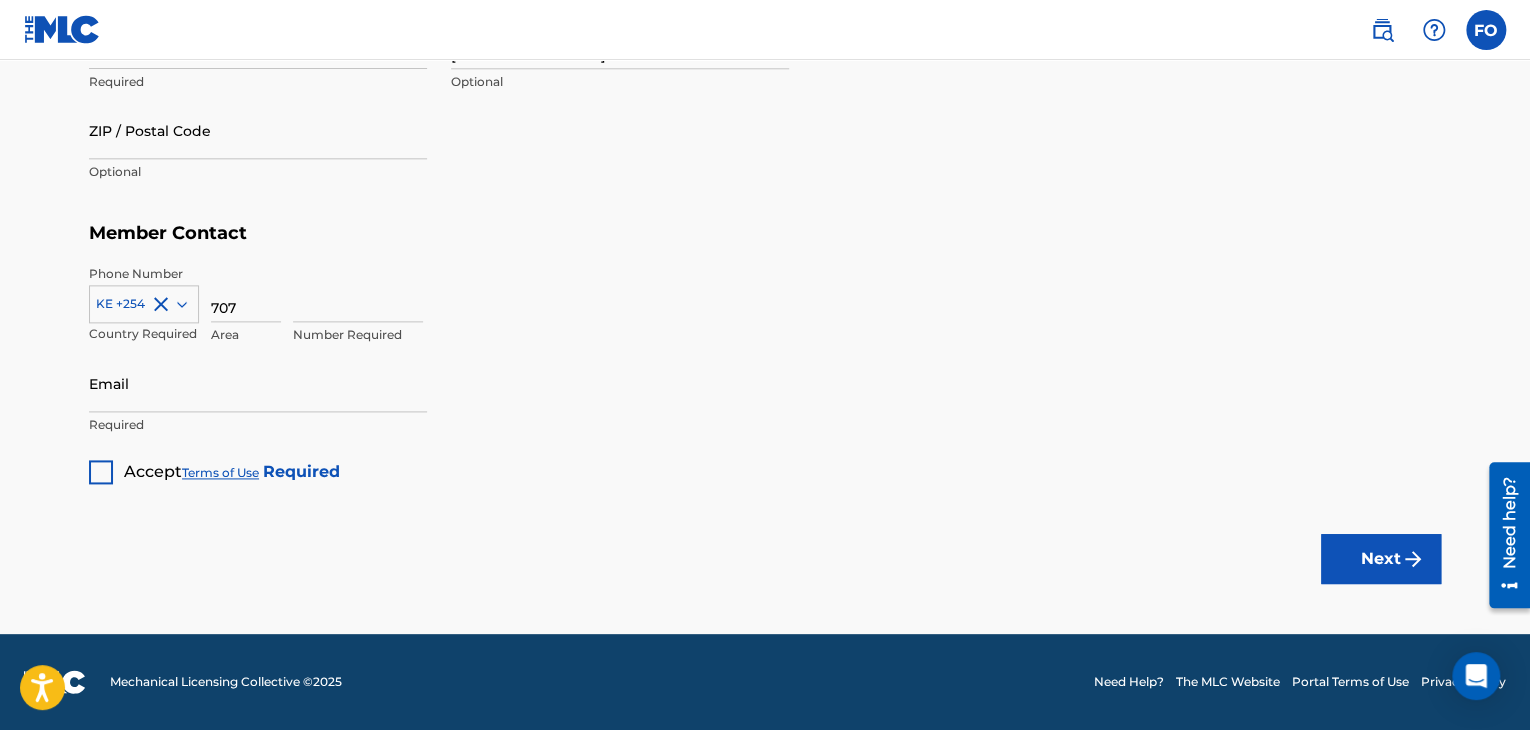 type on "9179" 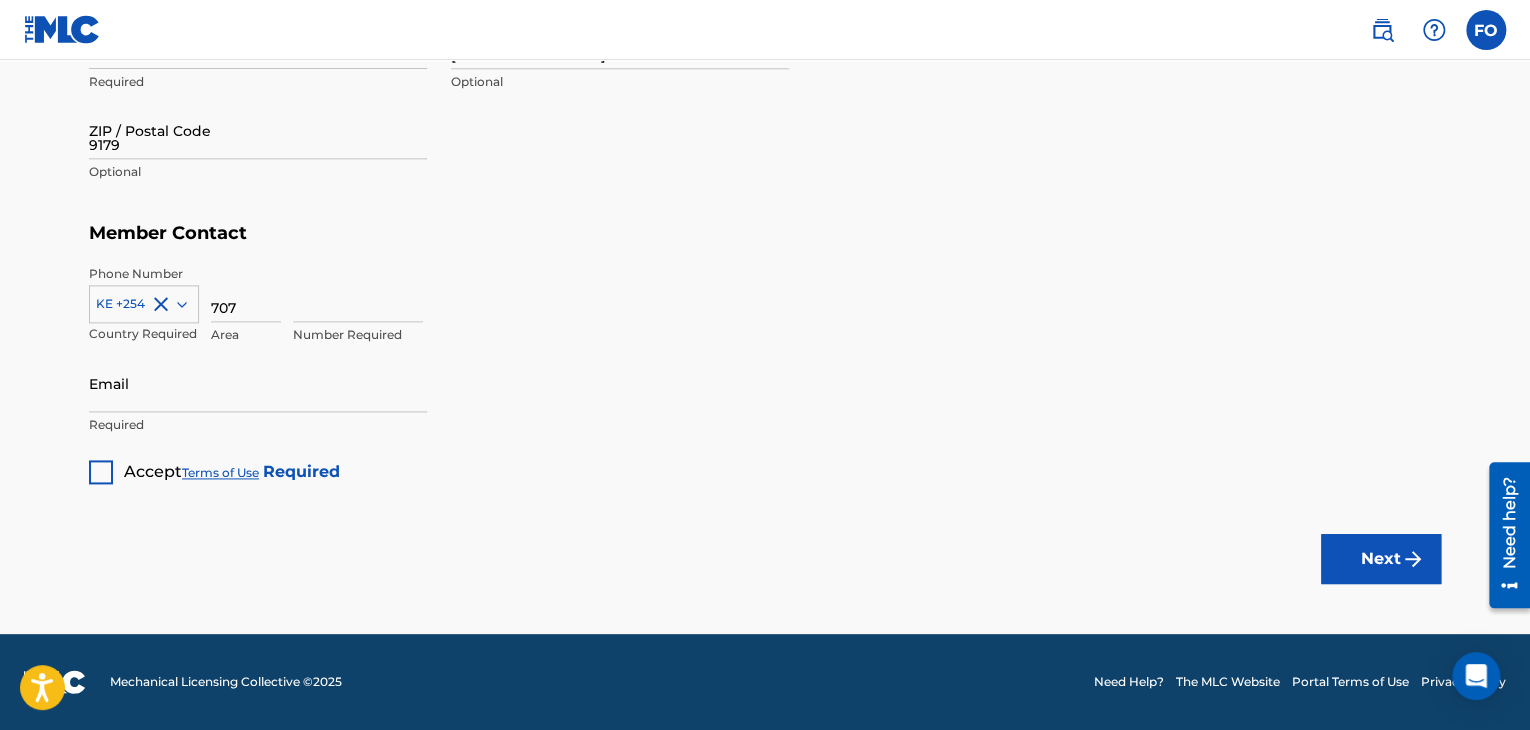 type on "254" 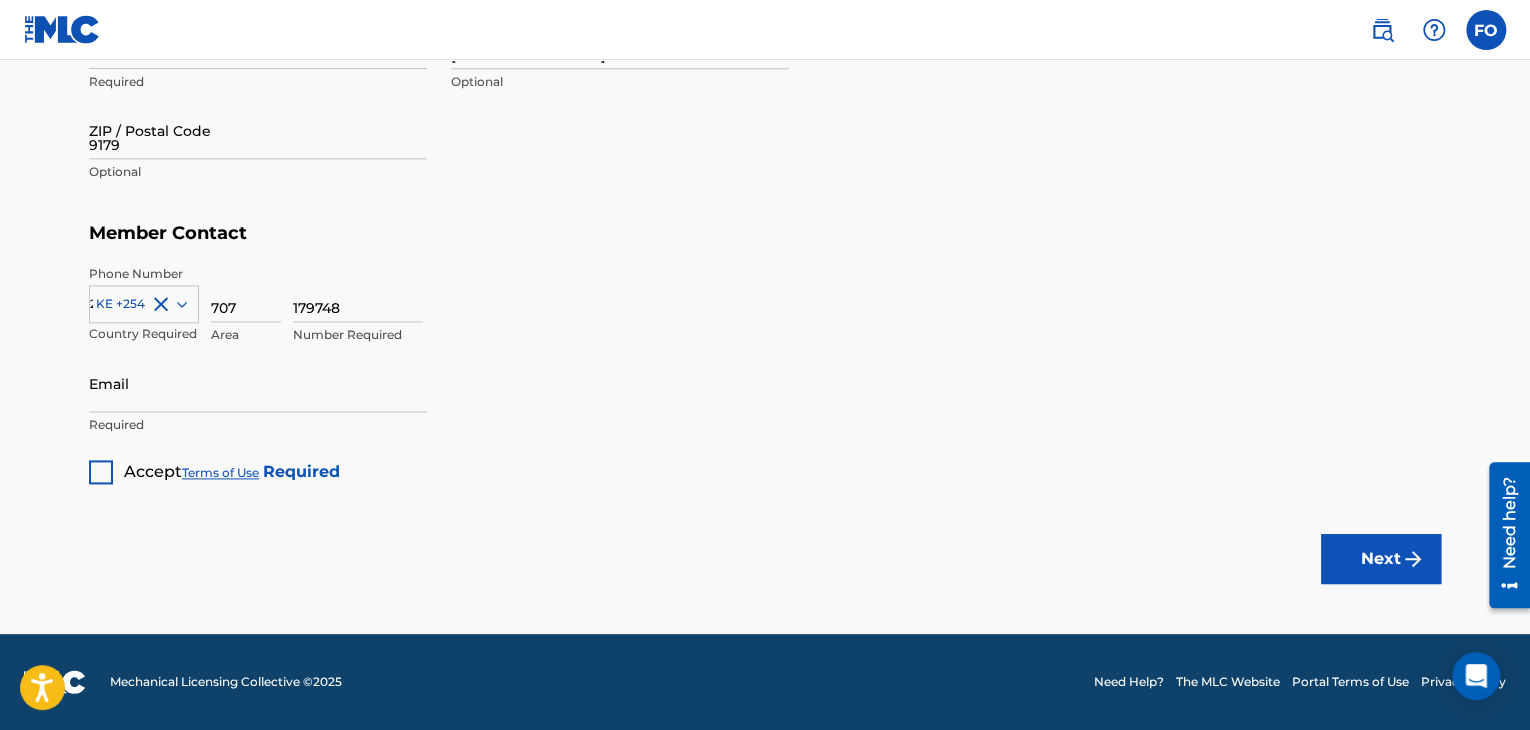 type on "[EMAIL_ADDRESS][DOMAIN_NAME]" 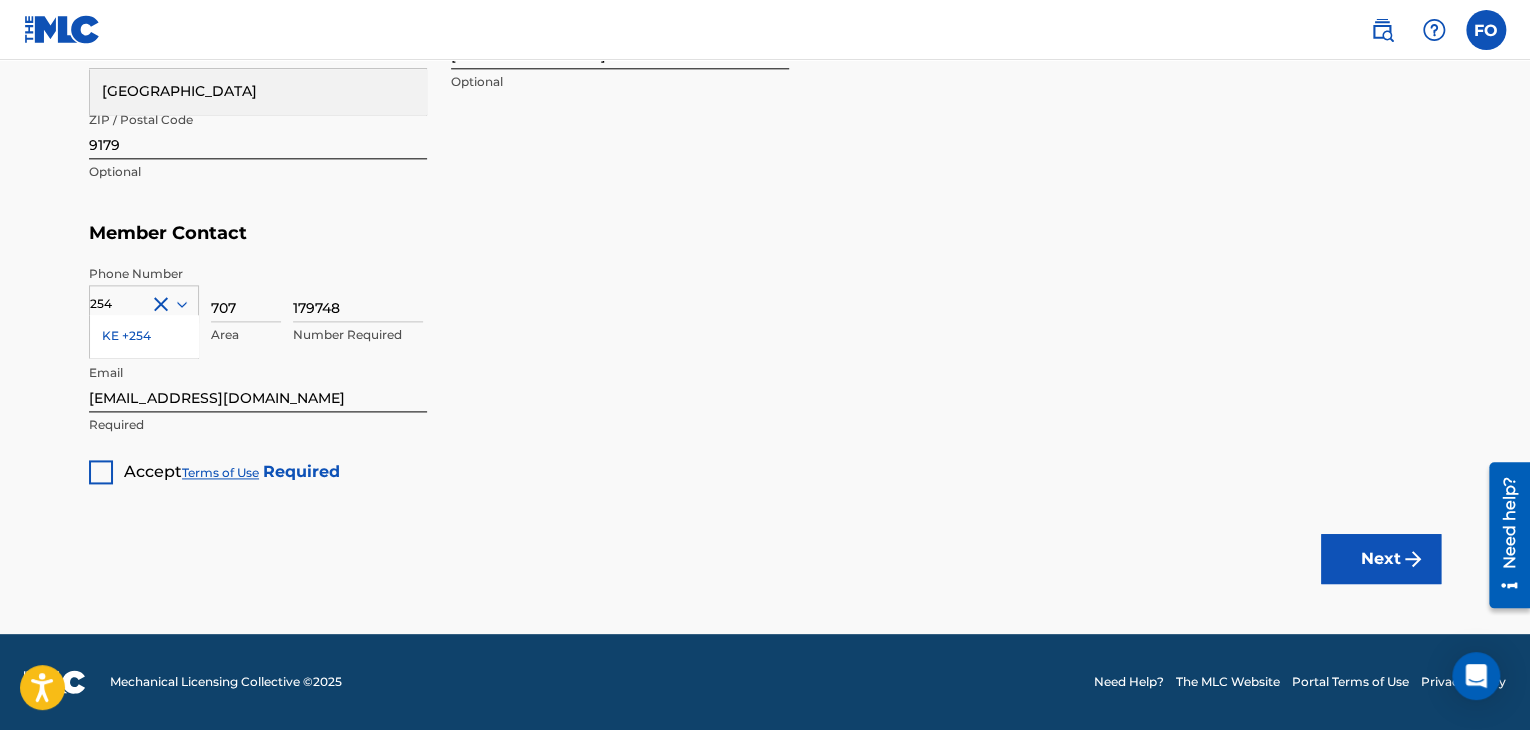 click at bounding box center [101, 472] 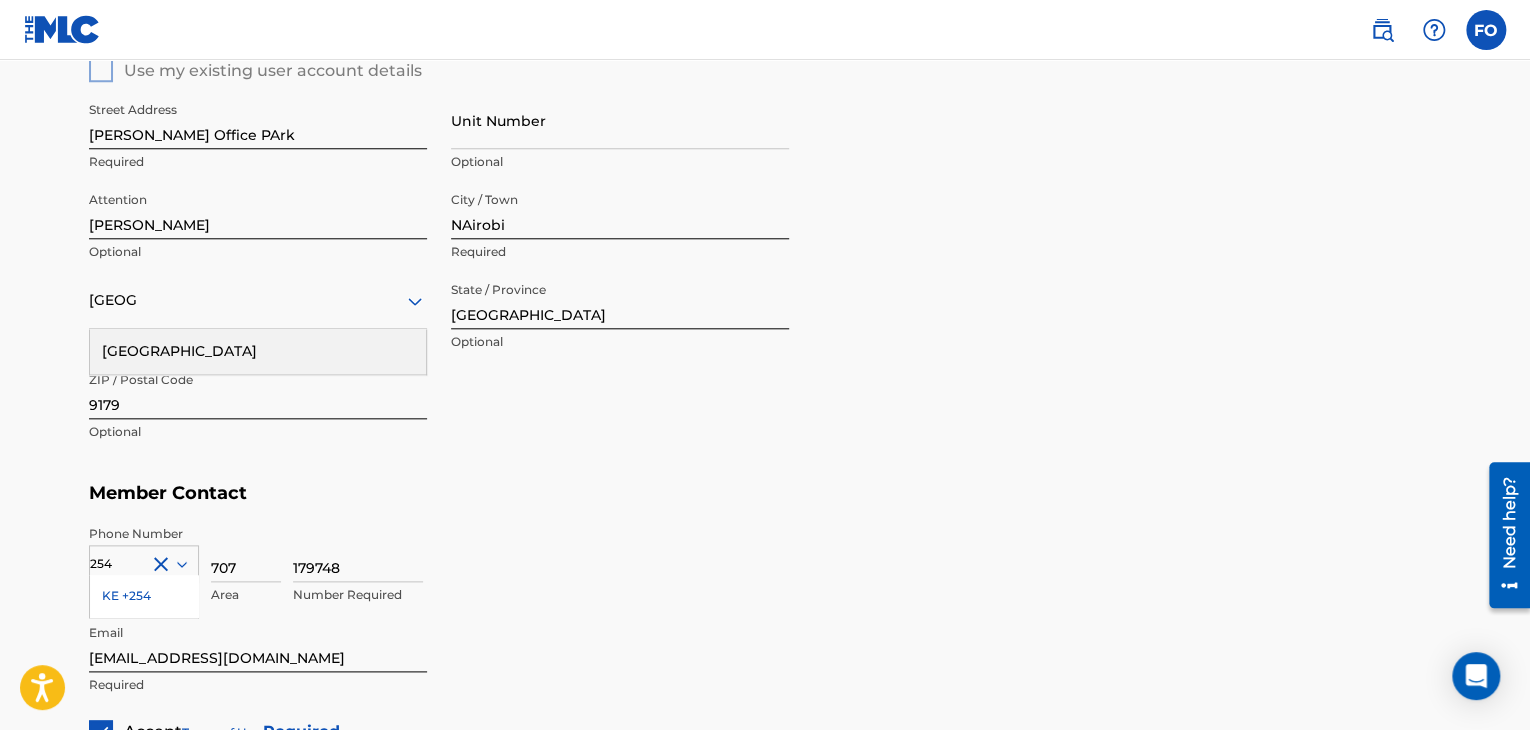 scroll, scrollTop: 848, scrollLeft: 0, axis: vertical 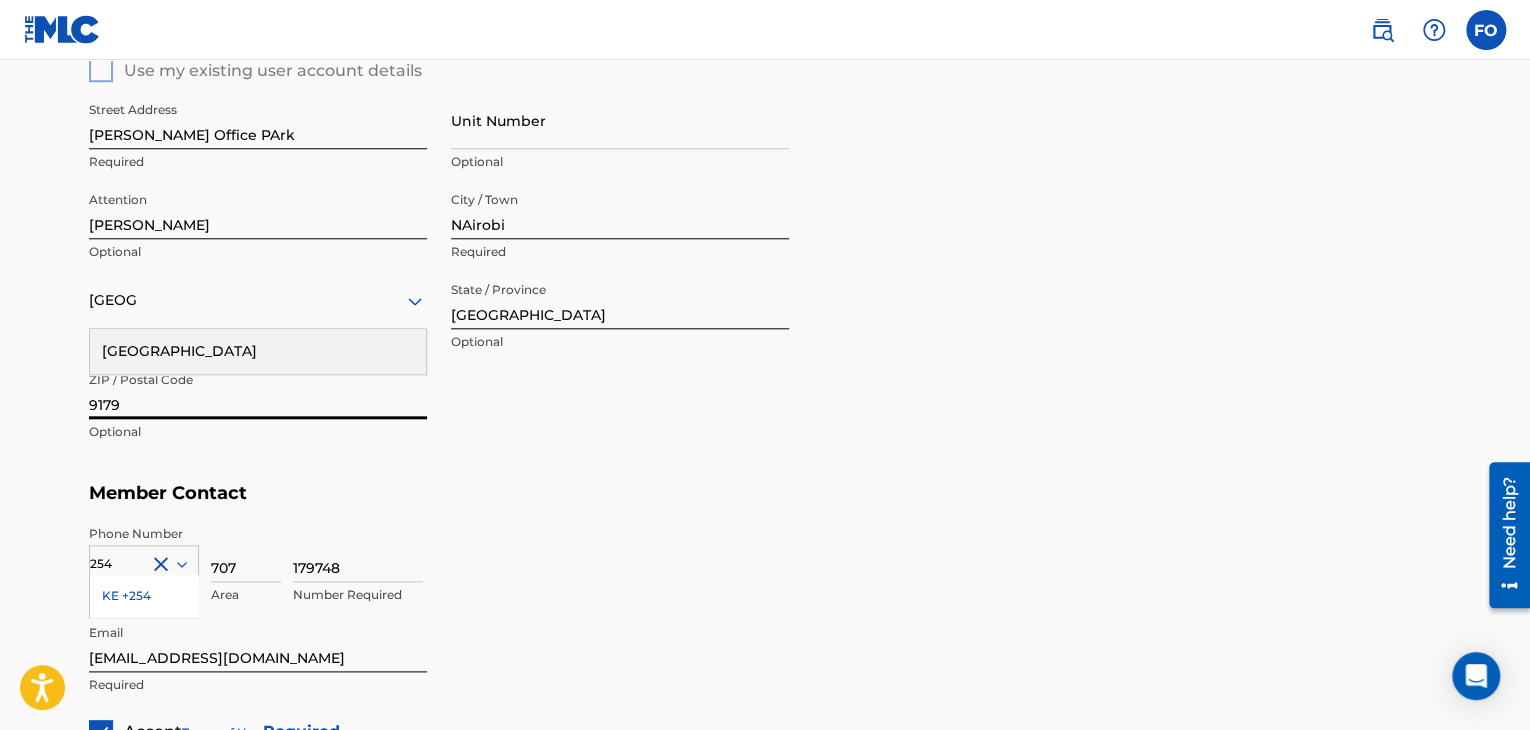 click on "9179" at bounding box center (258, 390) 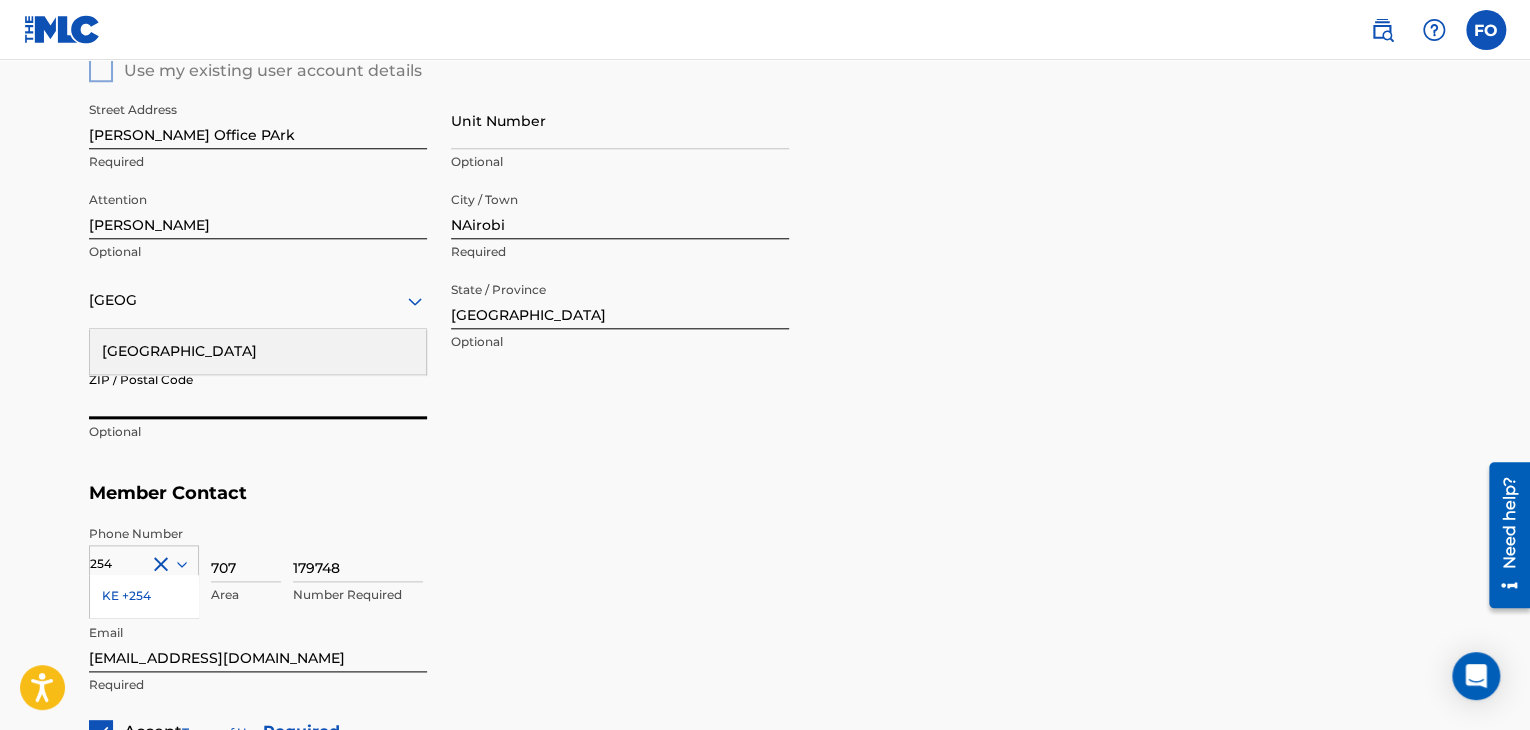 type 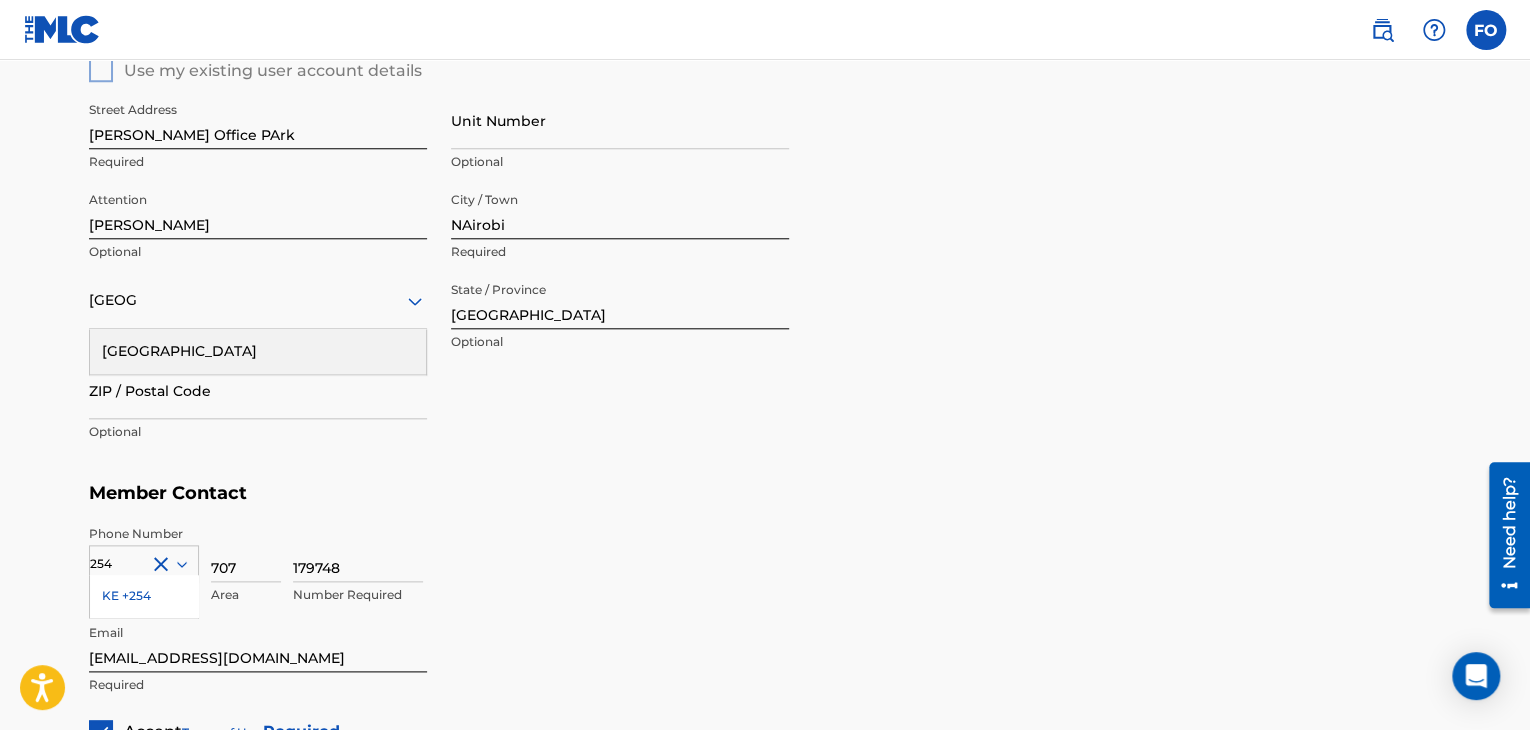 click on "Street Address [PERSON_NAME] Office PArk Required Unit Number Optional Attention [PERSON_NAME] Optional City / Town NAirobi Required [GEOGRAPHIC_DATA] [GEOGRAPHIC_DATA] Required State / Province [GEOGRAPHIC_DATA] Optional ZIP / Postal Code Optional" at bounding box center [439, 272] 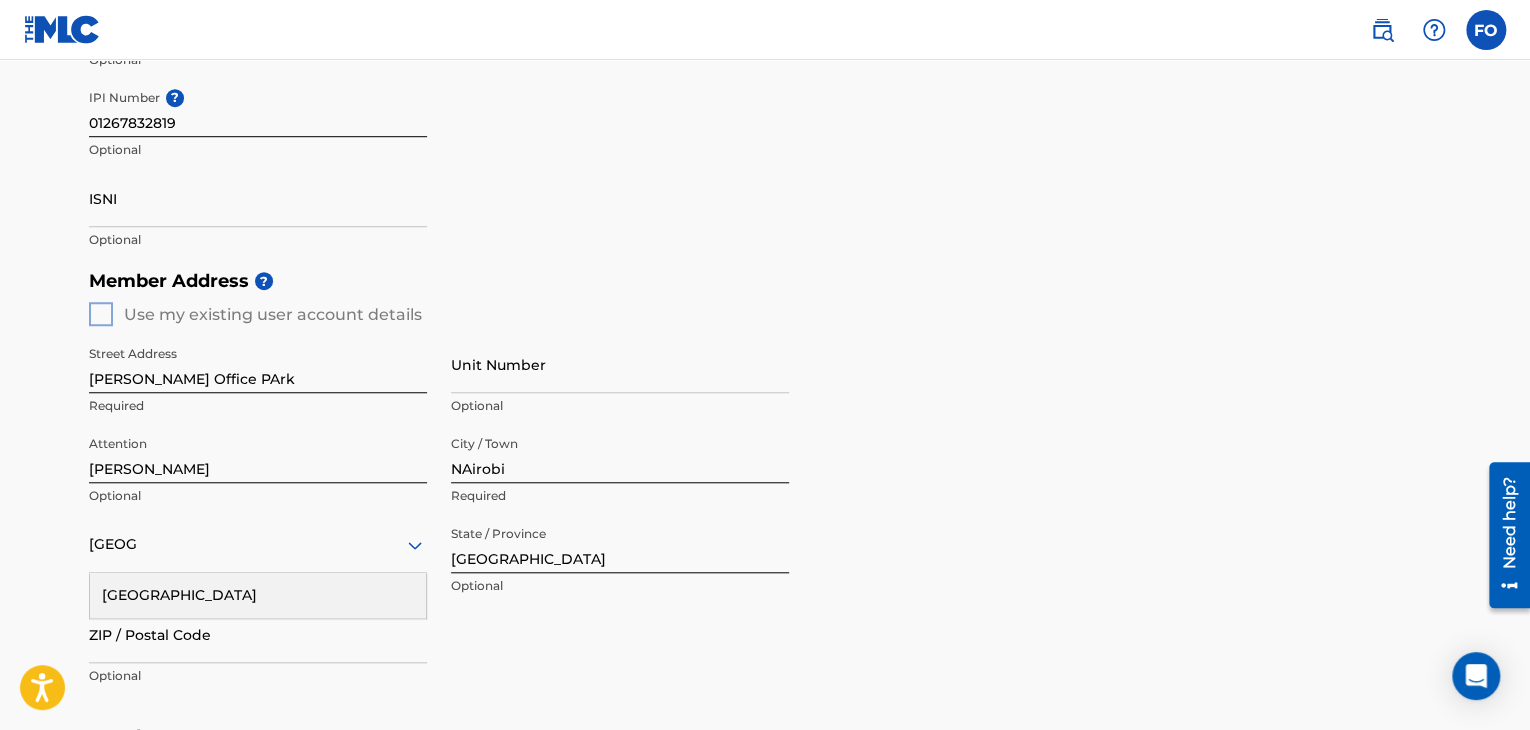 scroll, scrollTop: 624, scrollLeft: 0, axis: vertical 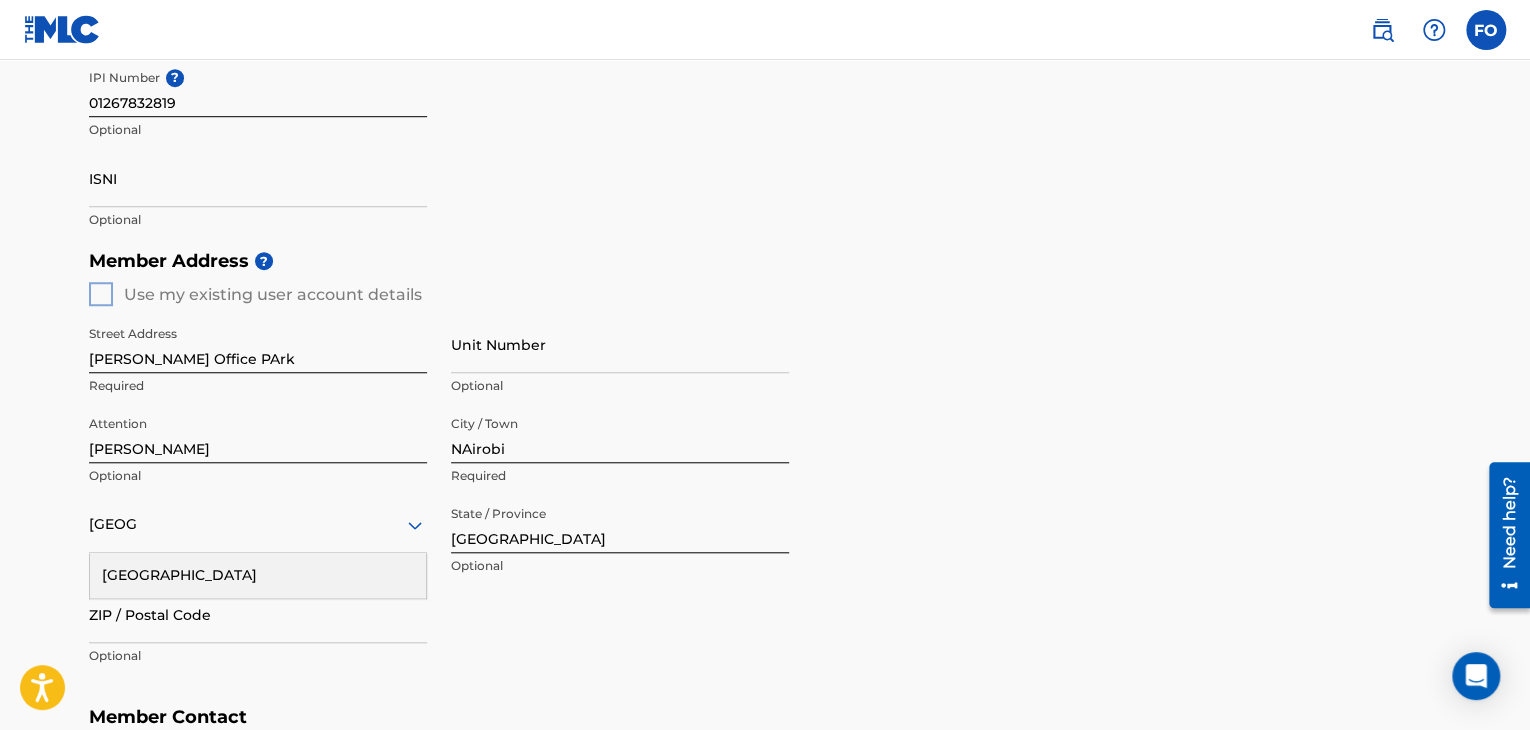 click on "[PERSON_NAME]" at bounding box center (258, 434) 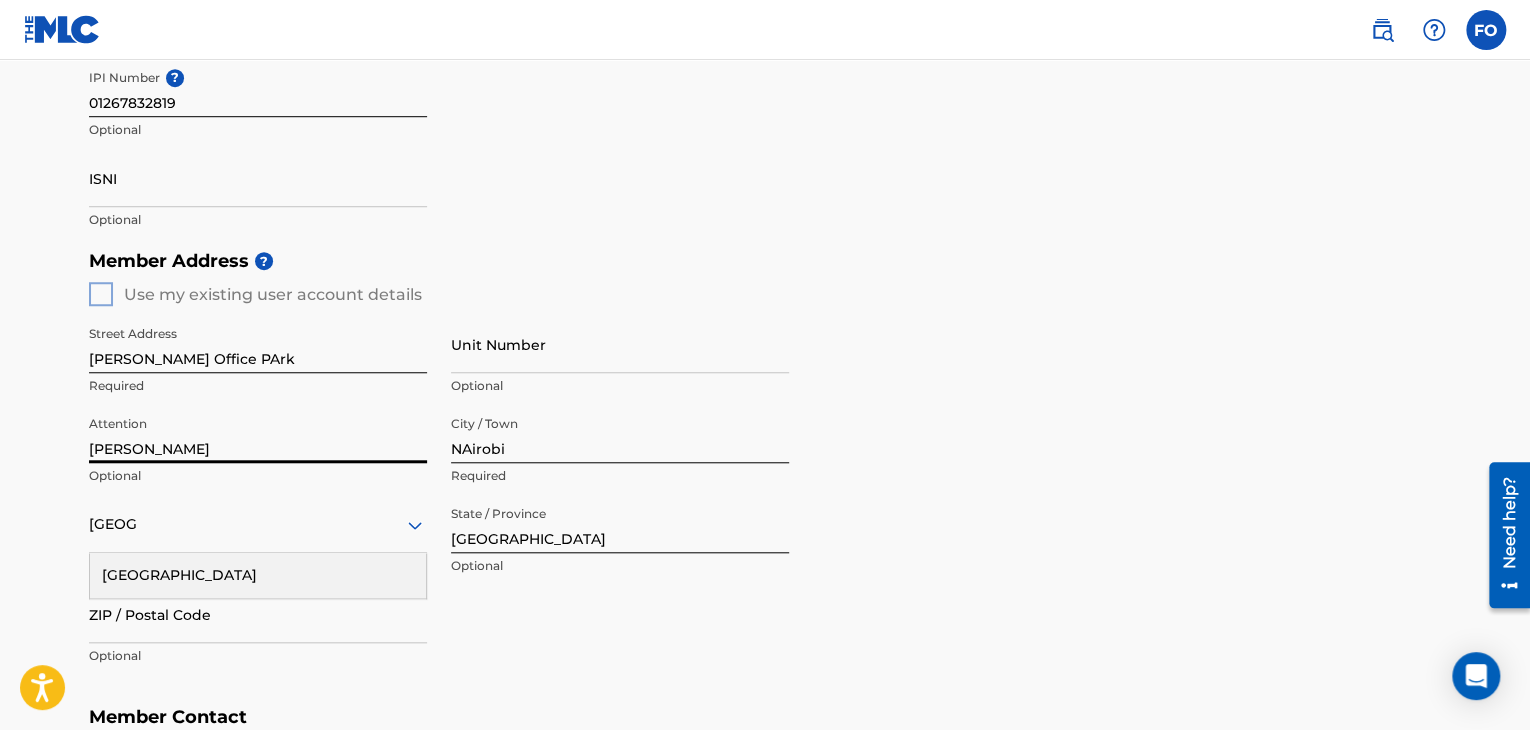 click on "[PERSON_NAME]" at bounding box center [258, 434] 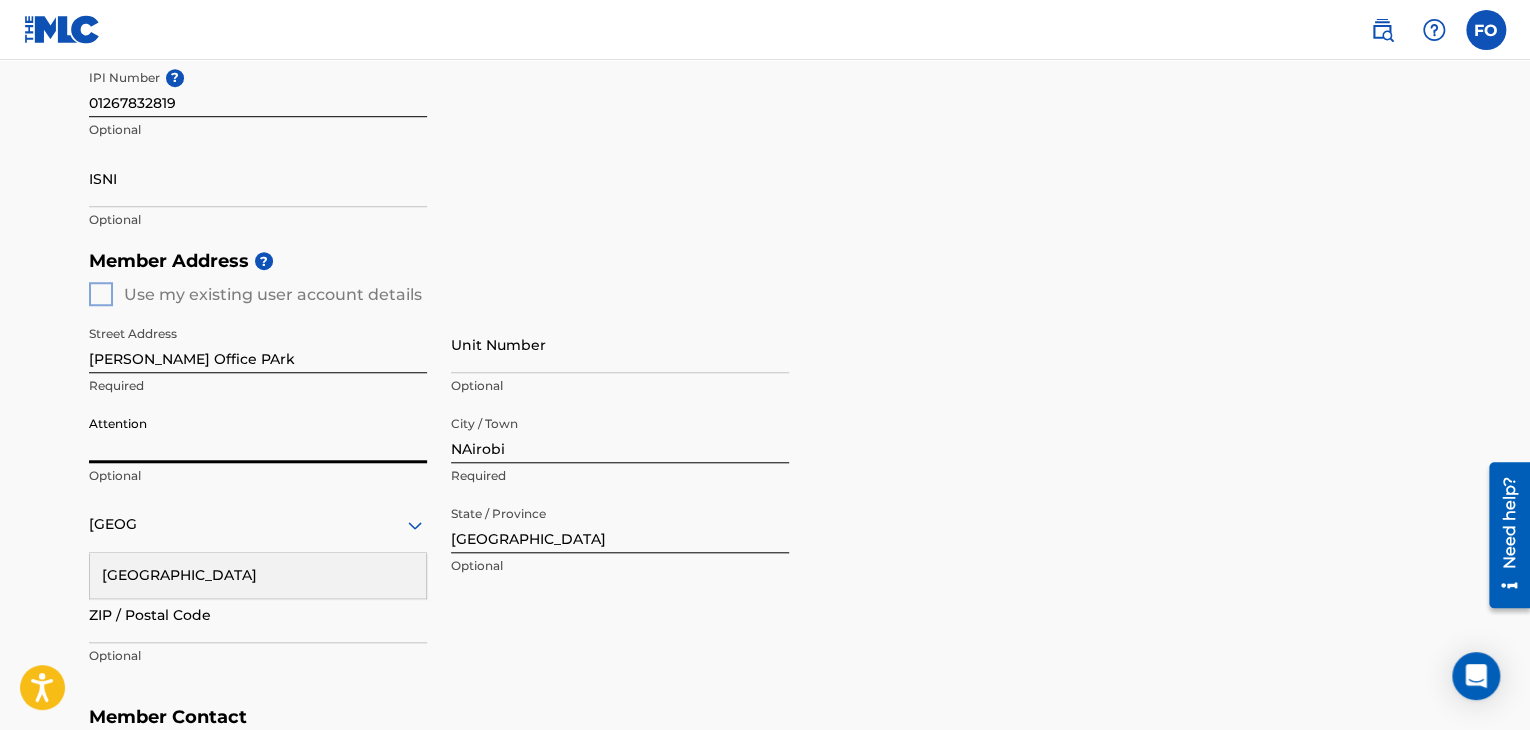 type 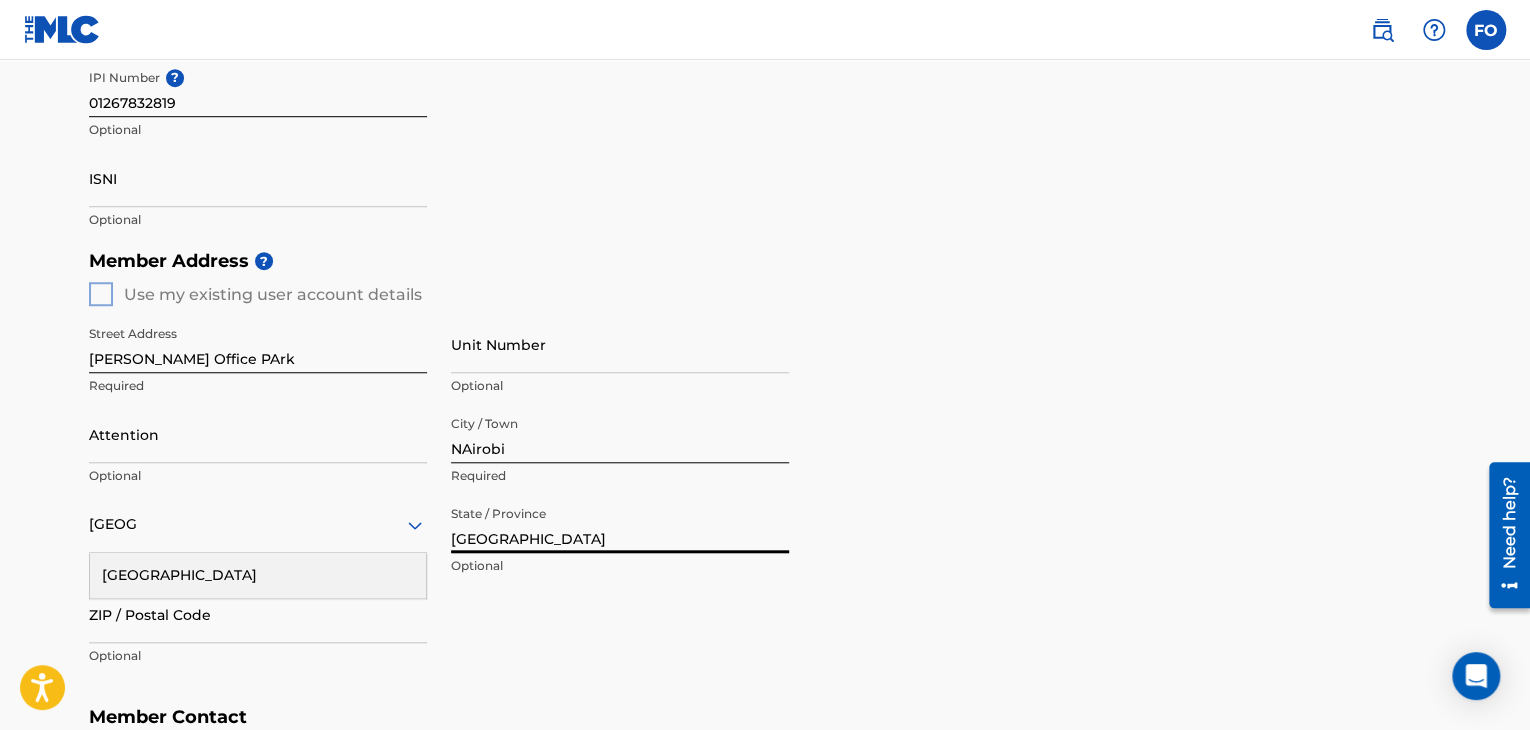 click on "[GEOGRAPHIC_DATA]" at bounding box center (620, 524) 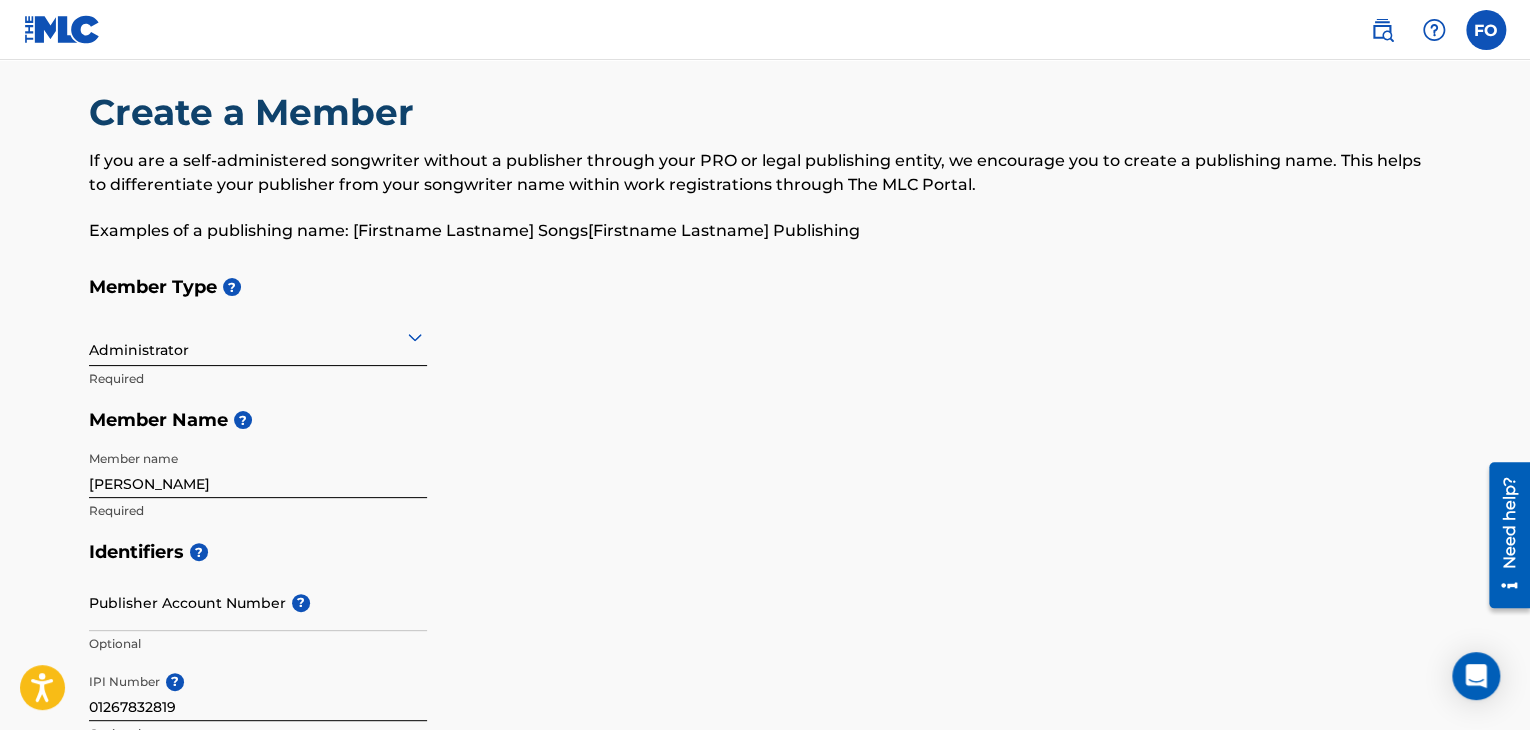 scroll, scrollTop: 17, scrollLeft: 0, axis: vertical 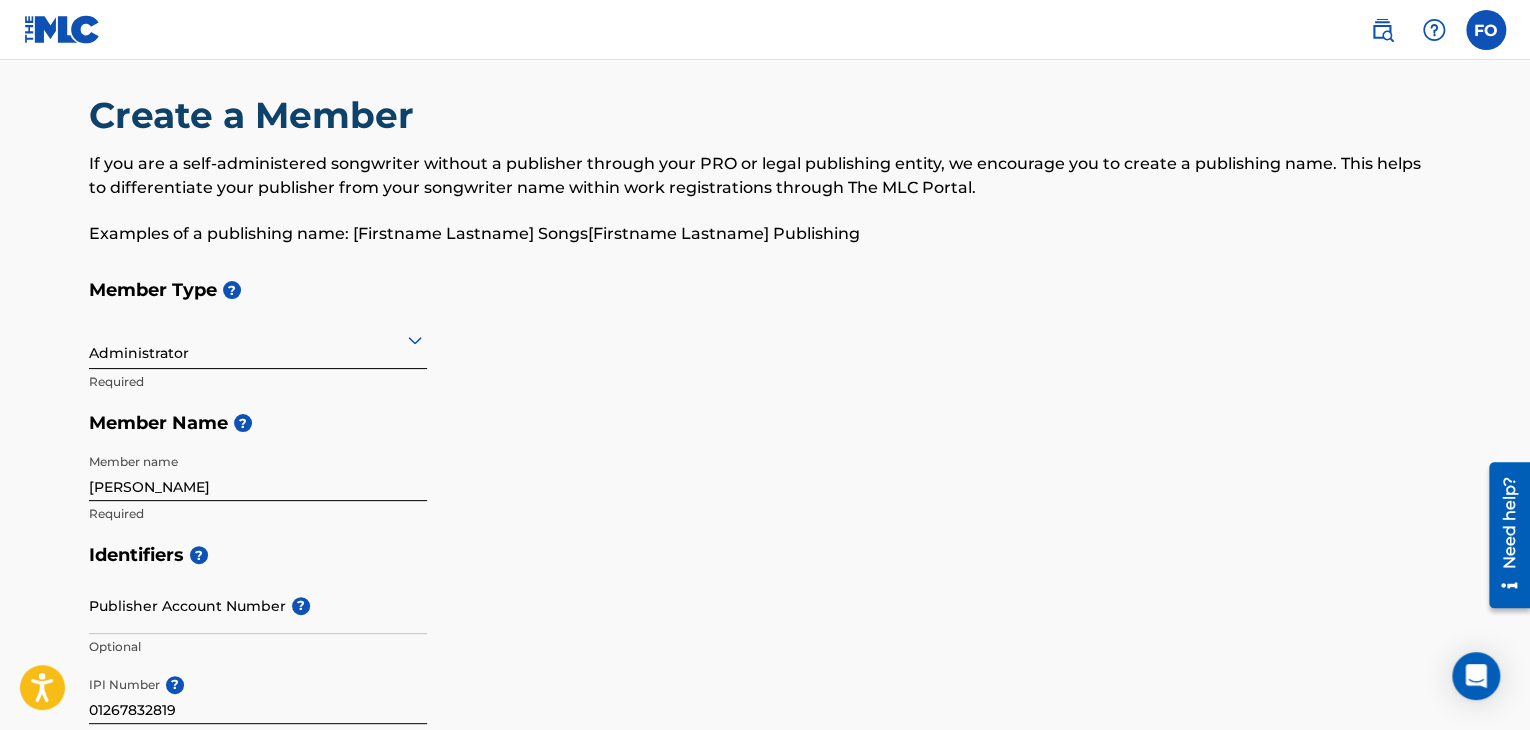type 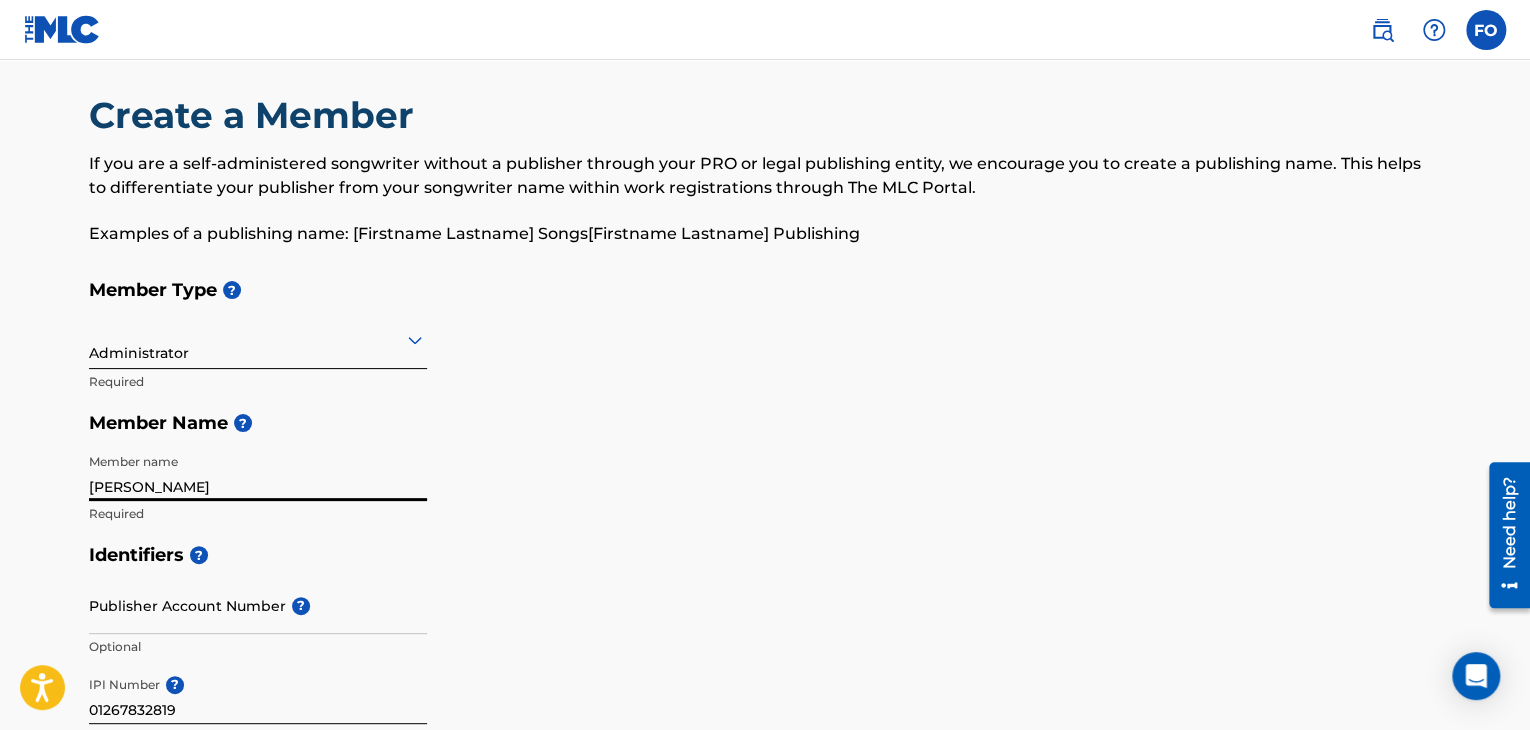 click on "[PERSON_NAME]" at bounding box center [258, 472] 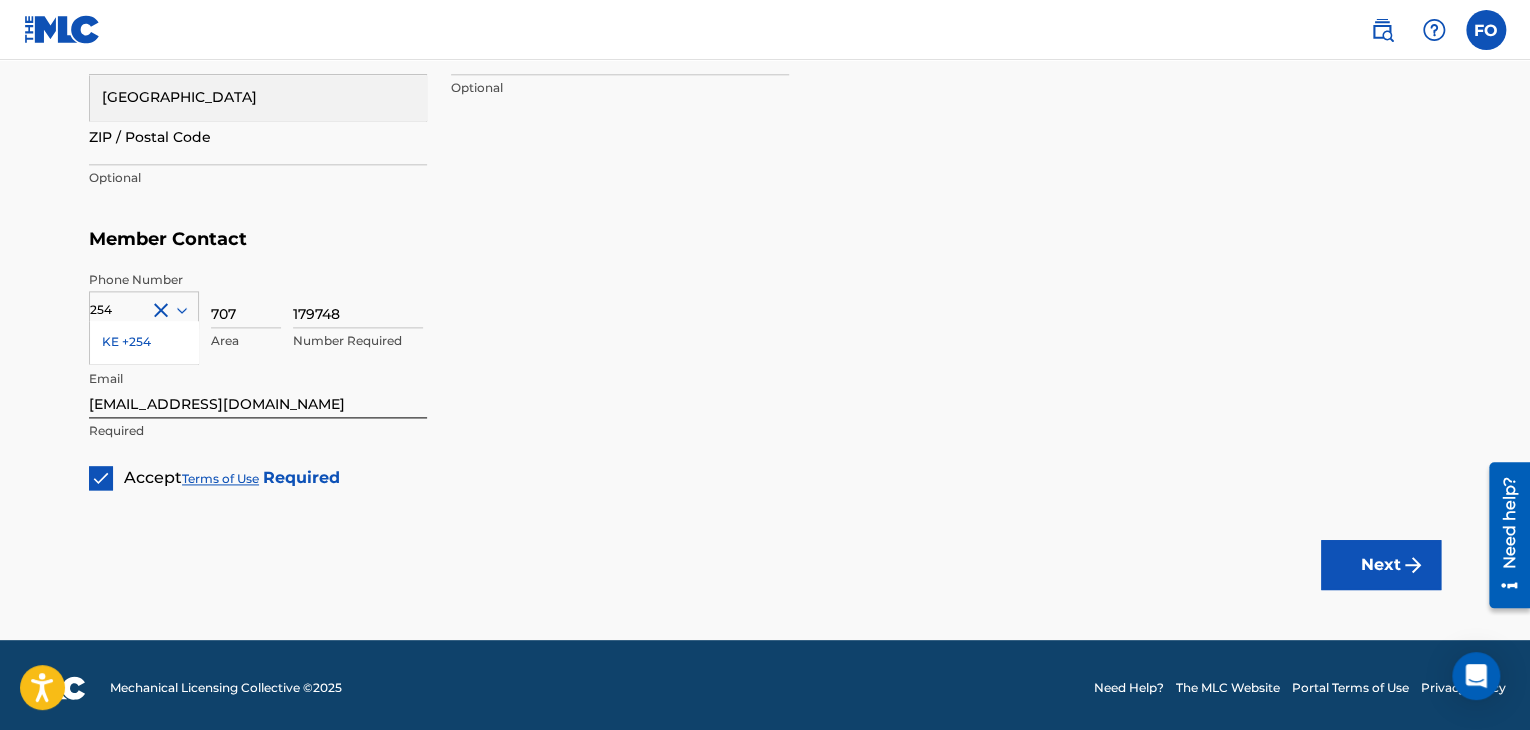 scroll, scrollTop: 1108, scrollLeft: 0, axis: vertical 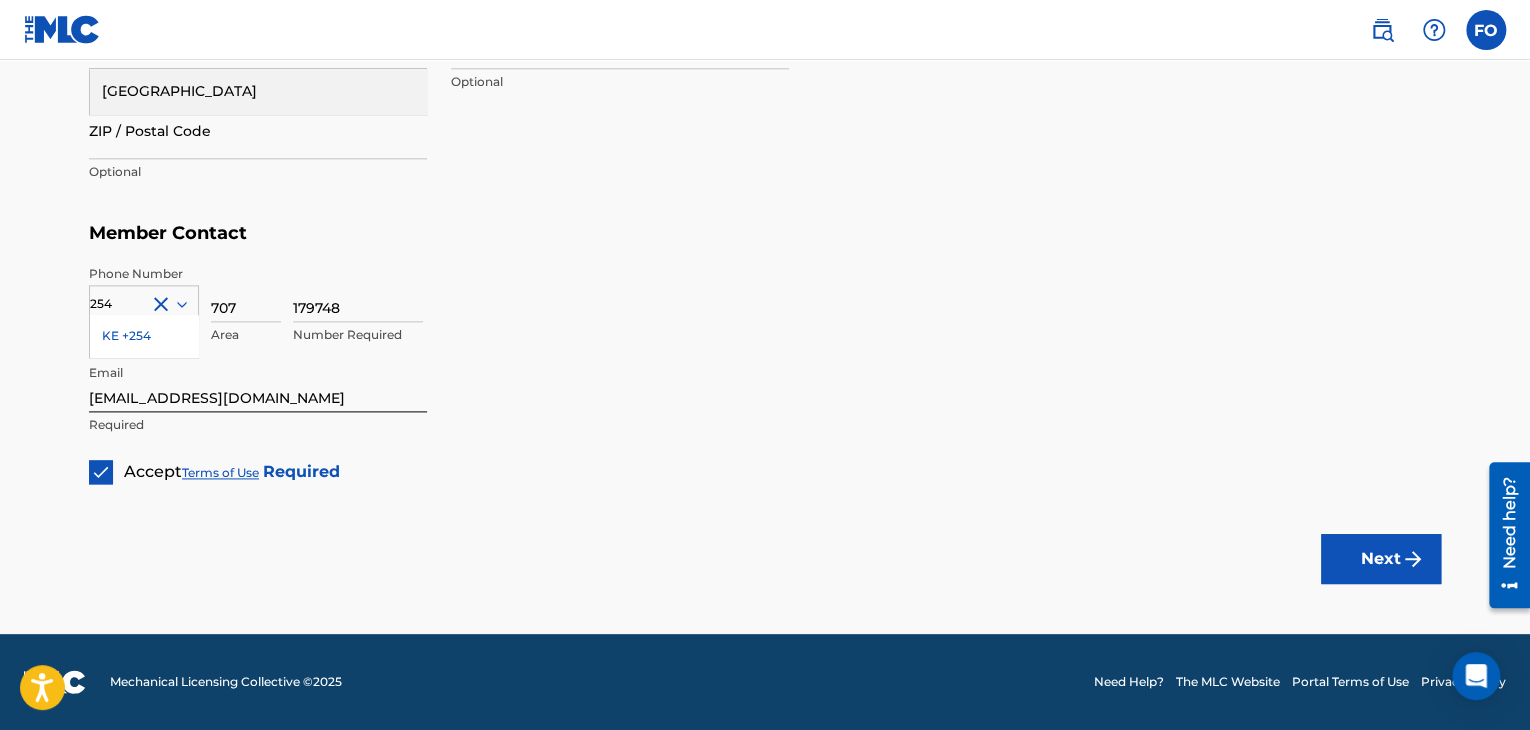 type on "[PERSON_NAME]" 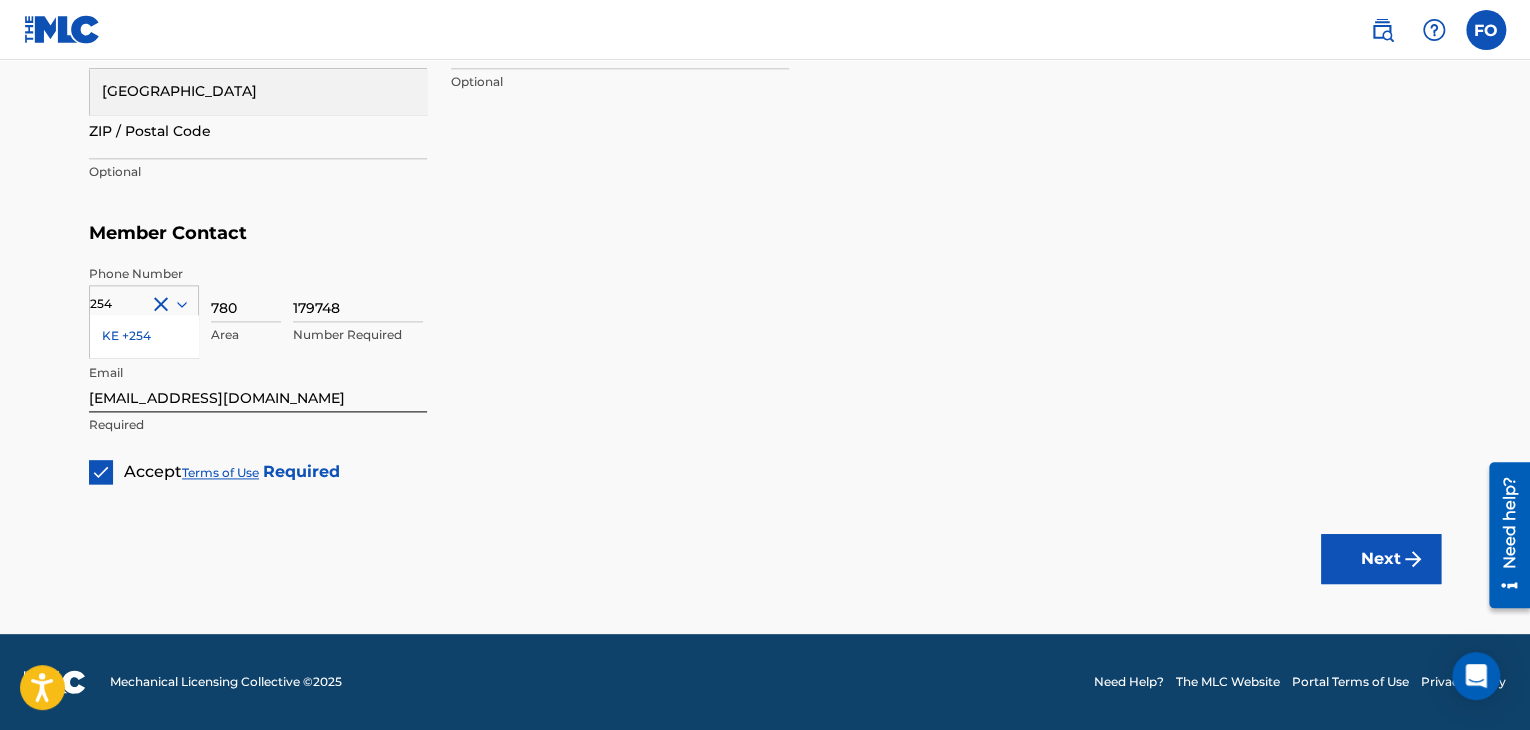 type on "780" 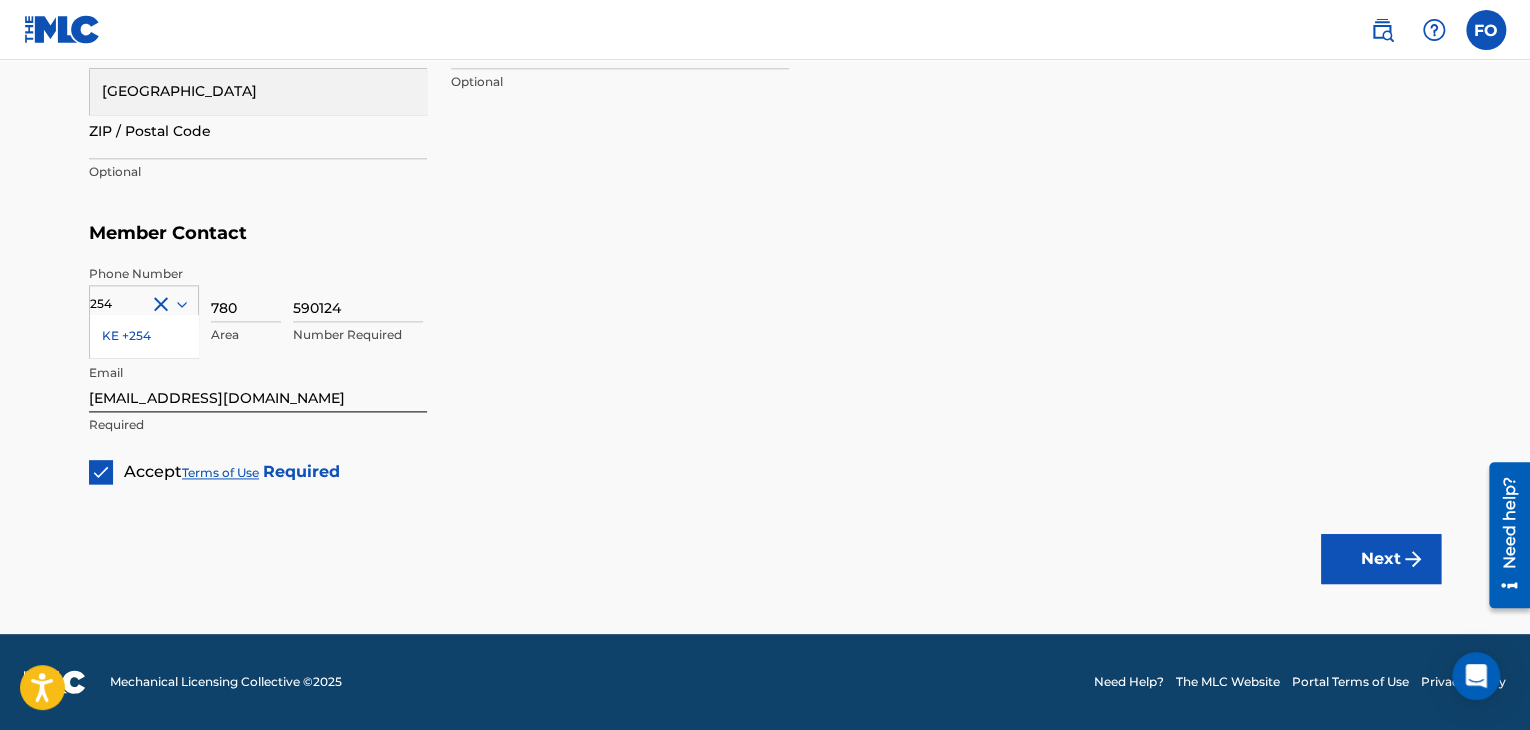 type on "590124" 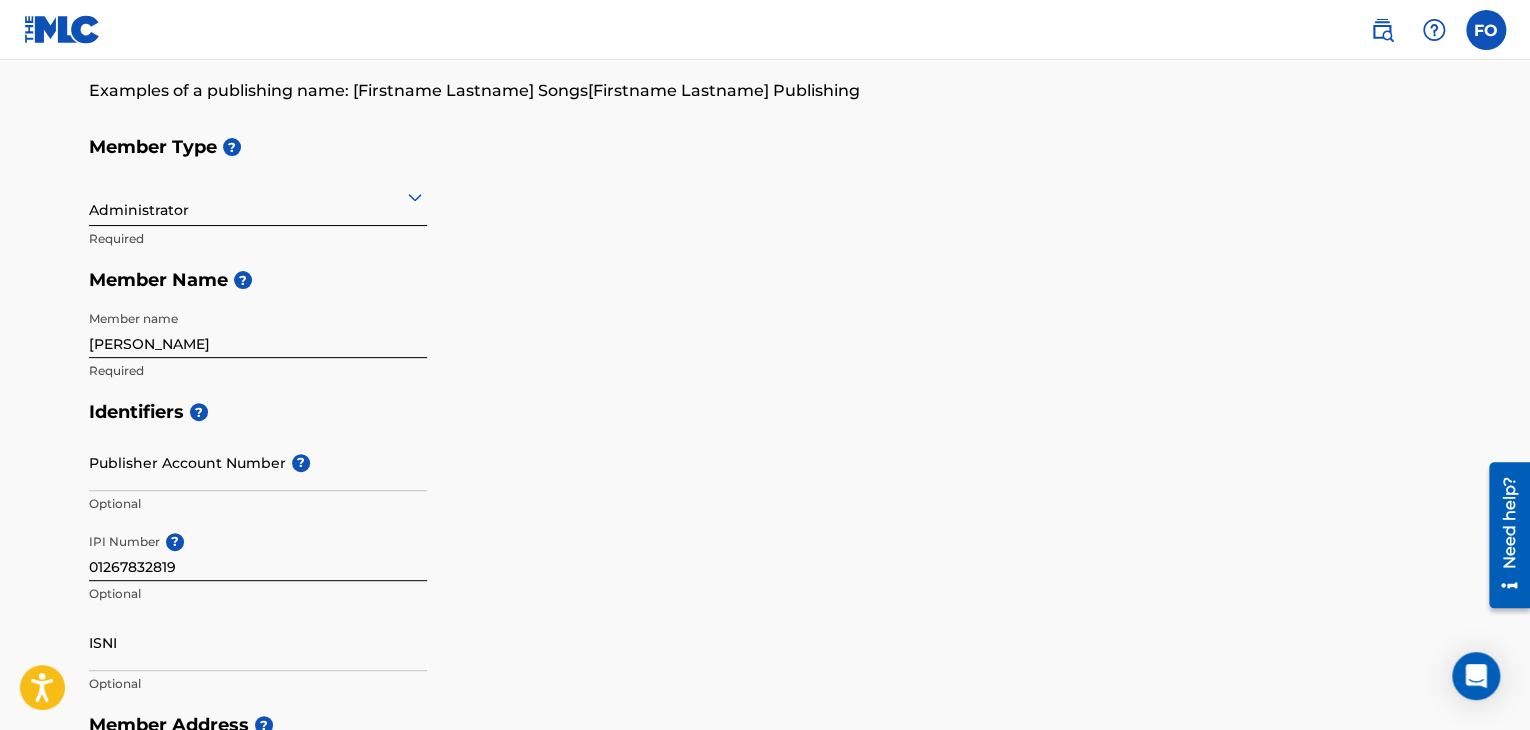 scroll, scrollTop: 108, scrollLeft: 0, axis: vertical 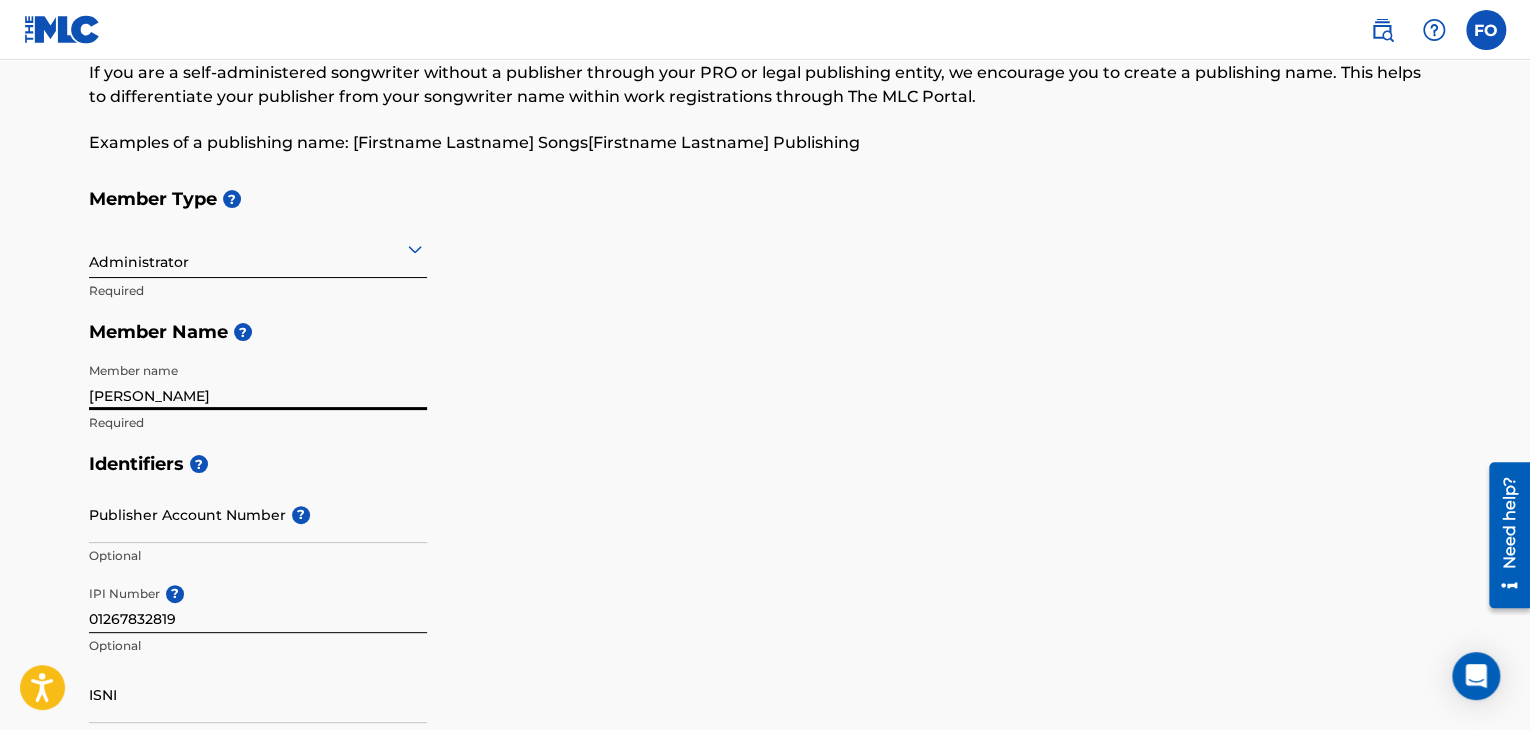click on "[PERSON_NAME]" at bounding box center (258, 381) 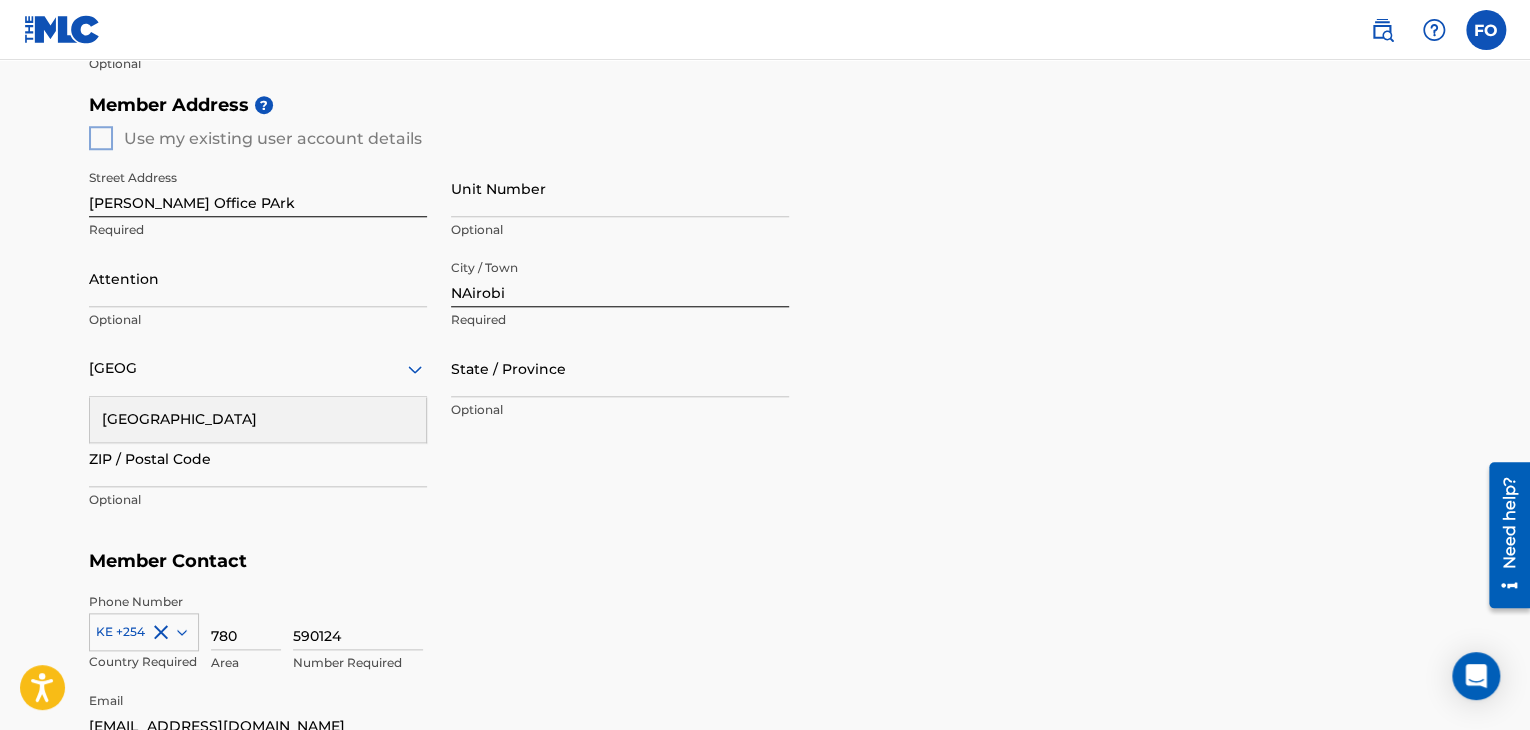 scroll, scrollTop: 1108, scrollLeft: 0, axis: vertical 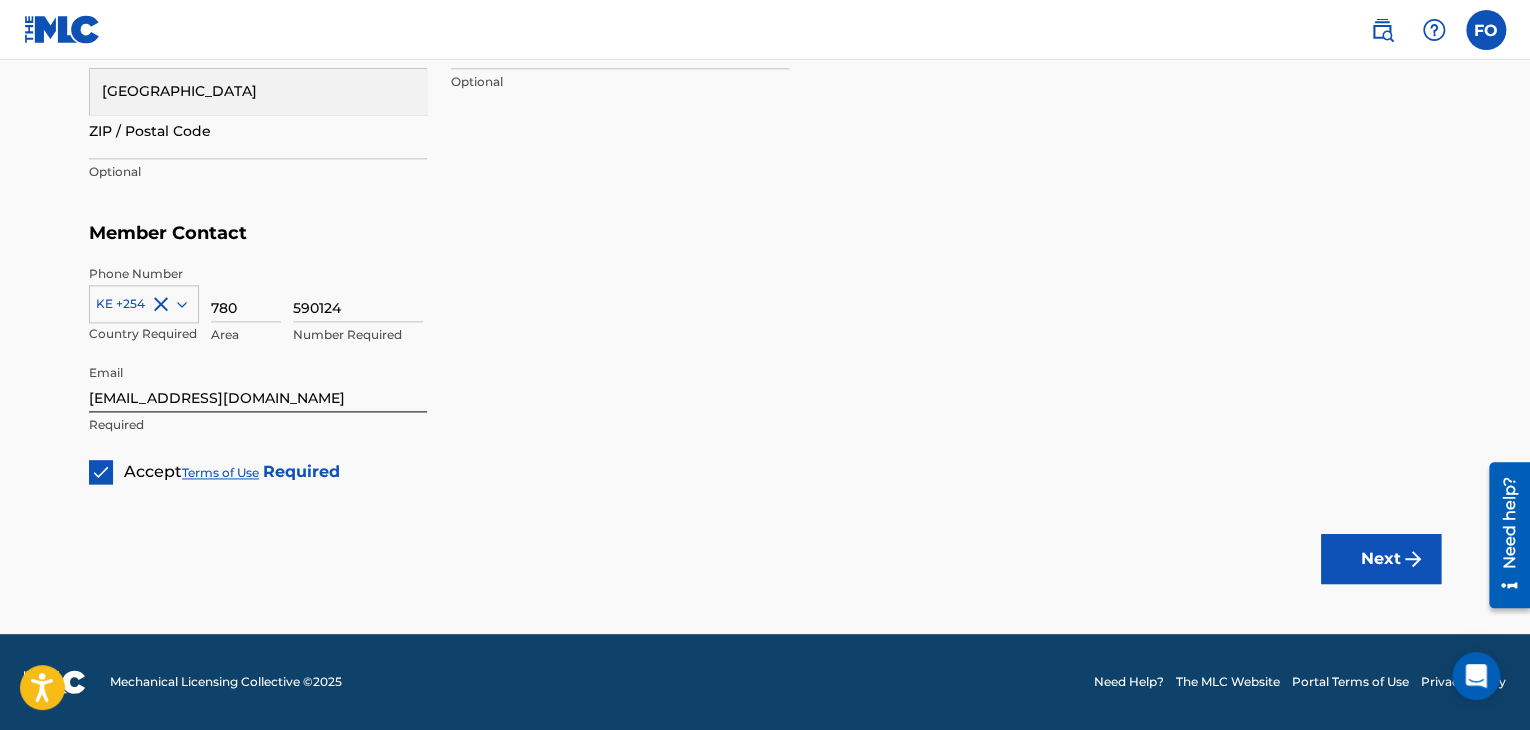 type on "Beats Publishing" 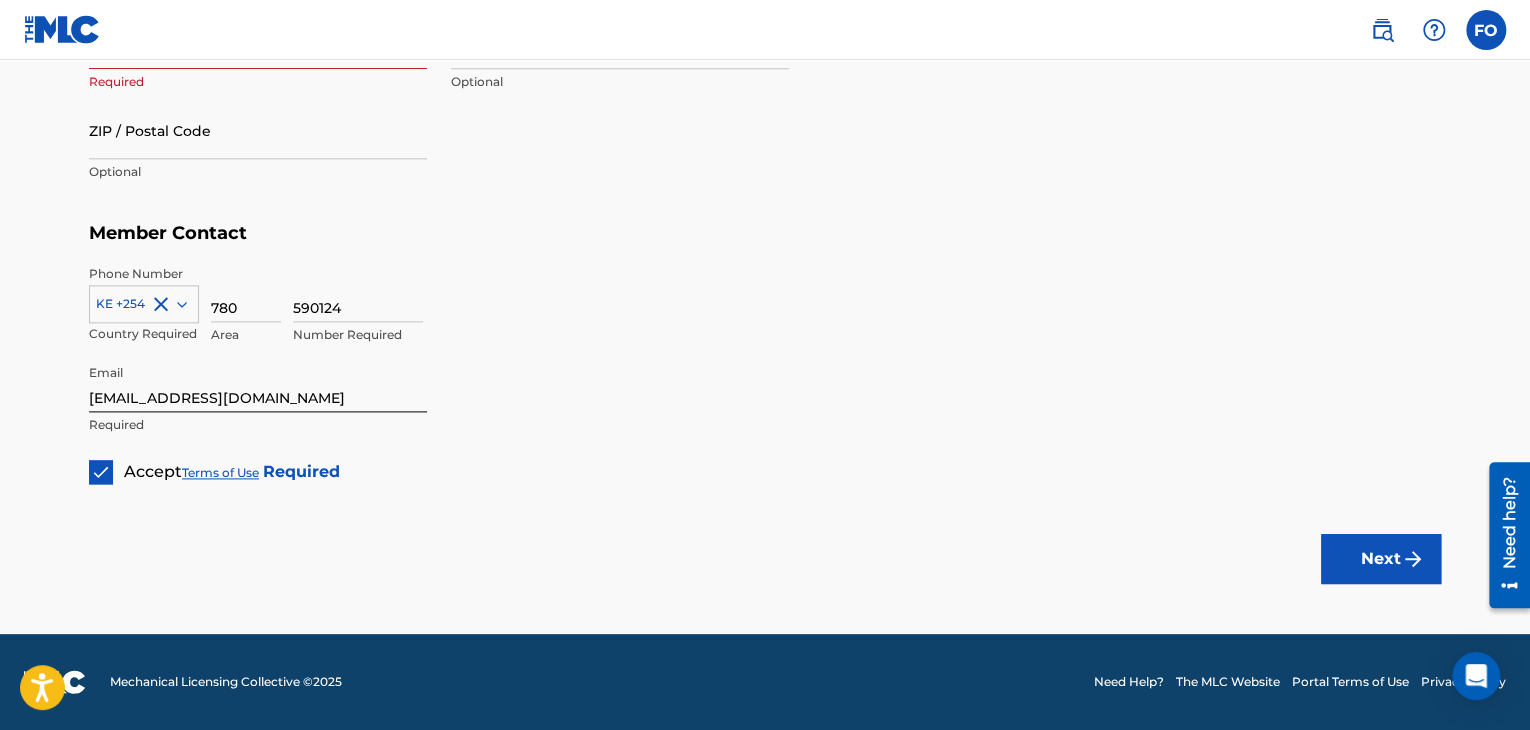 click on "Next" at bounding box center [1381, 559] 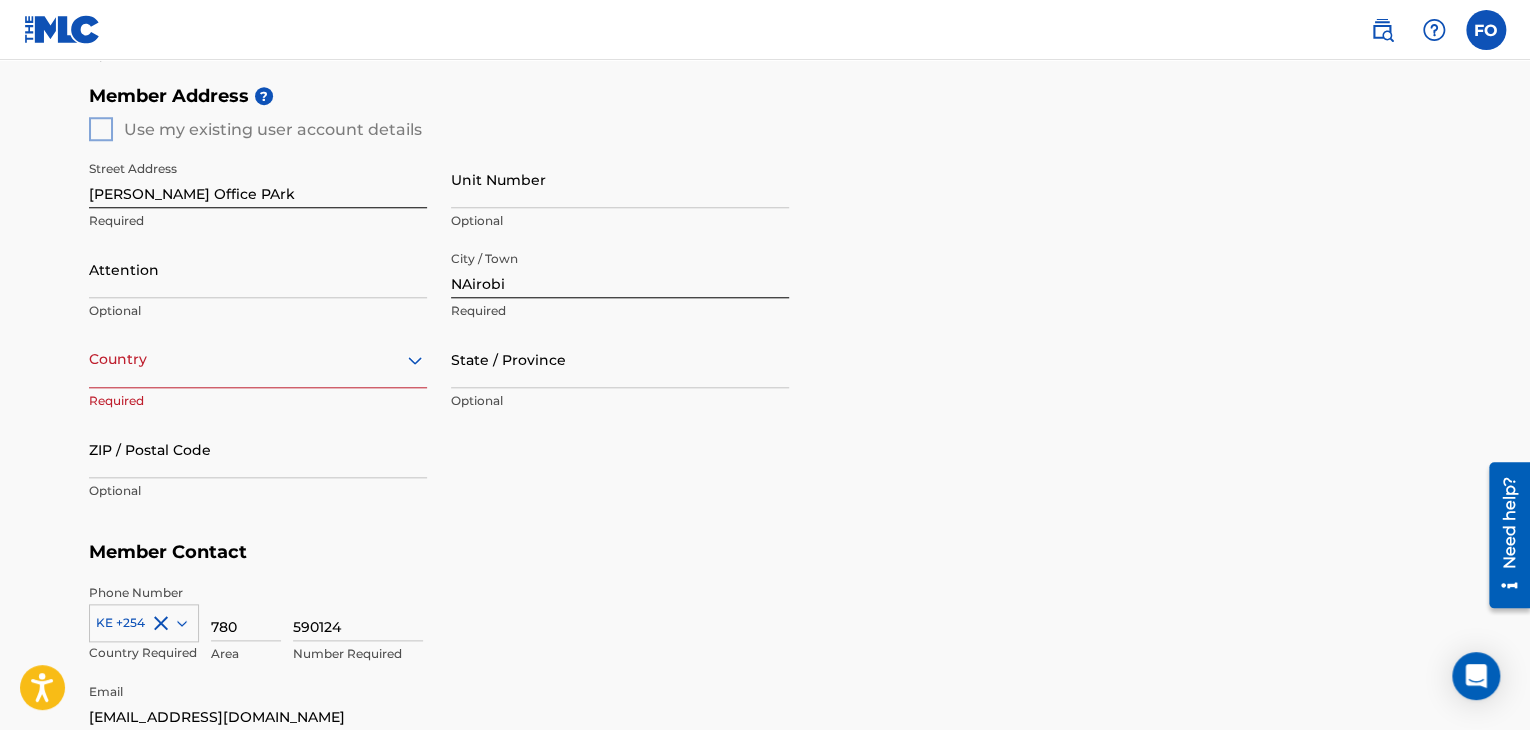 scroll, scrollTop: 787, scrollLeft: 0, axis: vertical 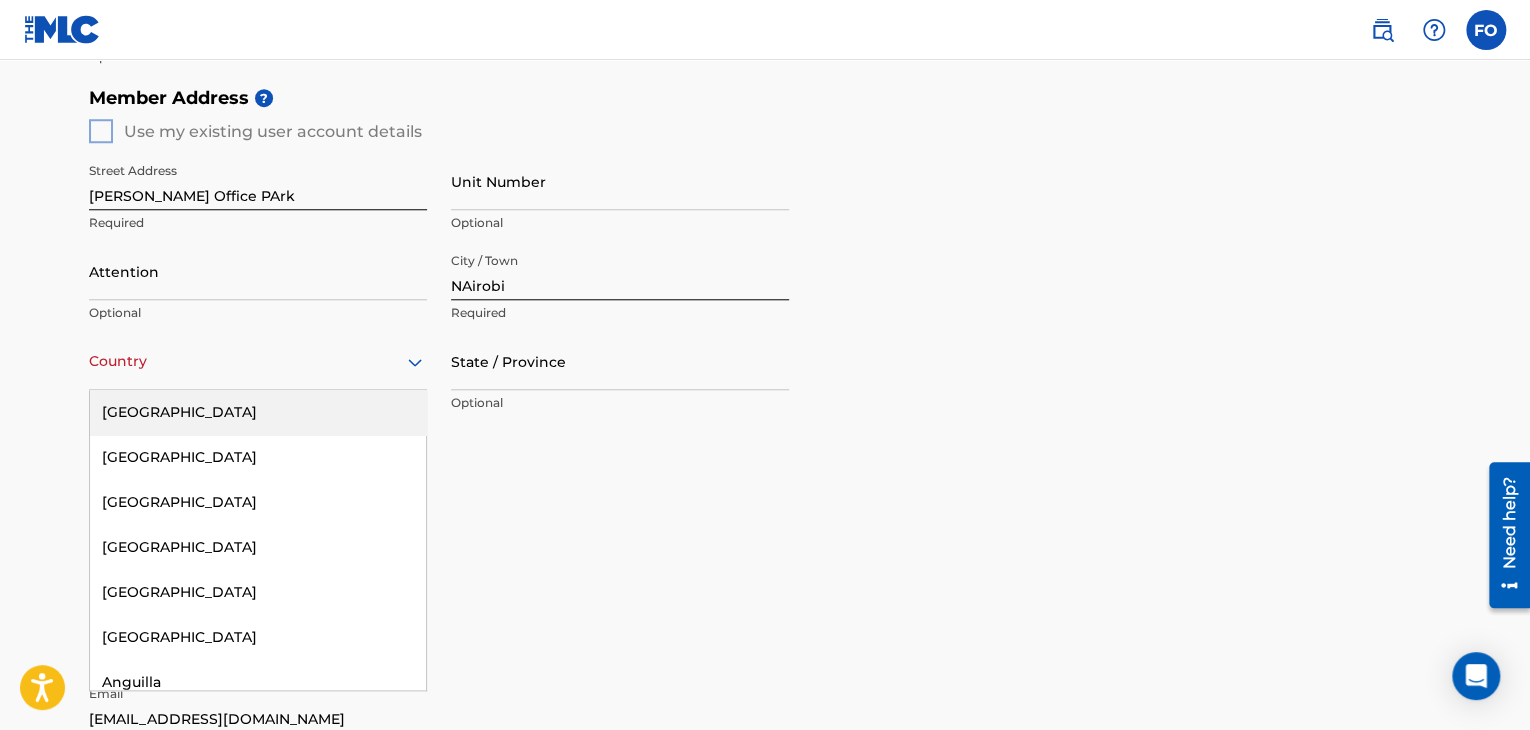 click at bounding box center (258, 361) 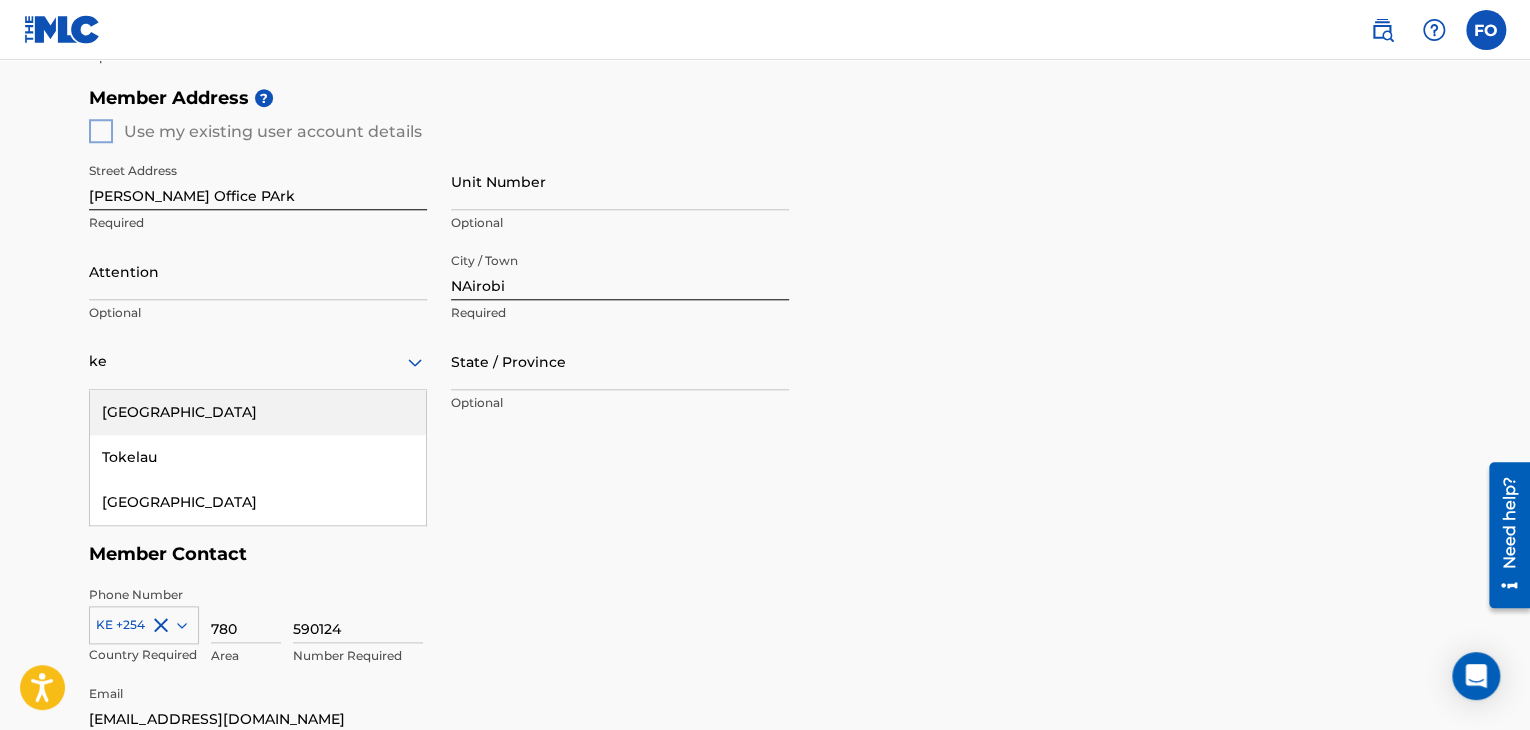 type on "[PERSON_NAME]" 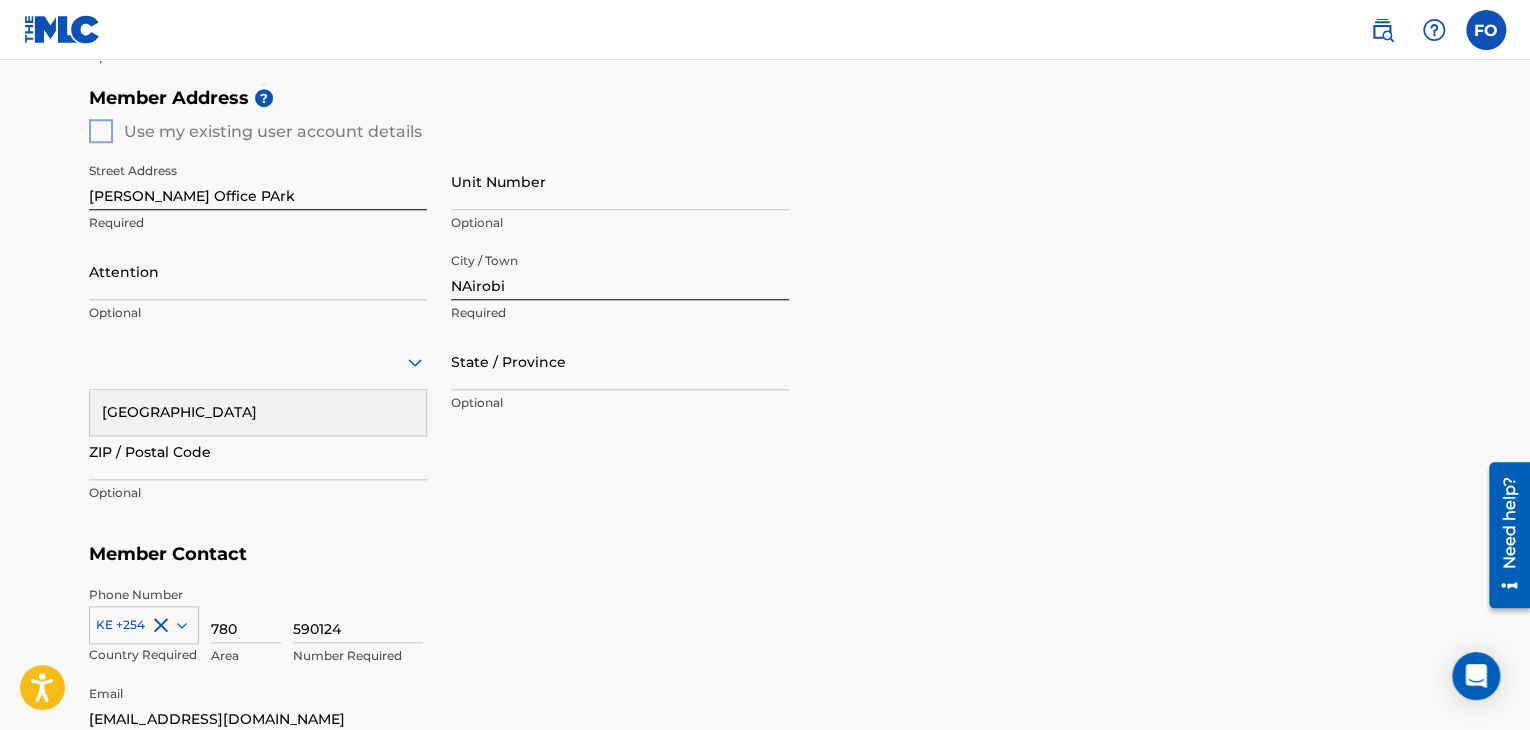 click at bounding box center (258, 361) 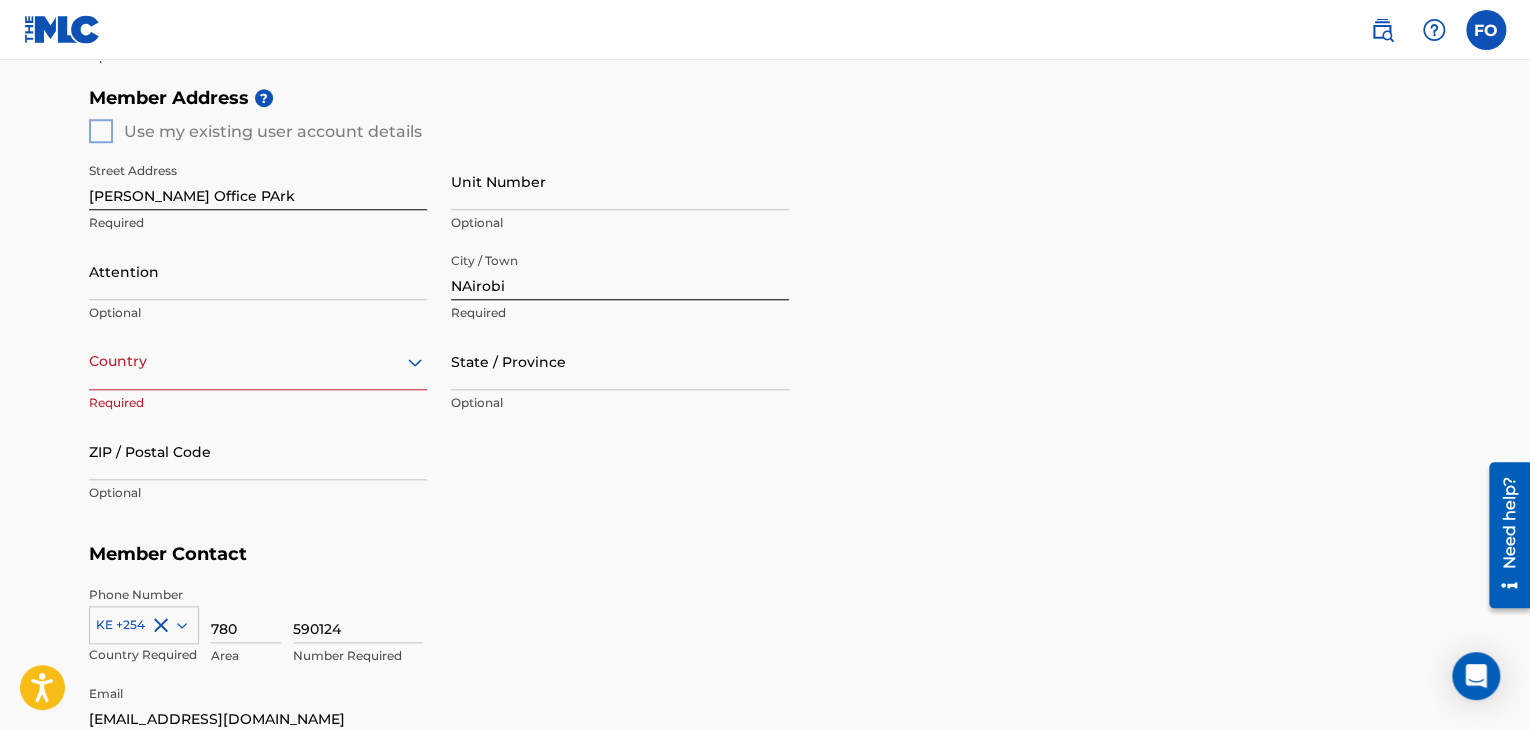 click at bounding box center [258, 361] 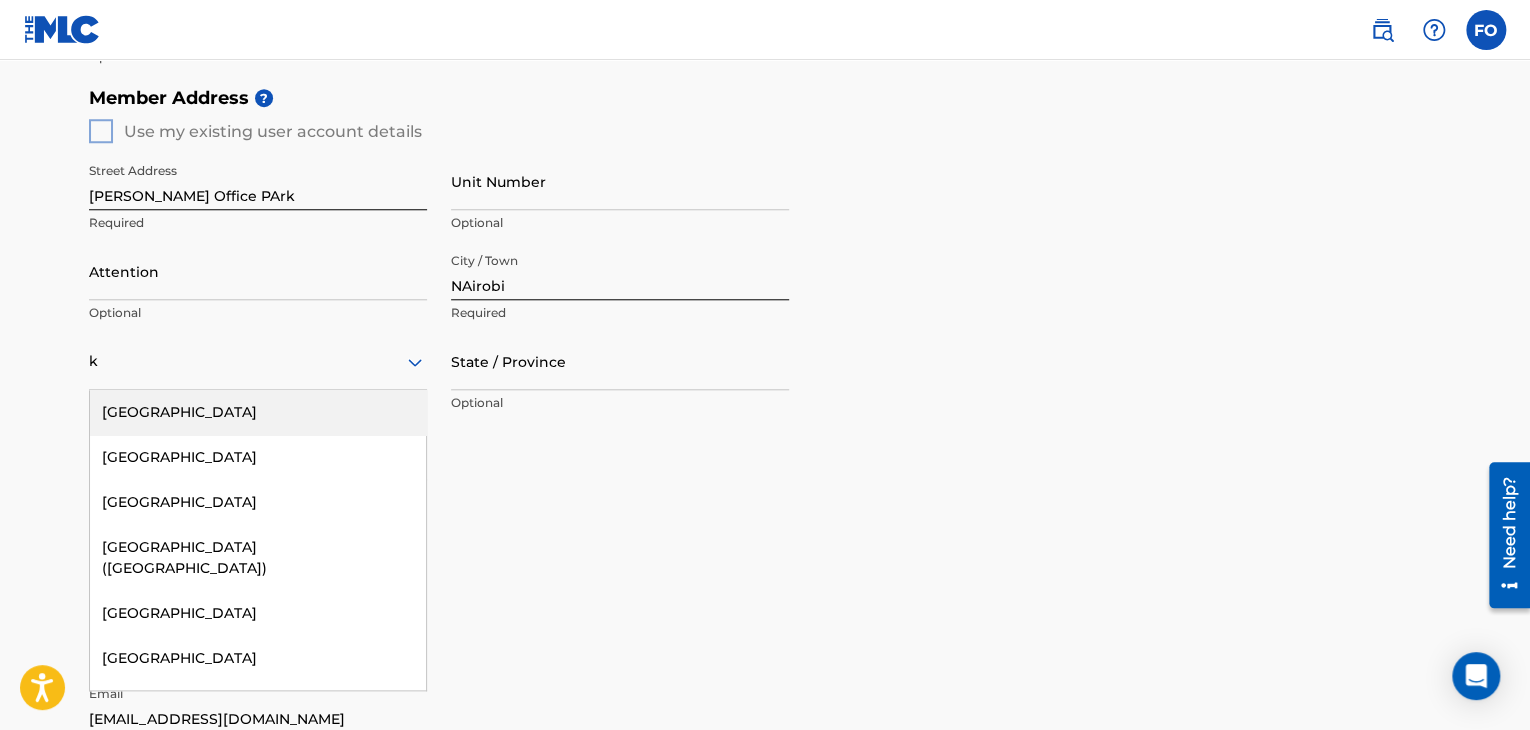 type on "ke" 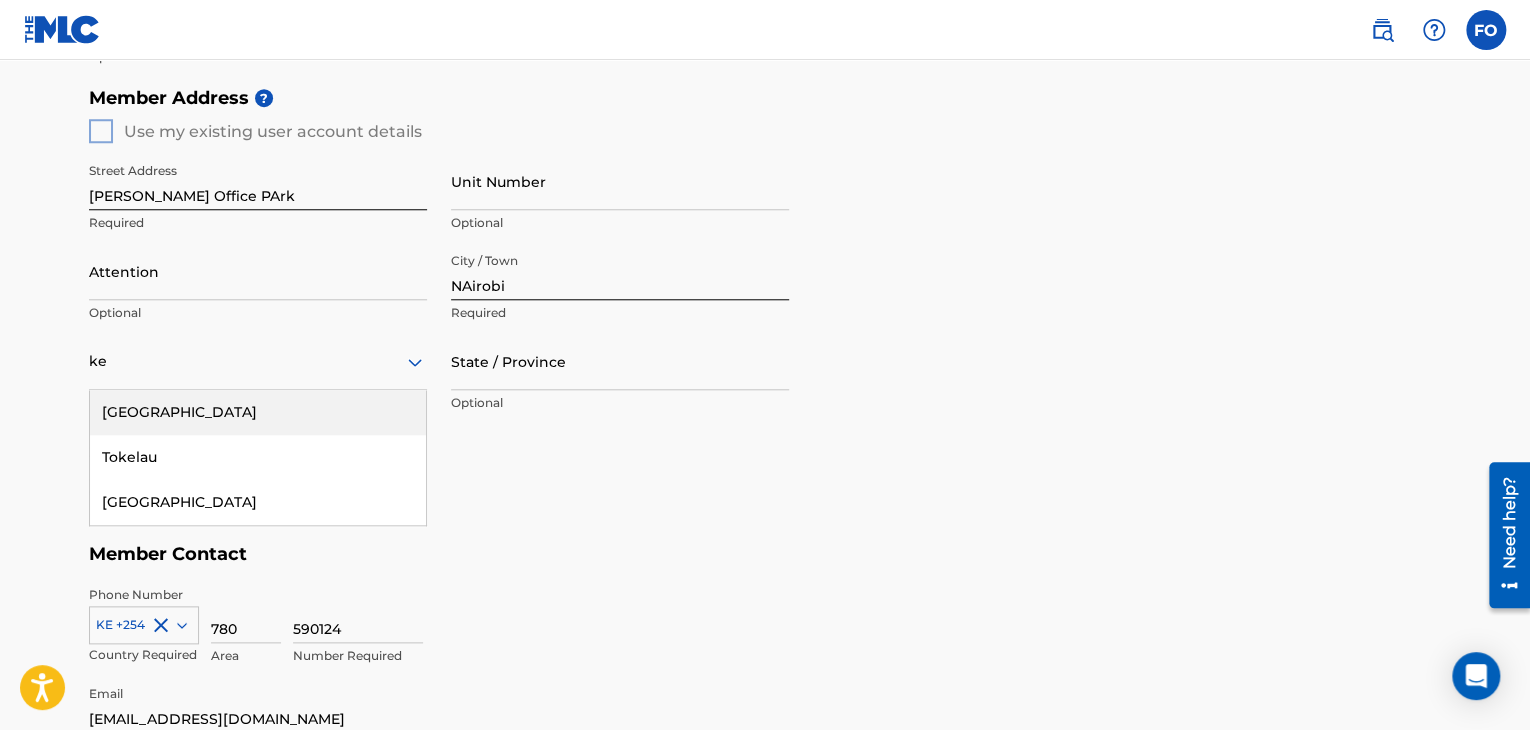 click on "[GEOGRAPHIC_DATA]" at bounding box center [258, 412] 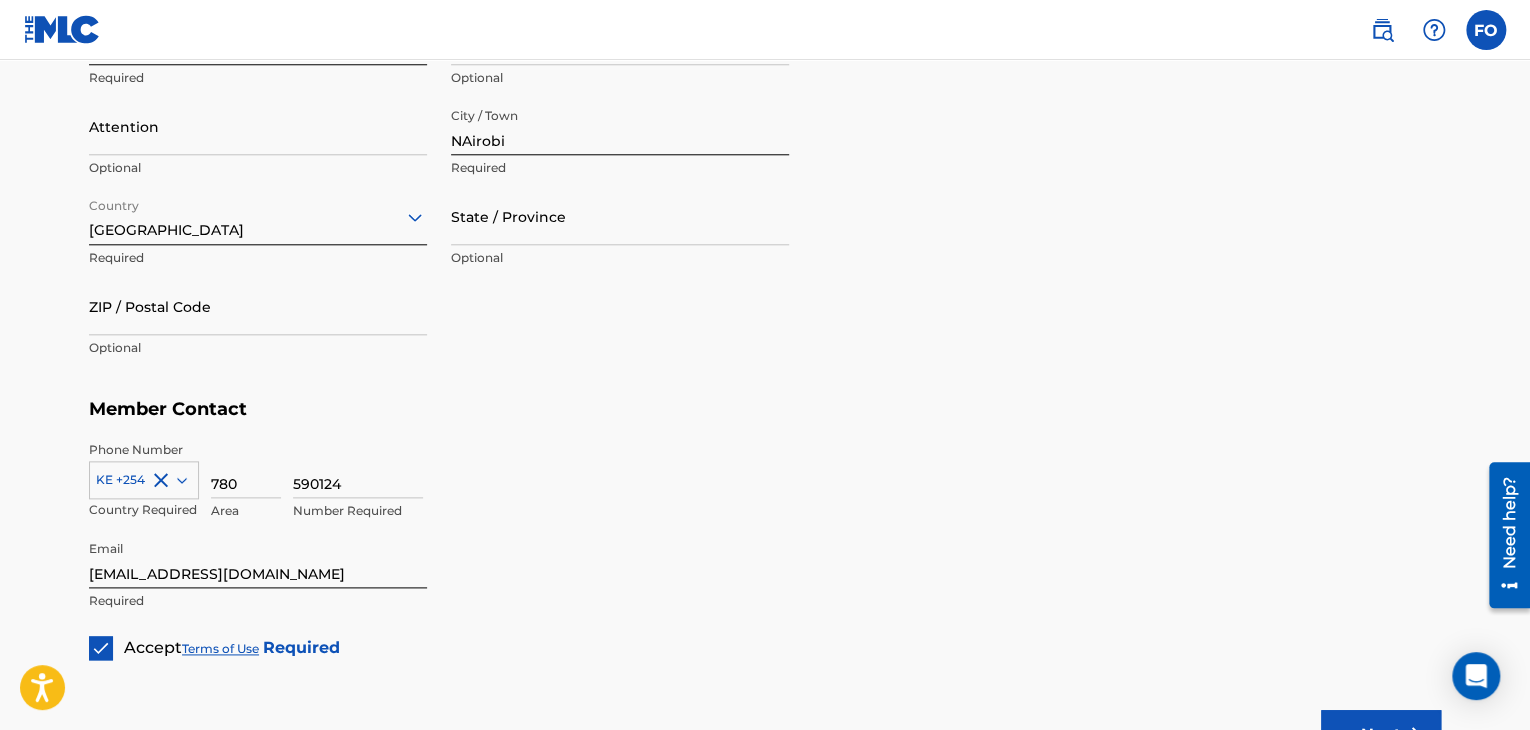 scroll, scrollTop: 1108, scrollLeft: 0, axis: vertical 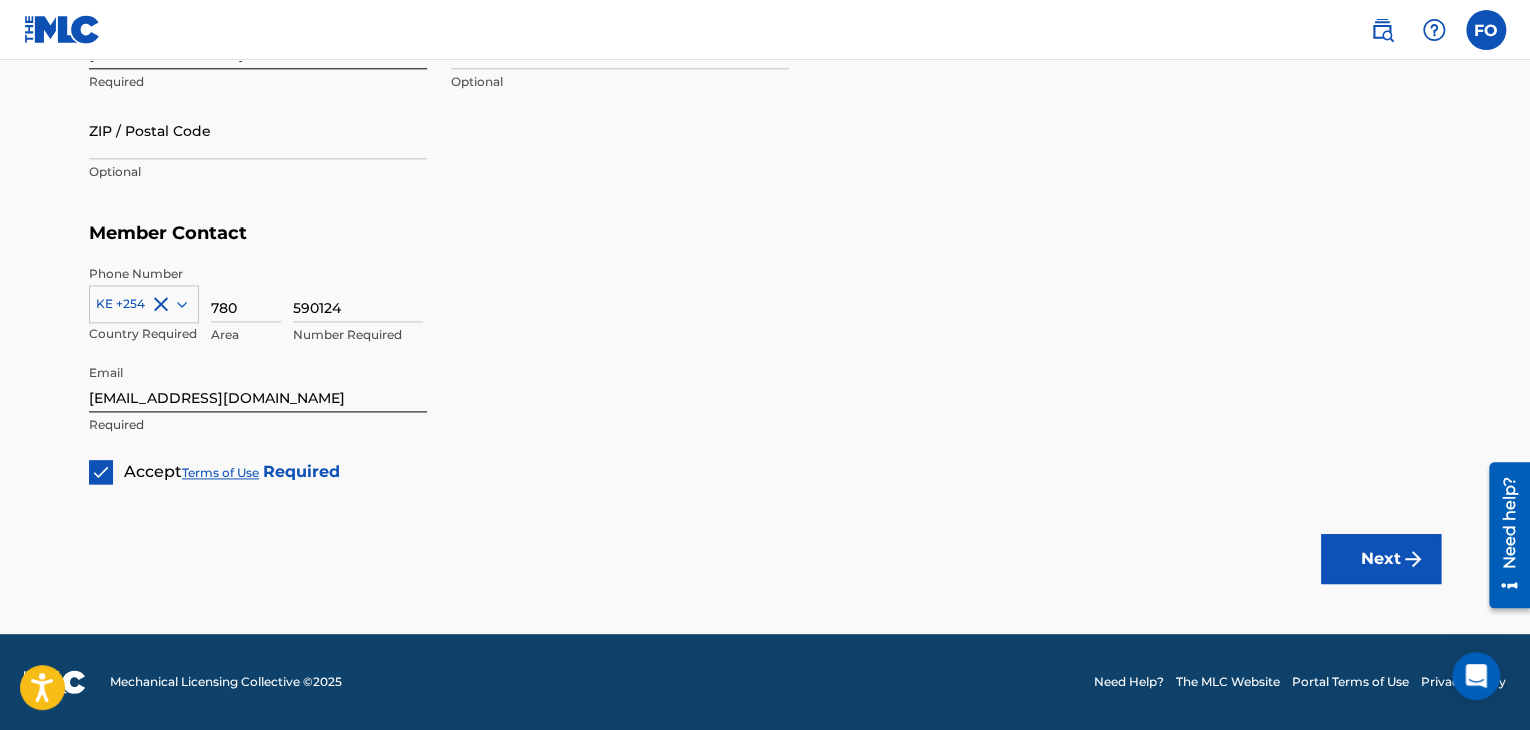 click at bounding box center (1413, 559) 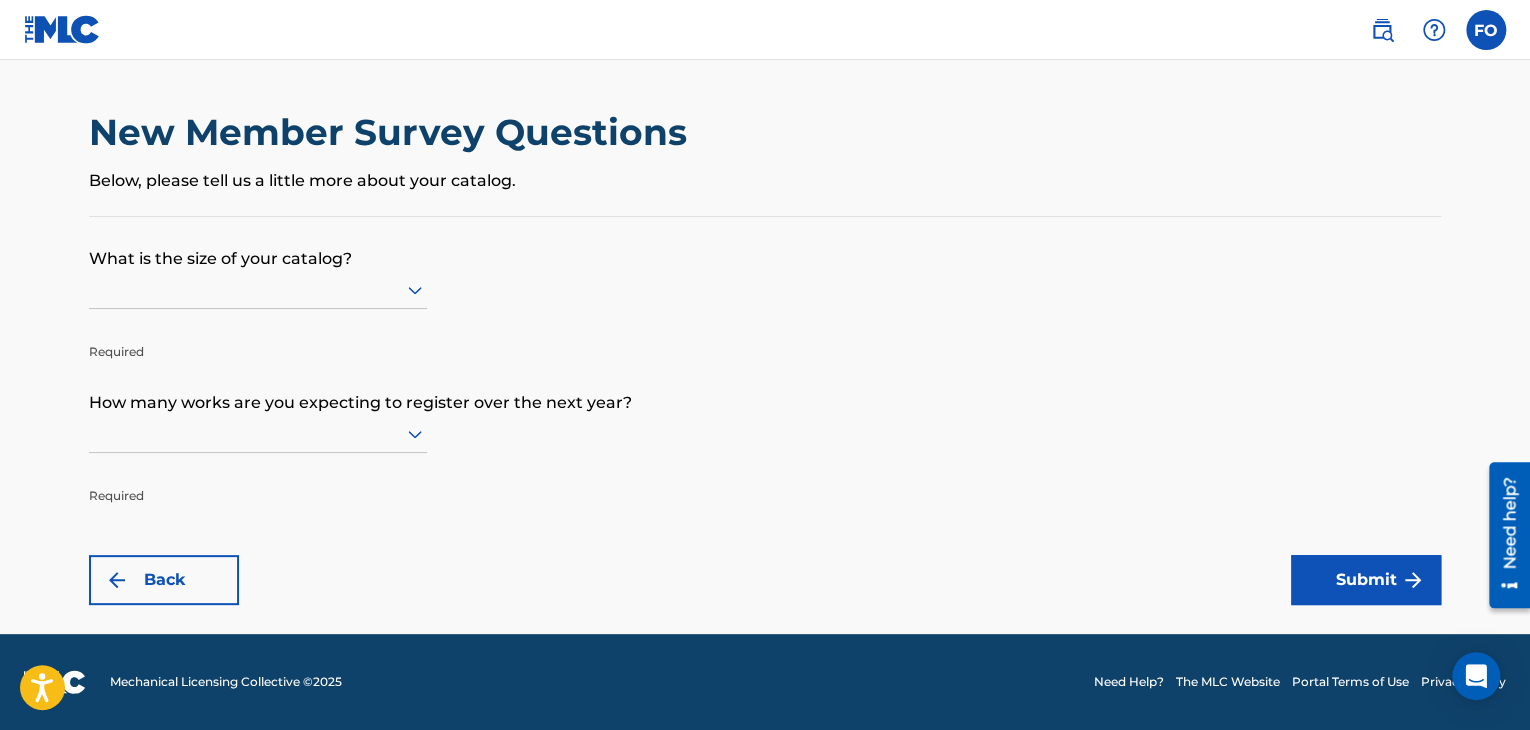 click at bounding box center (258, 289) 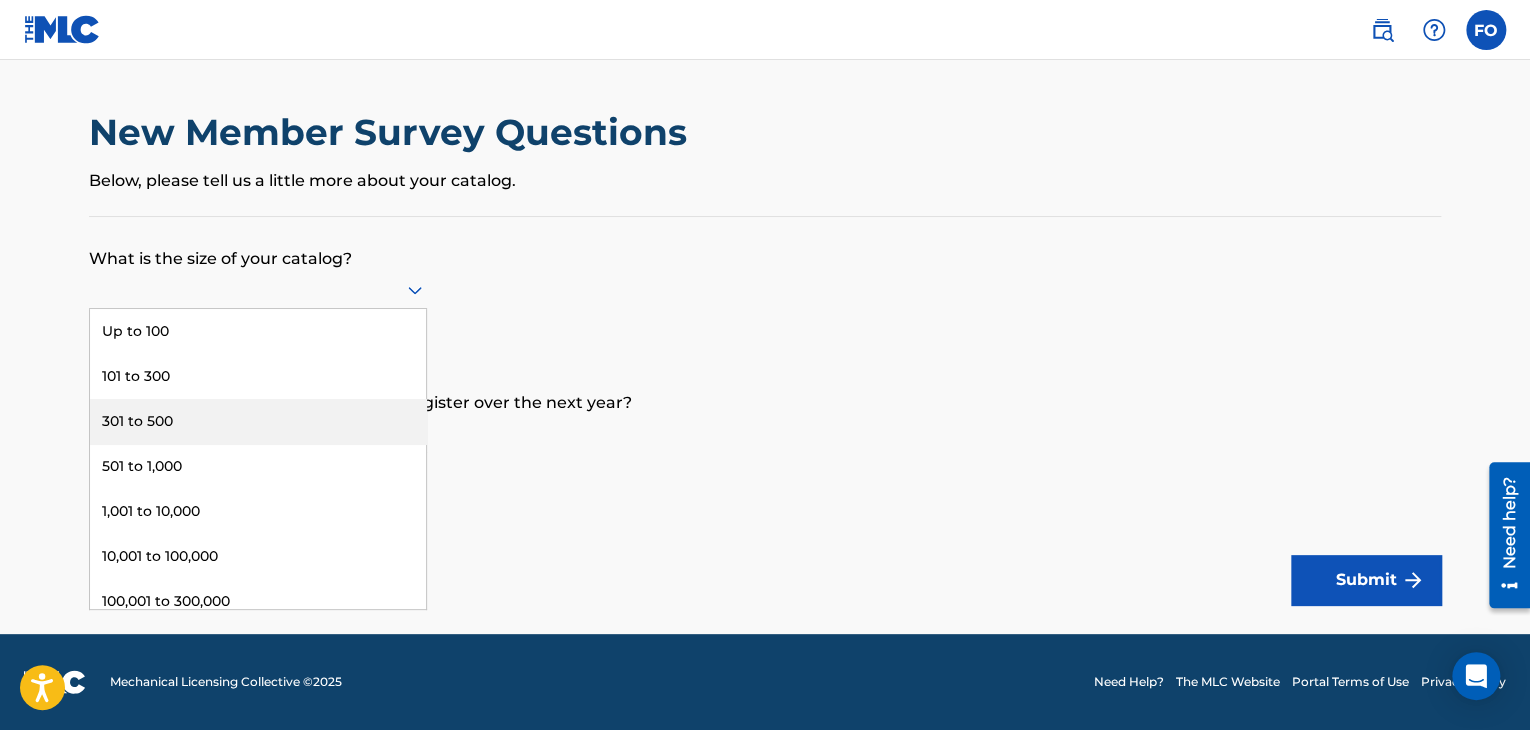 click on "301 to 500" at bounding box center (258, 421) 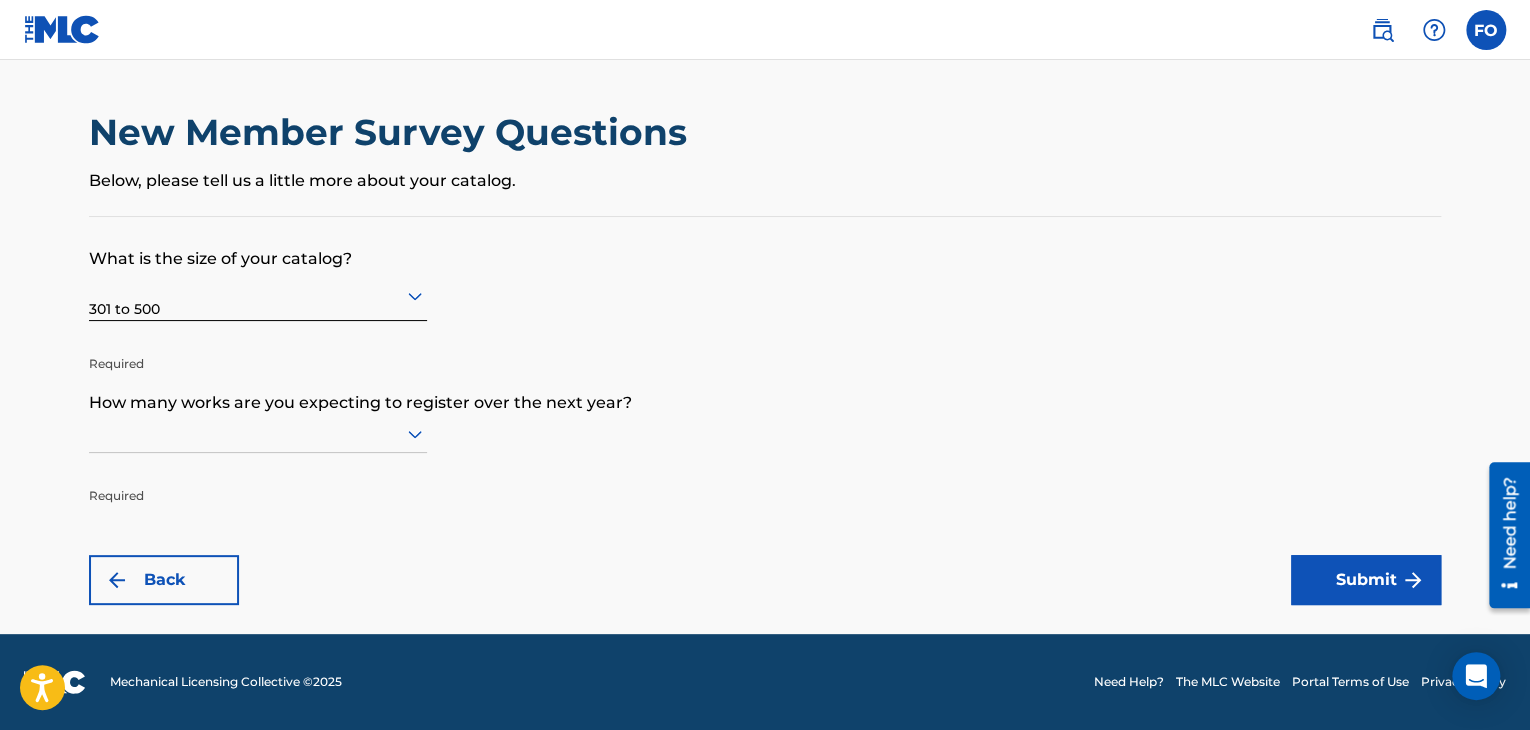 scroll, scrollTop: 0, scrollLeft: 0, axis: both 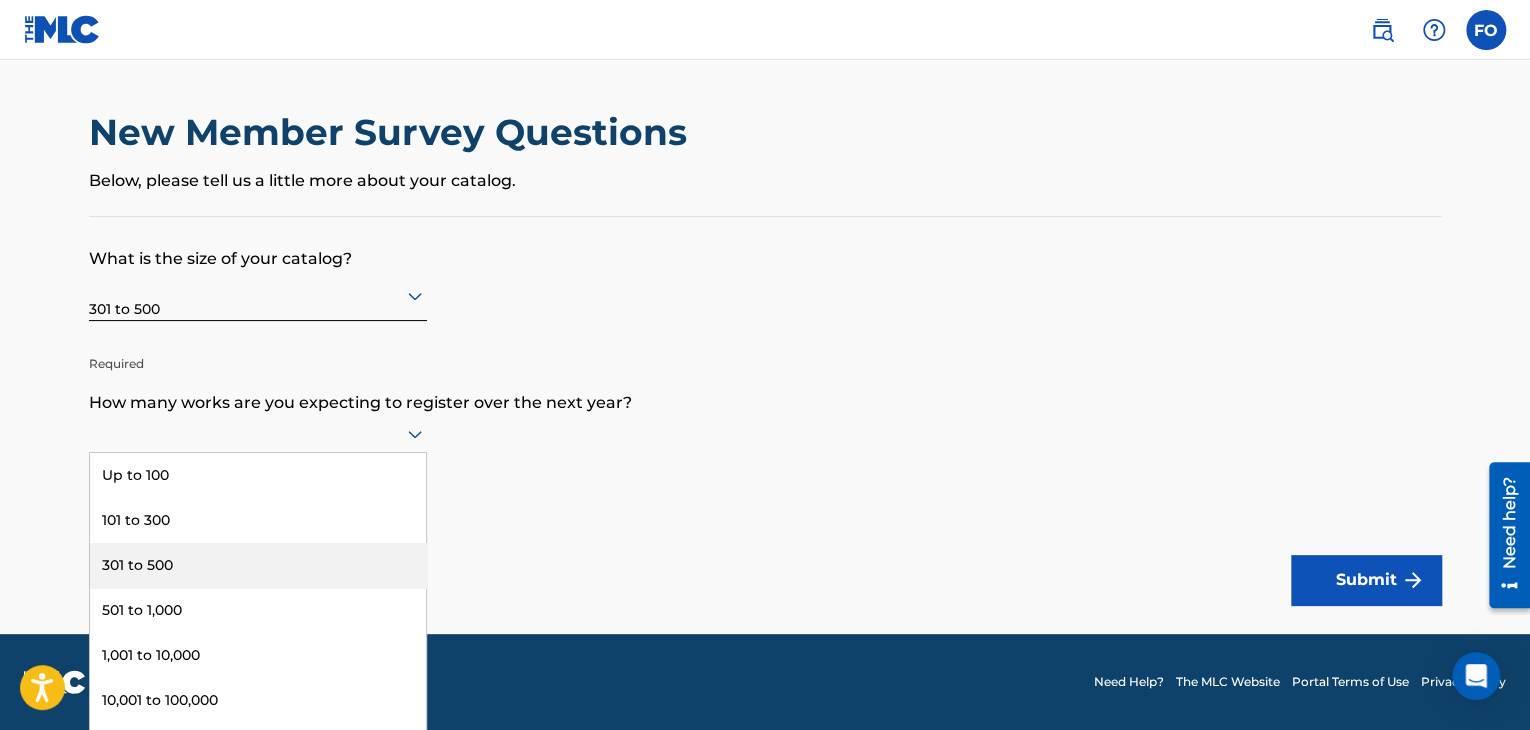 click on "301 to 500" at bounding box center (258, 565) 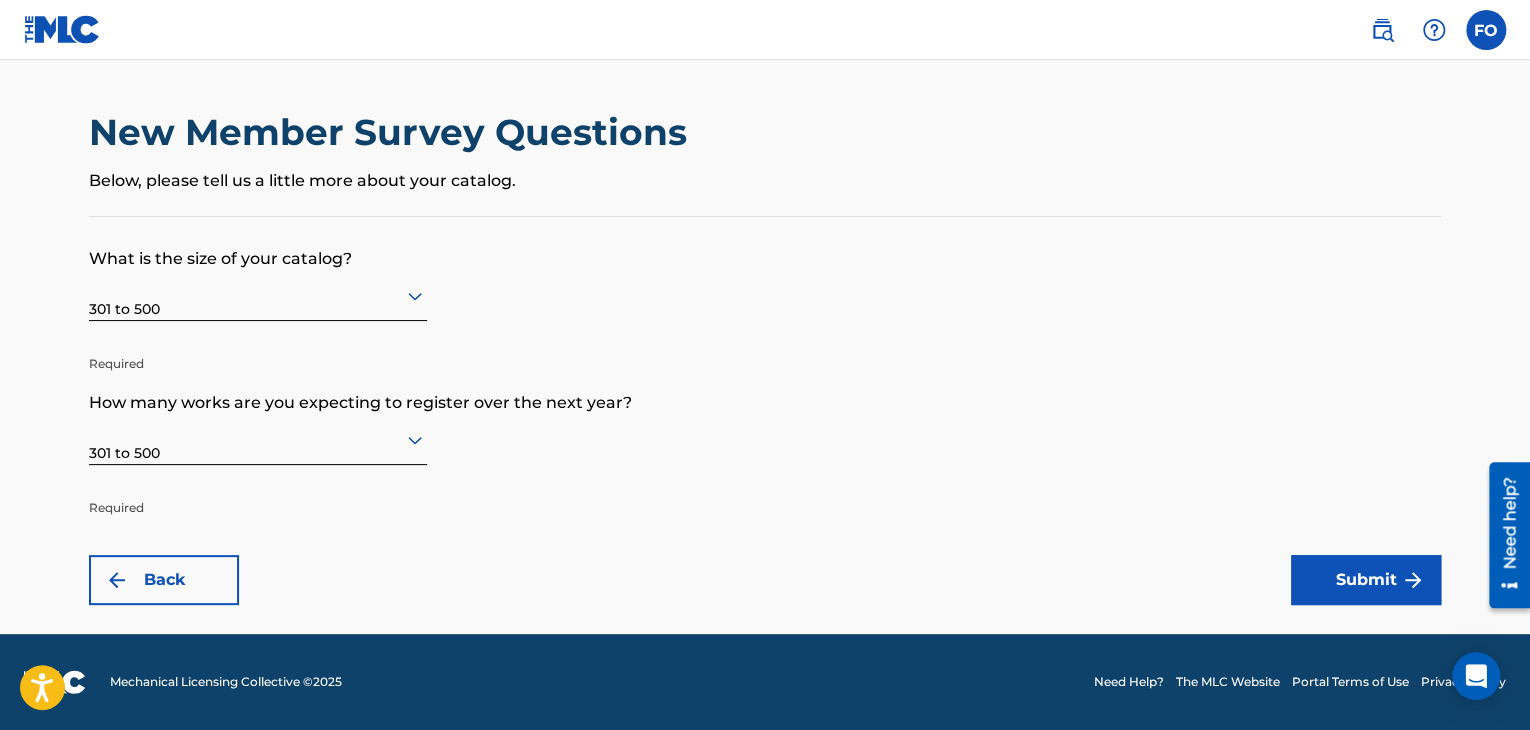 scroll, scrollTop: 0, scrollLeft: 0, axis: both 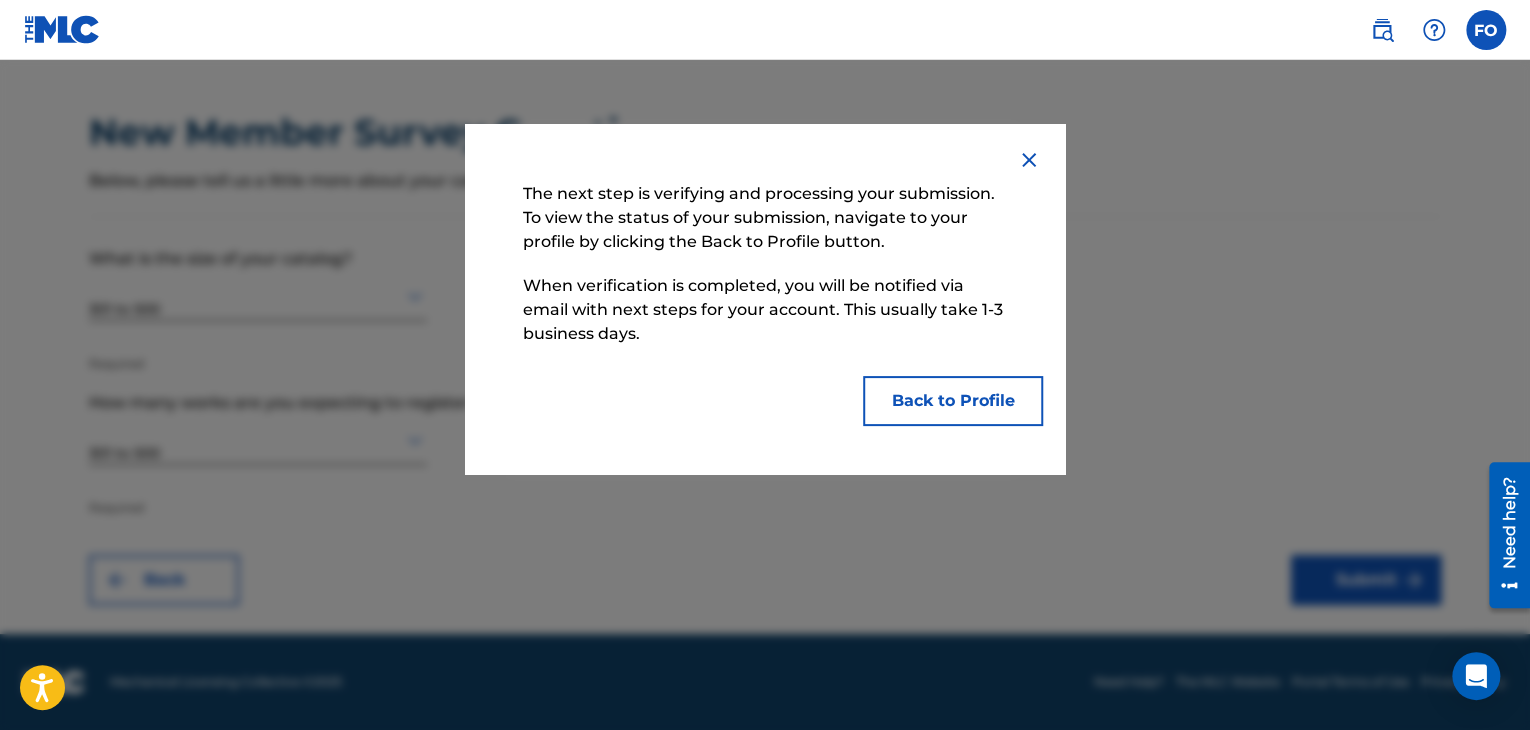 click on "Back to Profile" at bounding box center (953, 401) 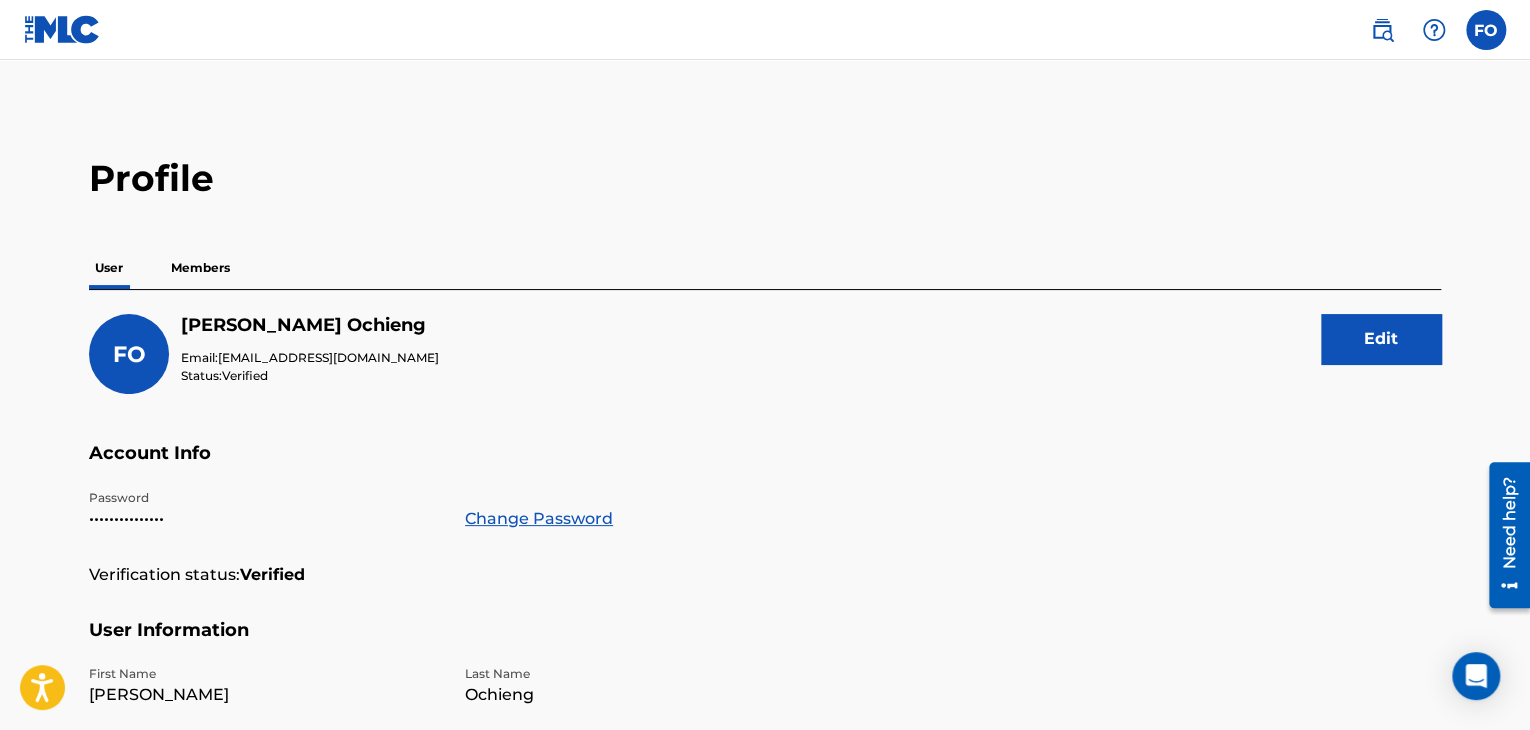 click on "Members" at bounding box center (200, 268) 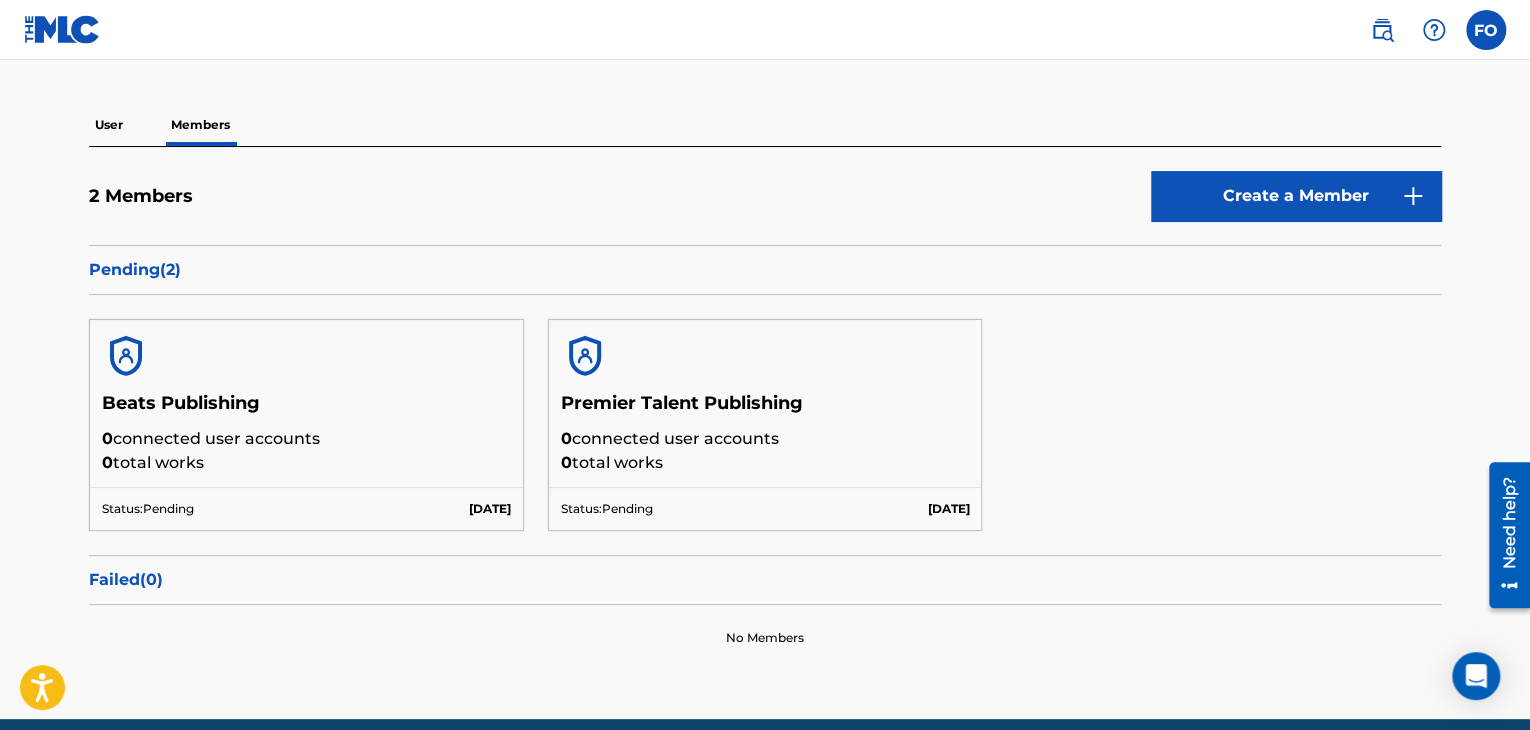 scroll, scrollTop: 226, scrollLeft: 0, axis: vertical 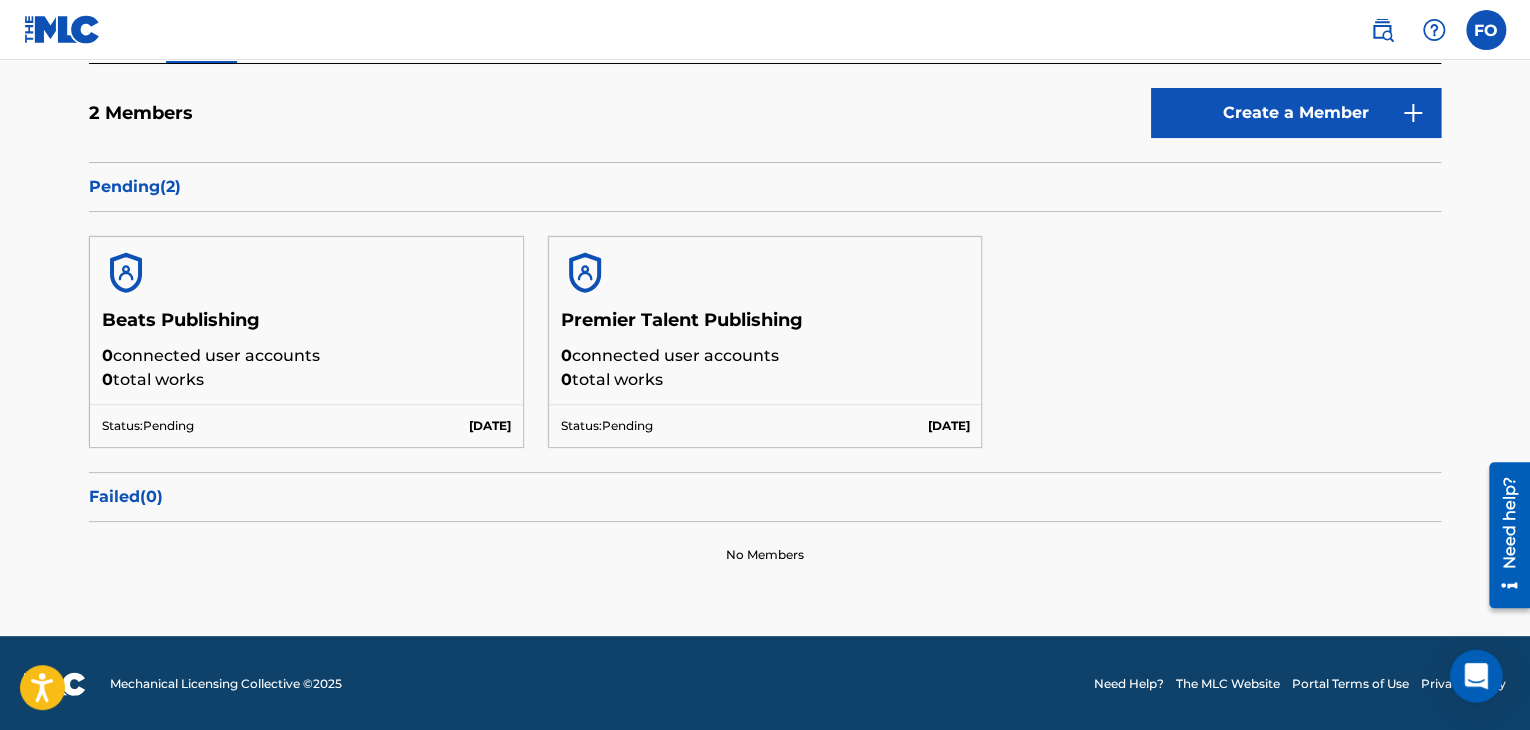 click 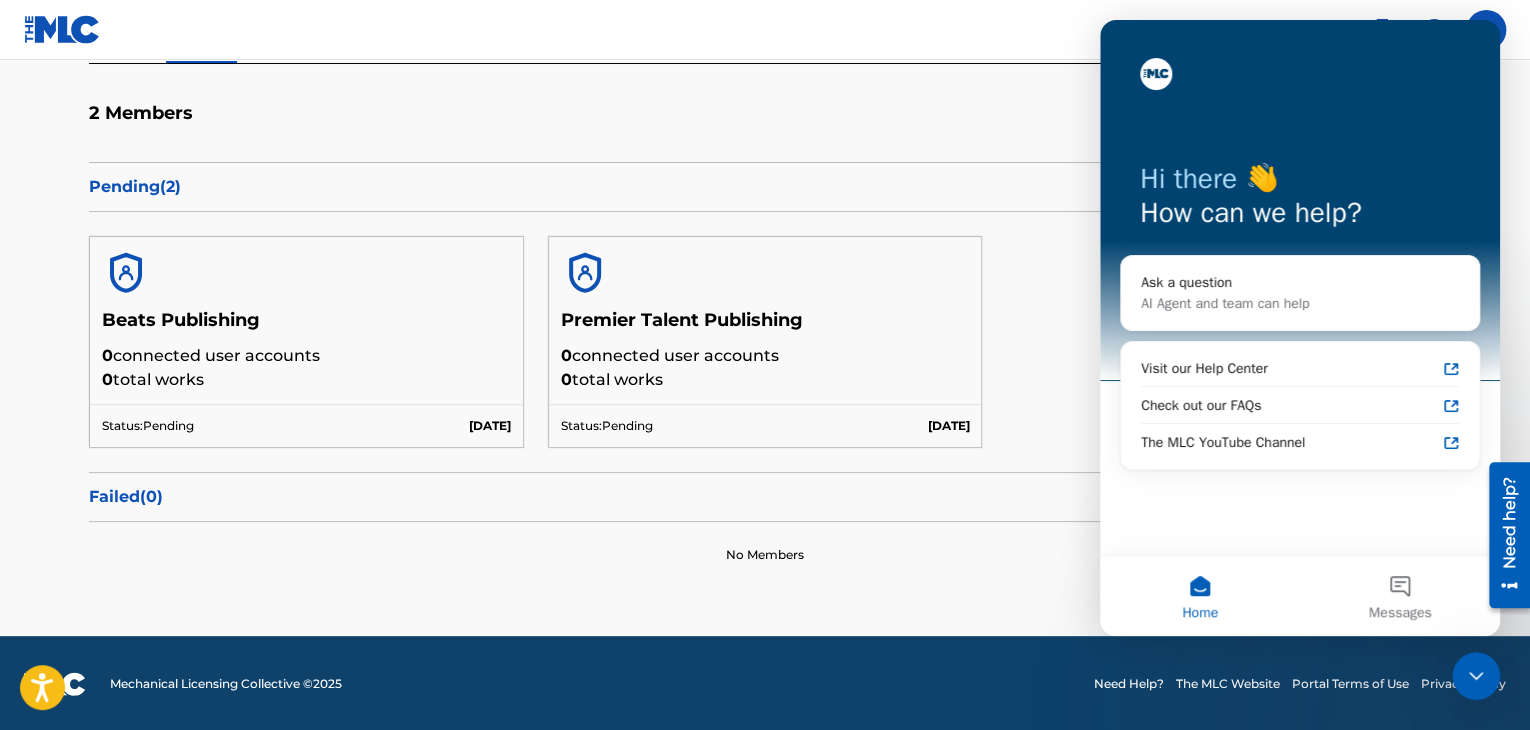 scroll, scrollTop: 0, scrollLeft: 0, axis: both 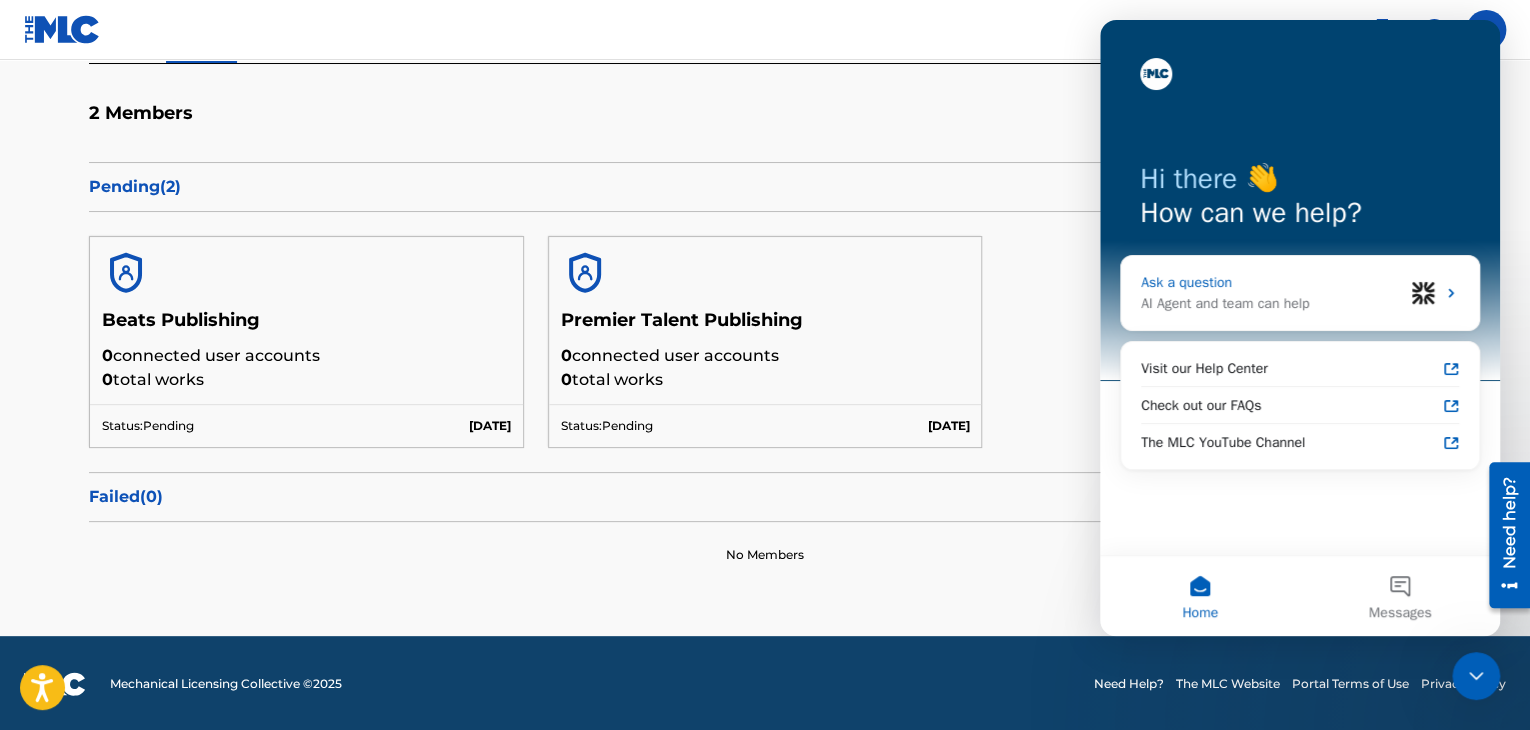 click on "AI Agent and team can help" at bounding box center [1272, 303] 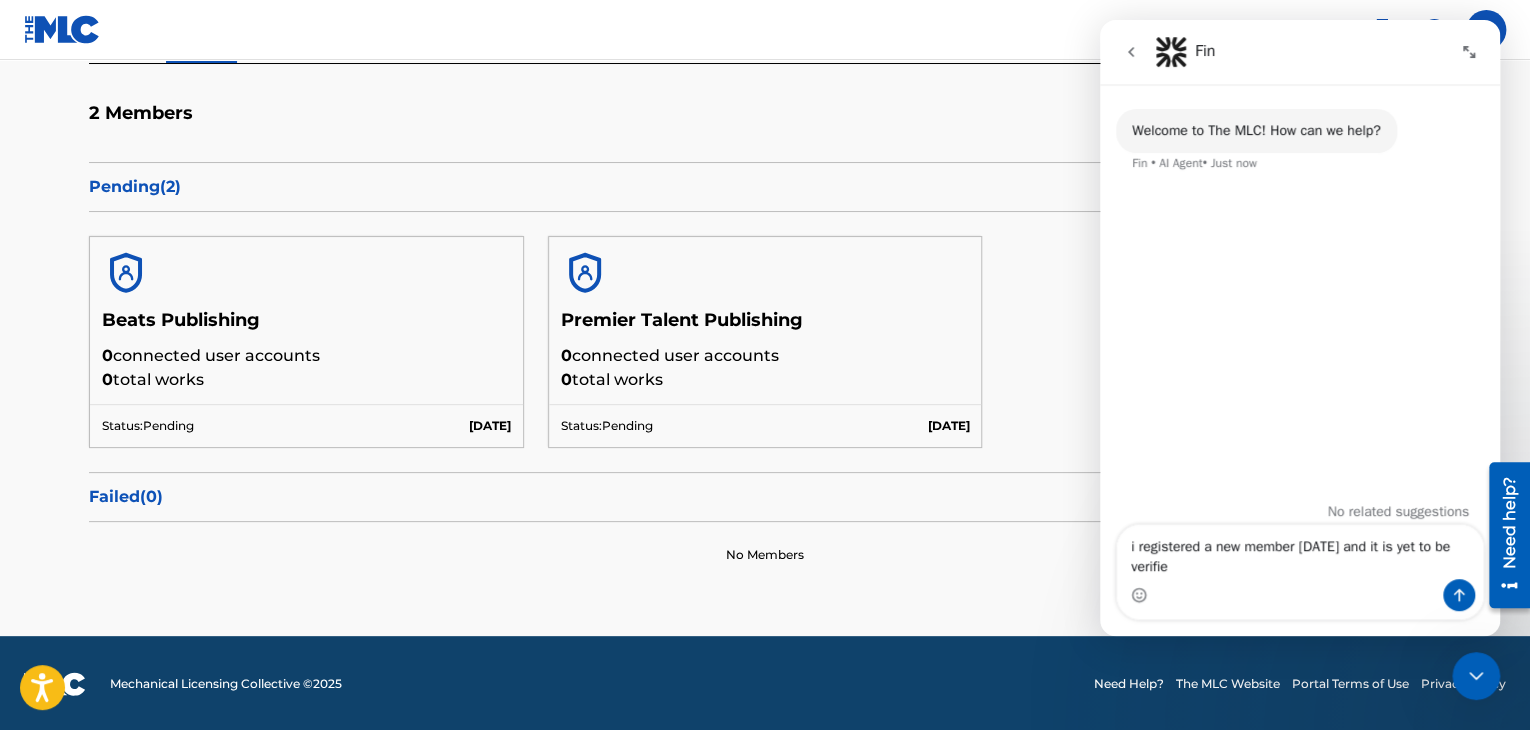 type on "i registered a new member [DATE] and it is yet to be verified" 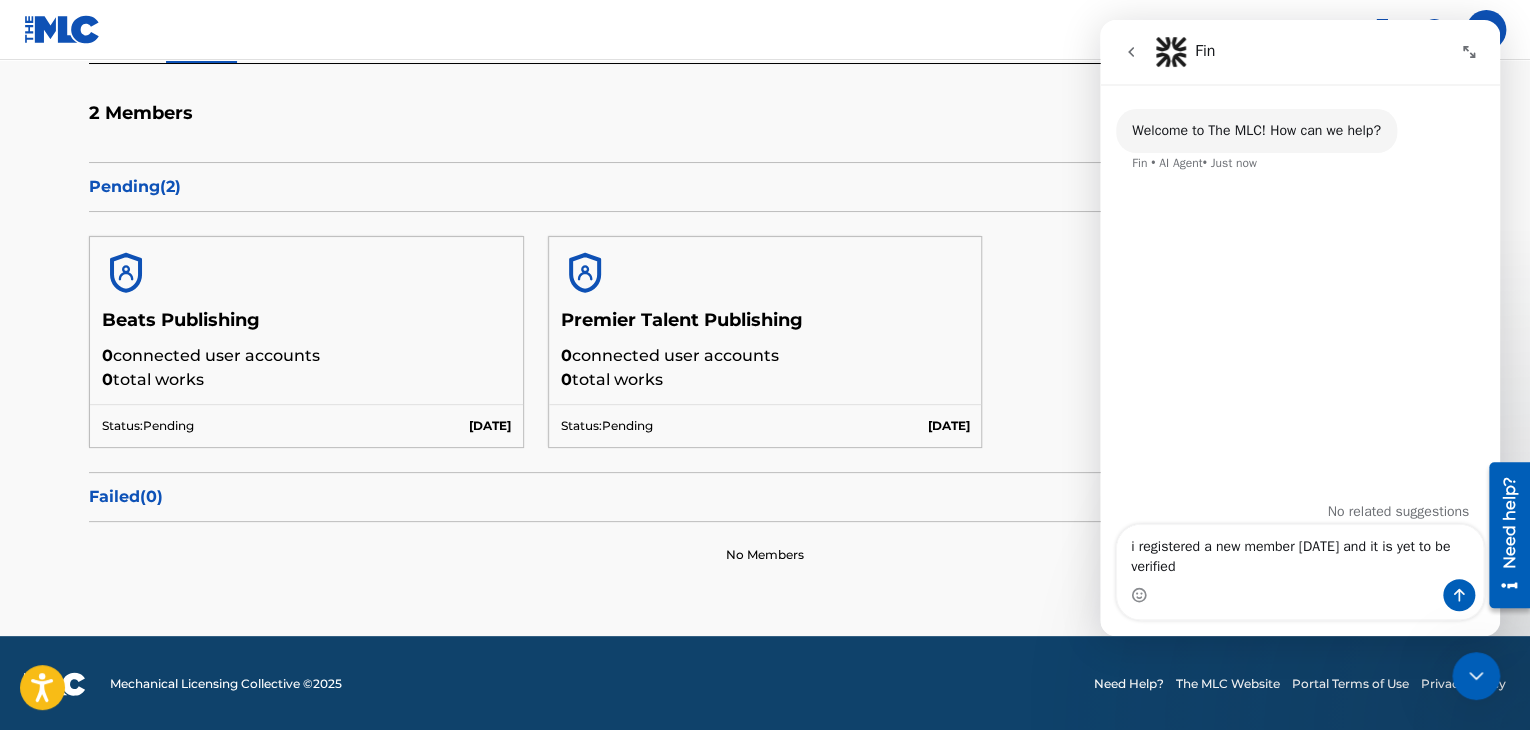 type 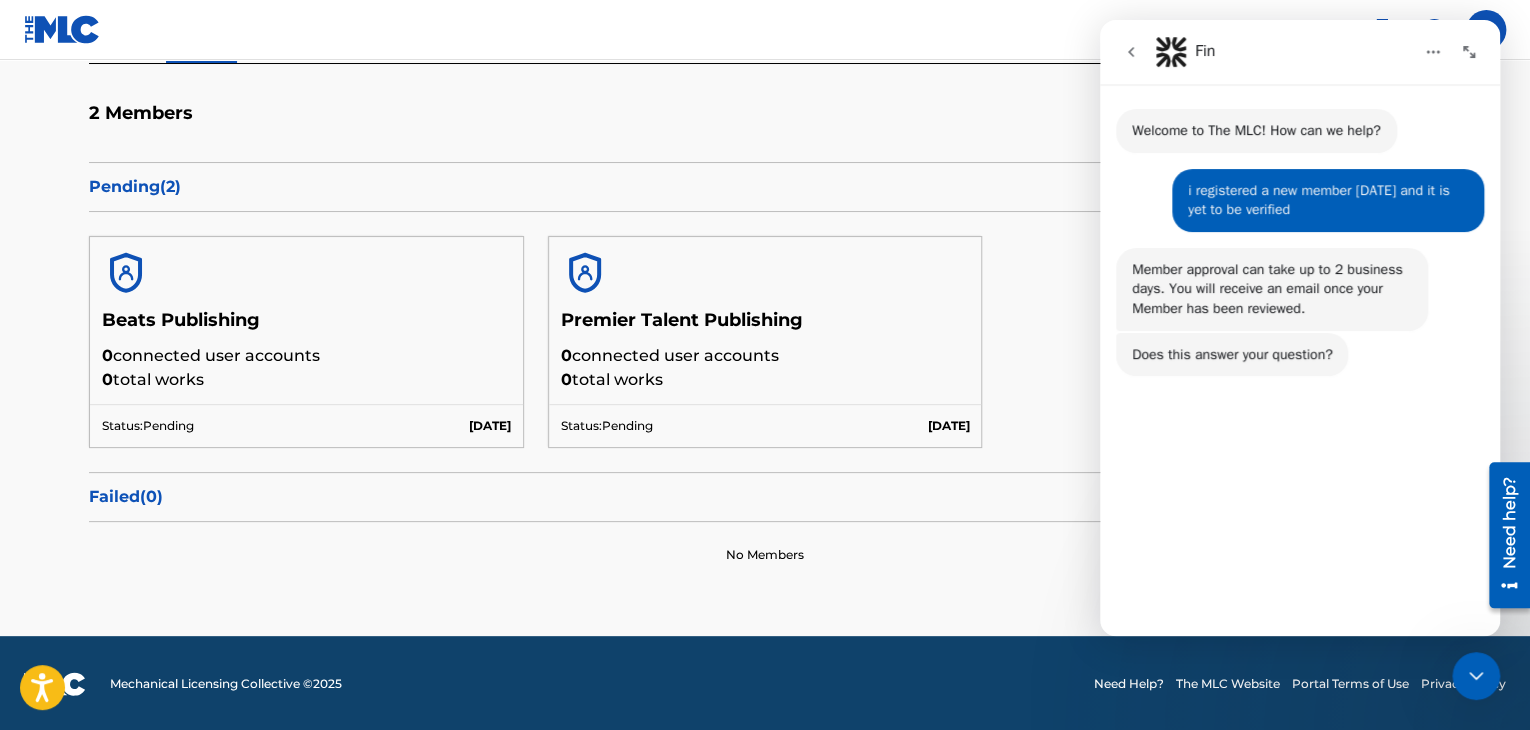 click on "No" at bounding box center [1450, 581] 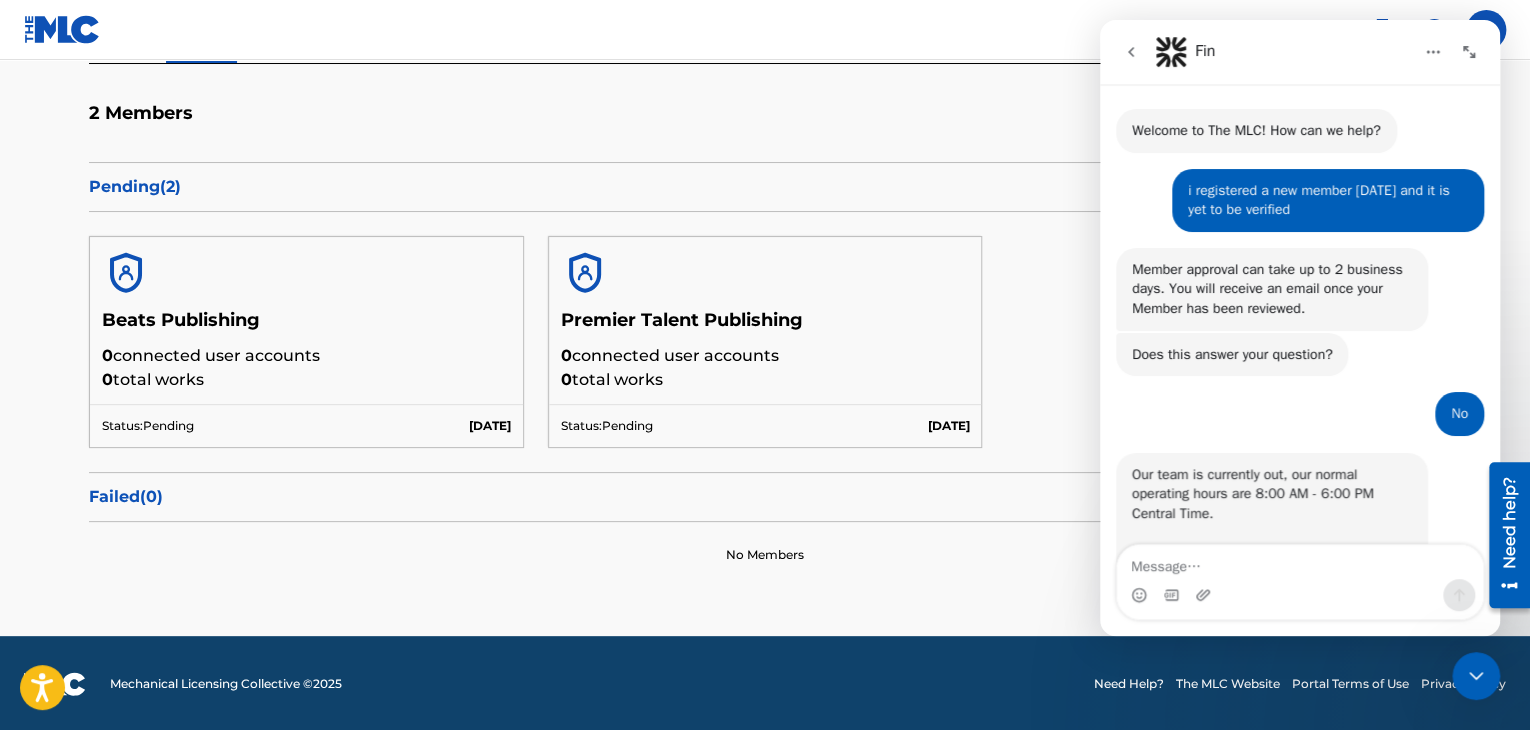 scroll, scrollTop: 154, scrollLeft: 0, axis: vertical 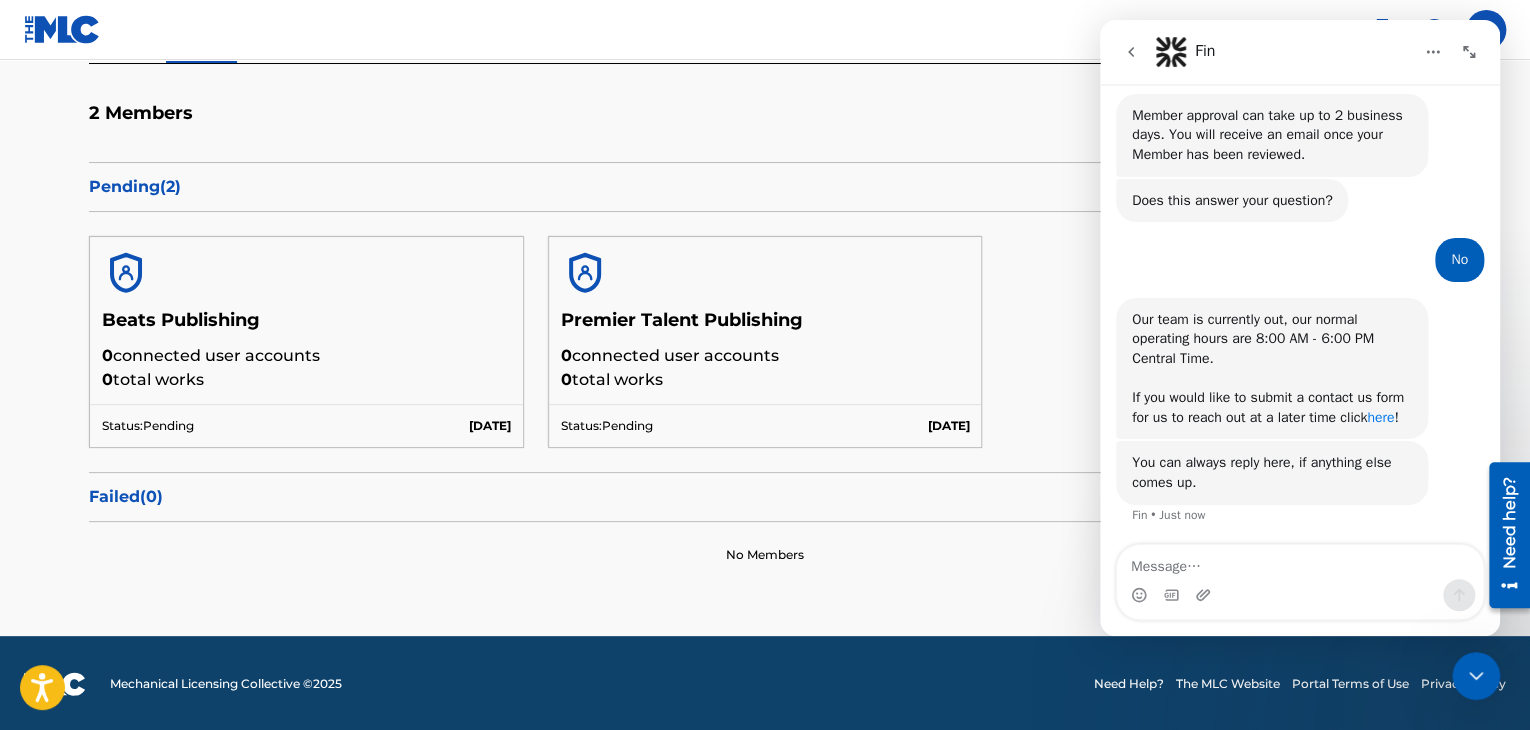 click on "here" at bounding box center (1380, 417) 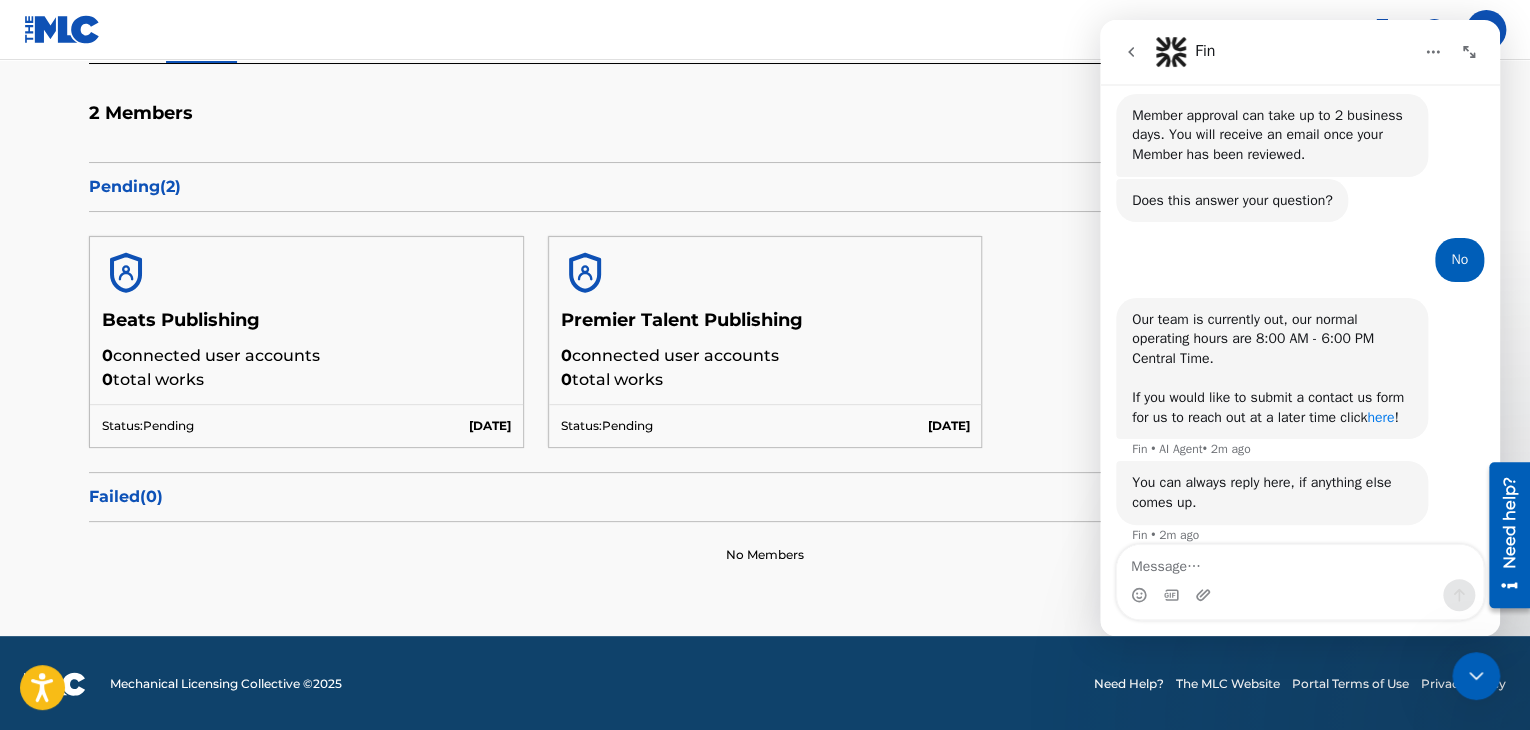 scroll, scrollTop: 174, scrollLeft: 0, axis: vertical 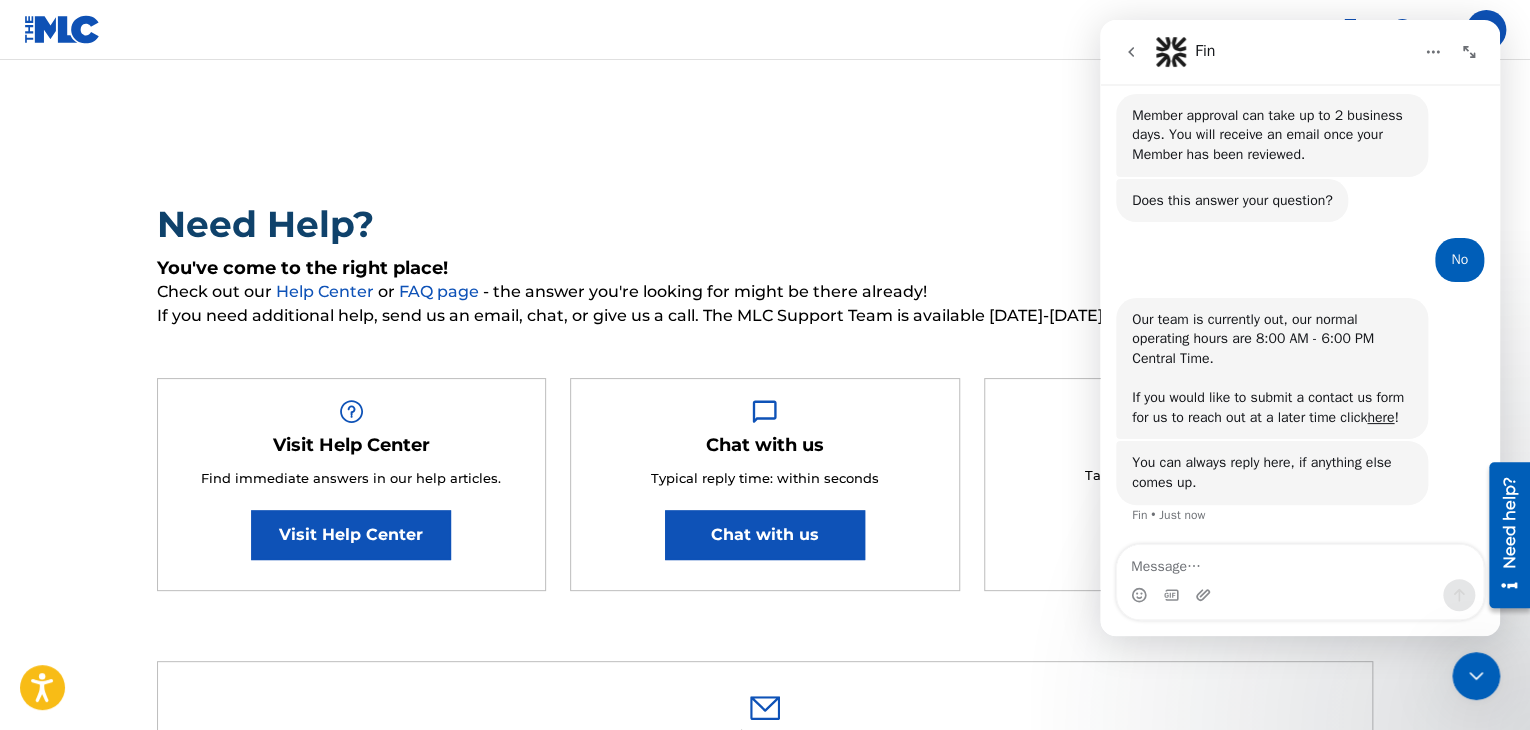click 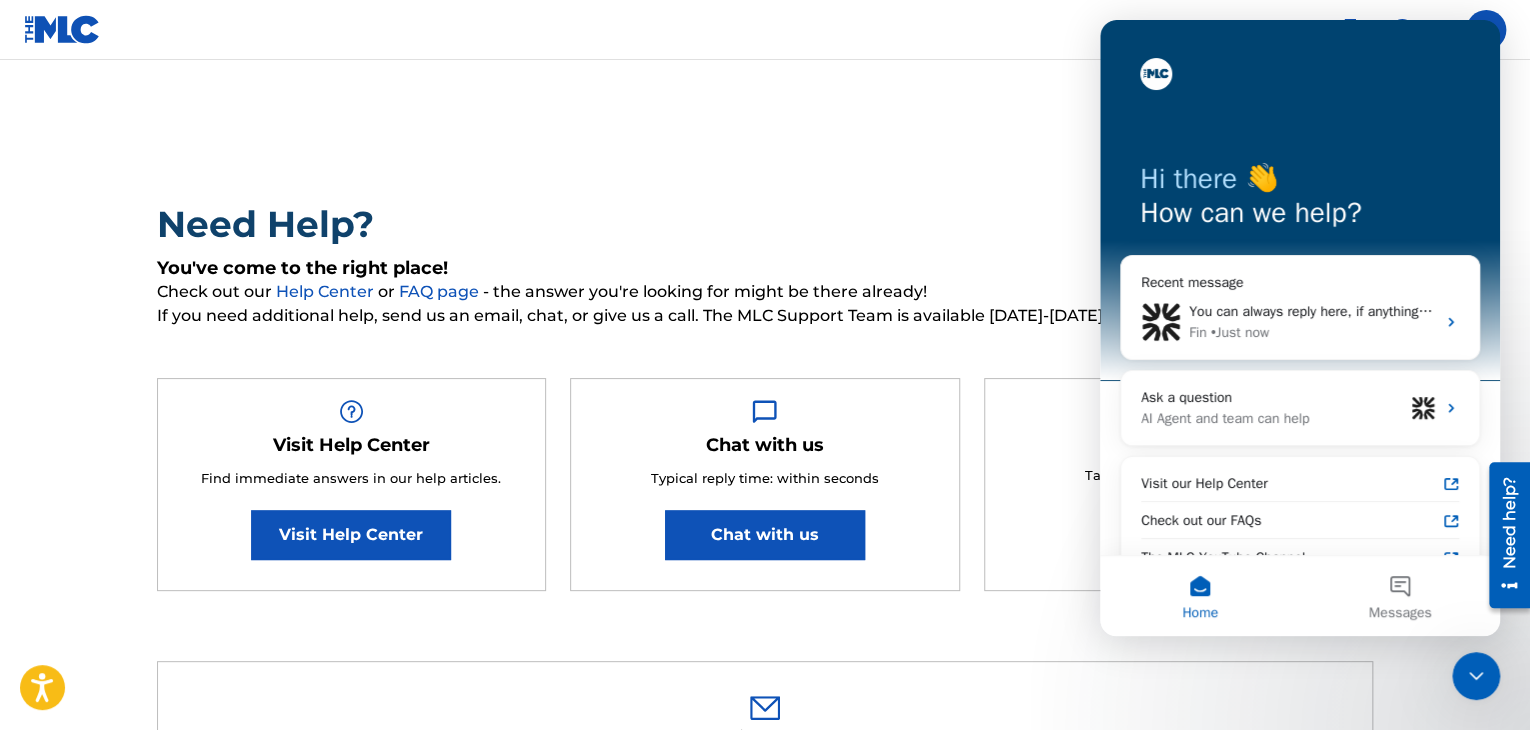 scroll, scrollTop: 0, scrollLeft: 0, axis: both 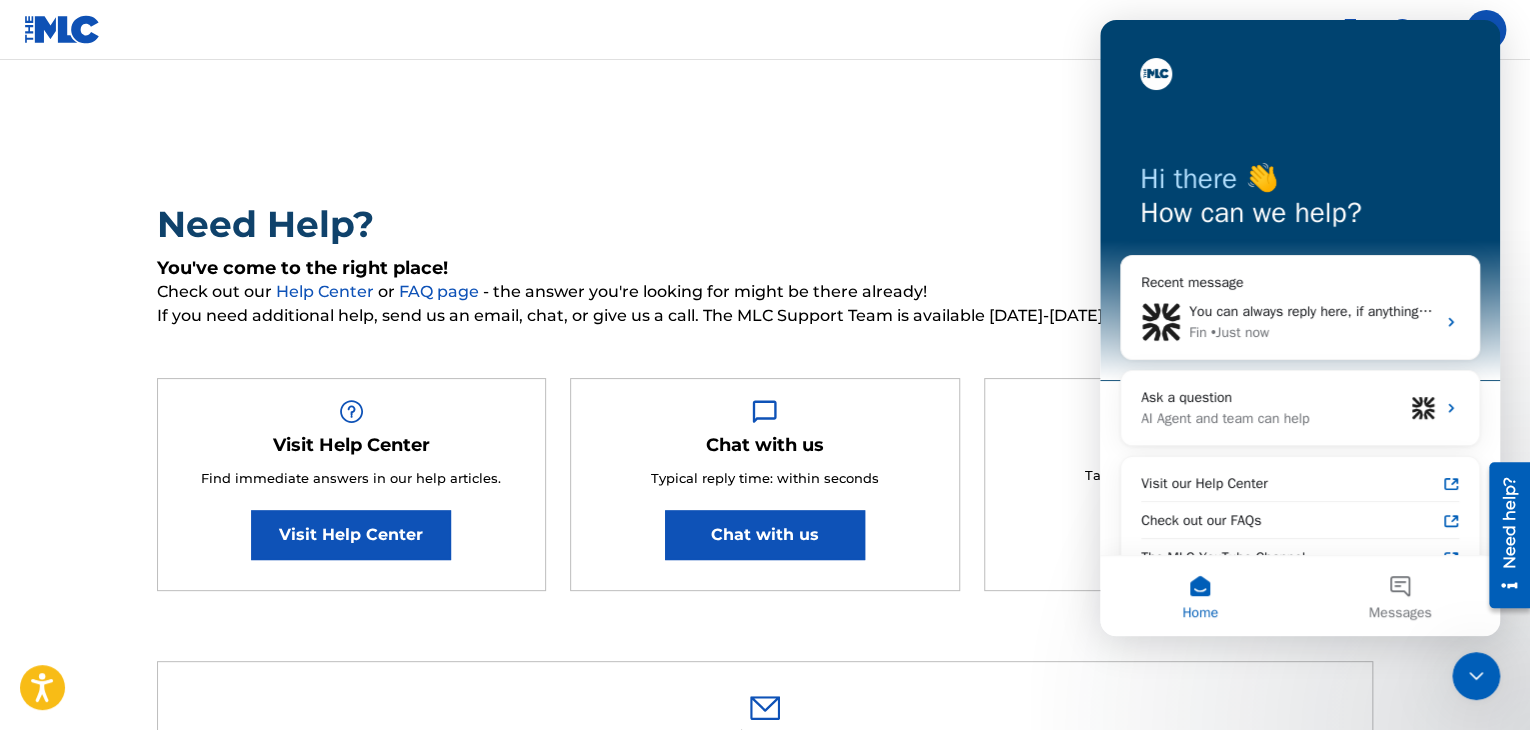 click 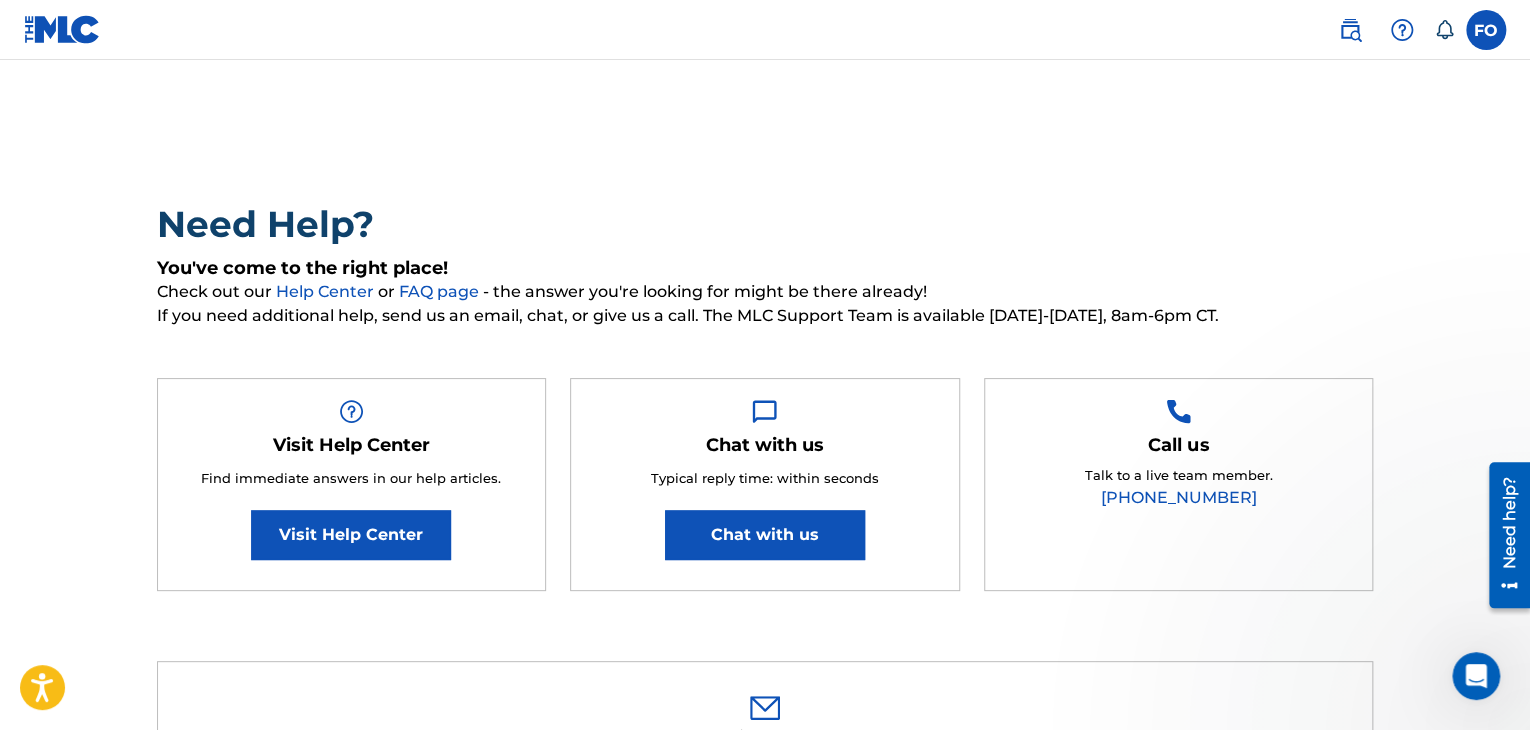 scroll, scrollTop: 0, scrollLeft: 0, axis: both 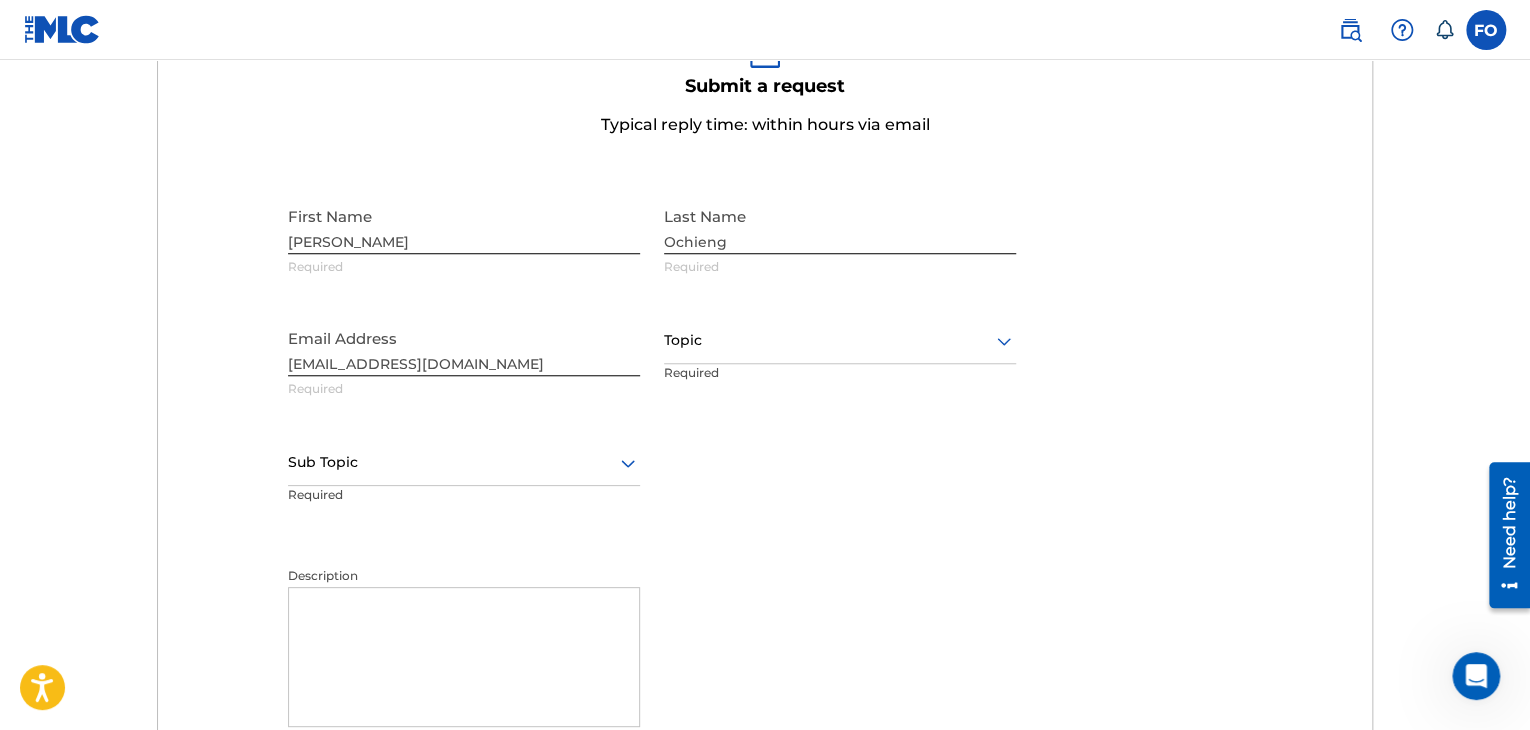 click at bounding box center [840, 340] 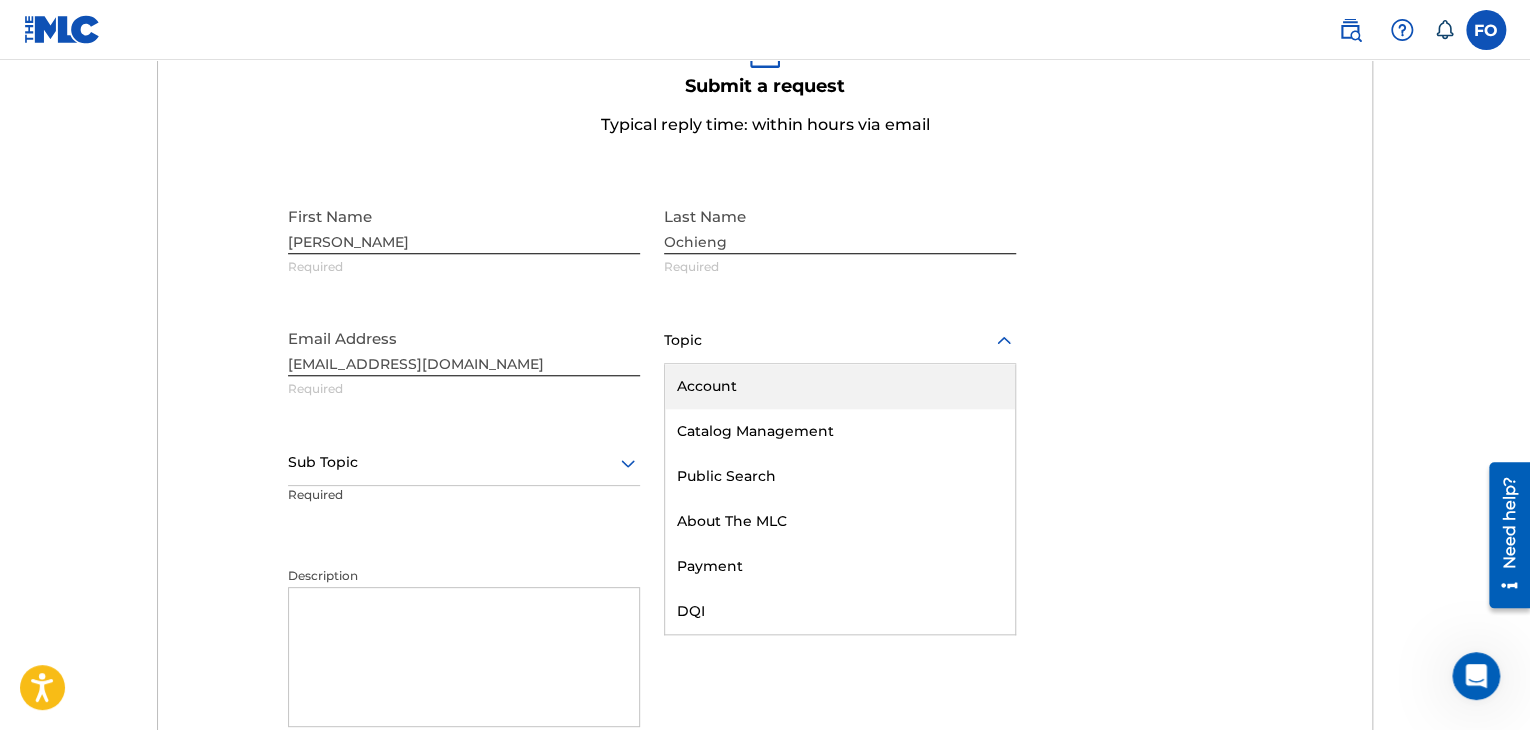 click on "Account" at bounding box center [840, 386] 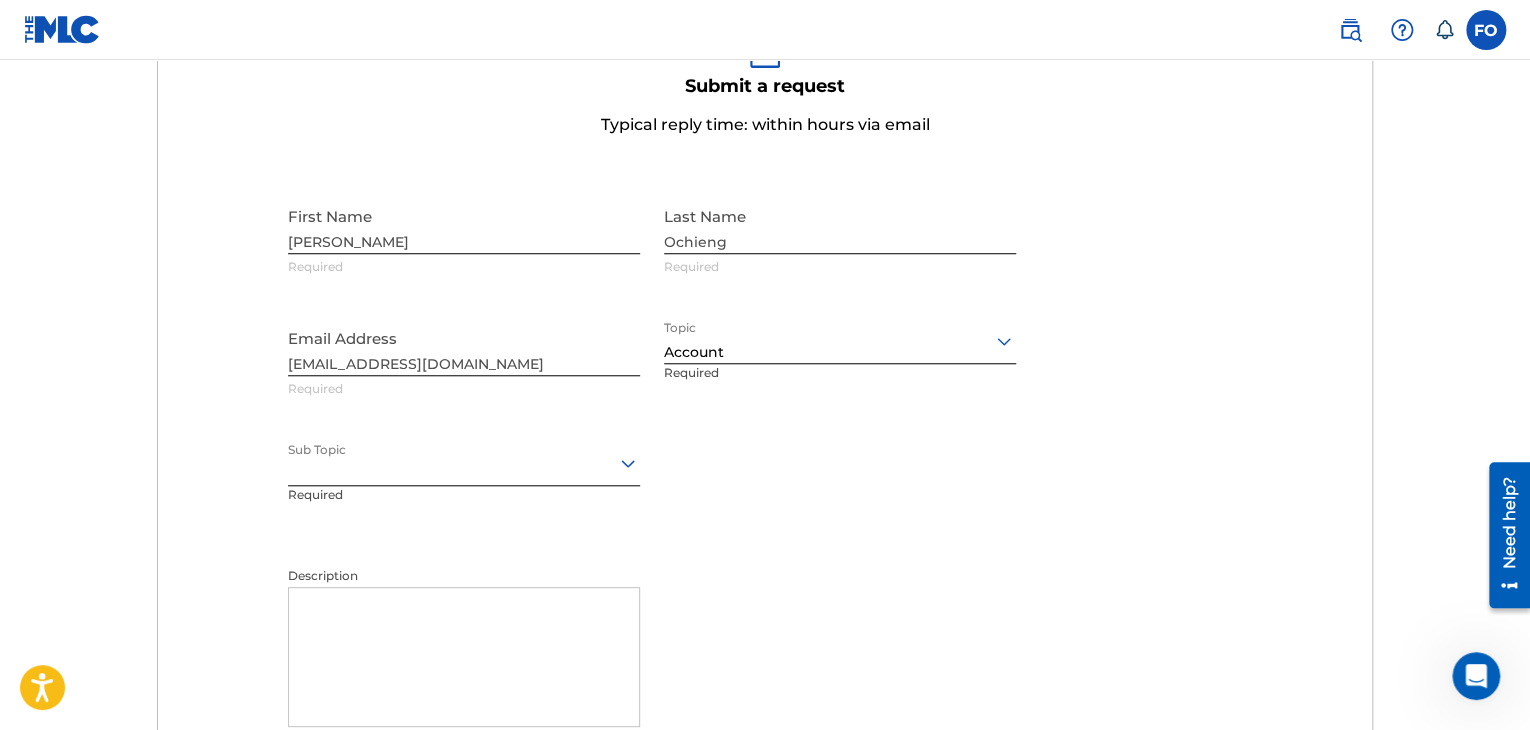 click at bounding box center (464, 462) 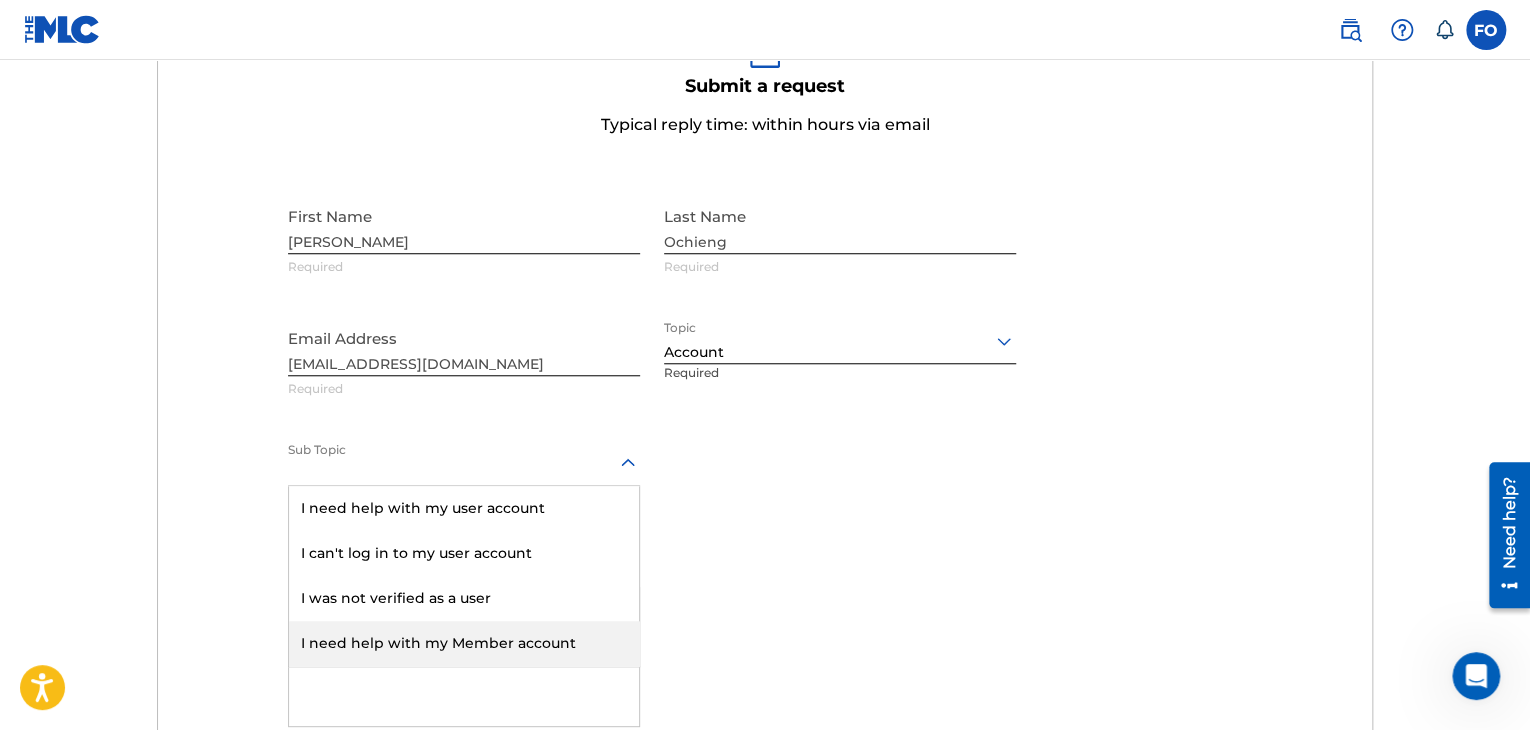 click on "I need help with my Member account" at bounding box center (464, 643) 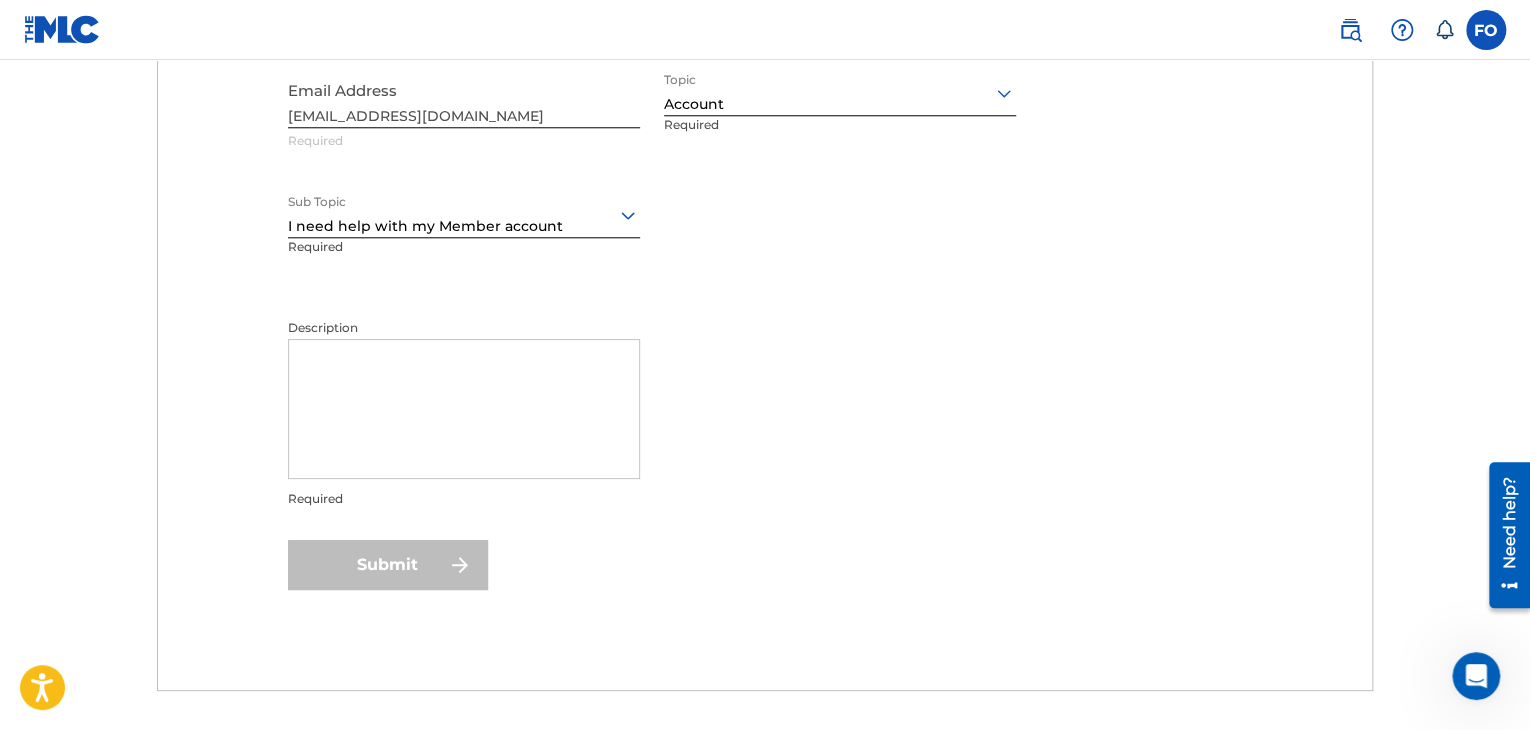 scroll, scrollTop: 935, scrollLeft: 0, axis: vertical 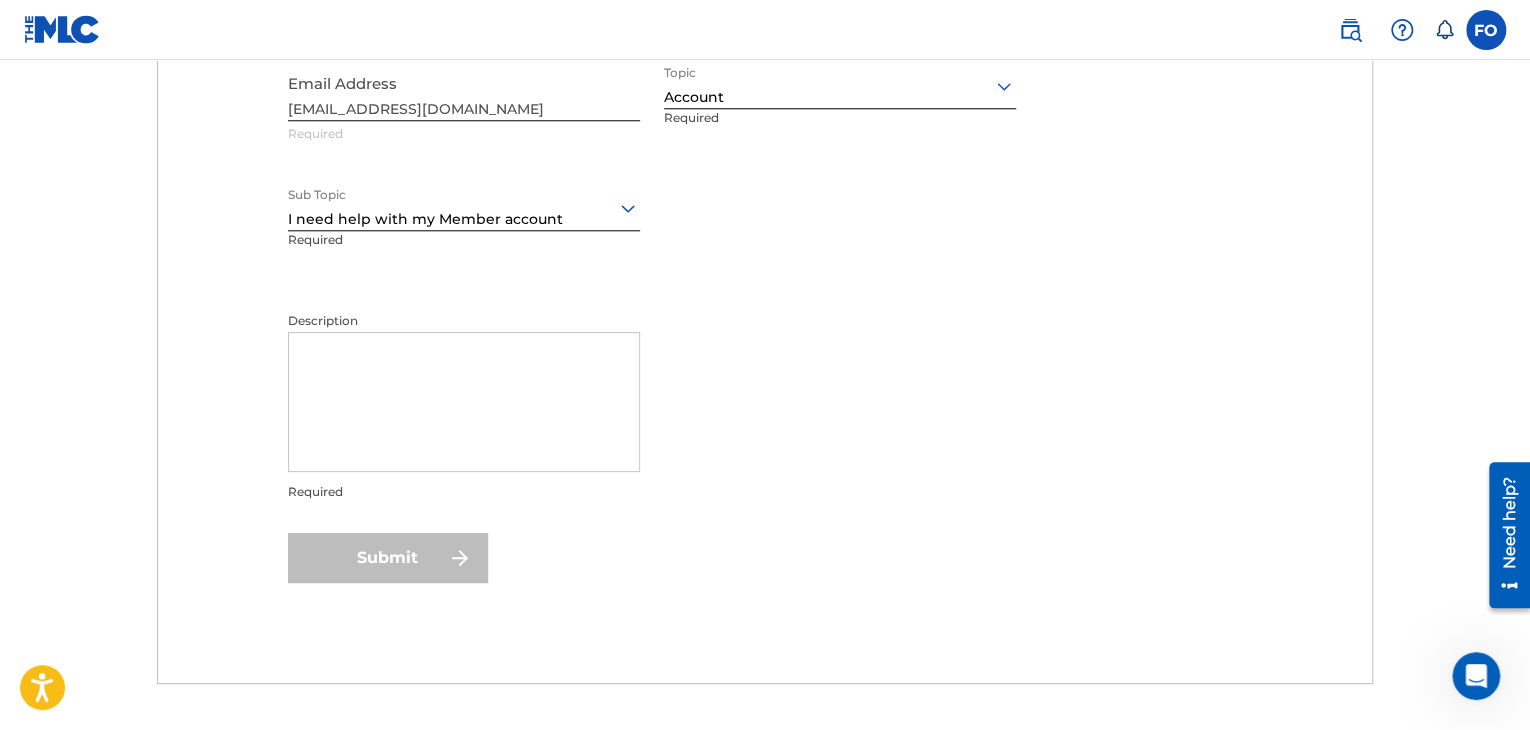 click on "Description" at bounding box center [464, 402] 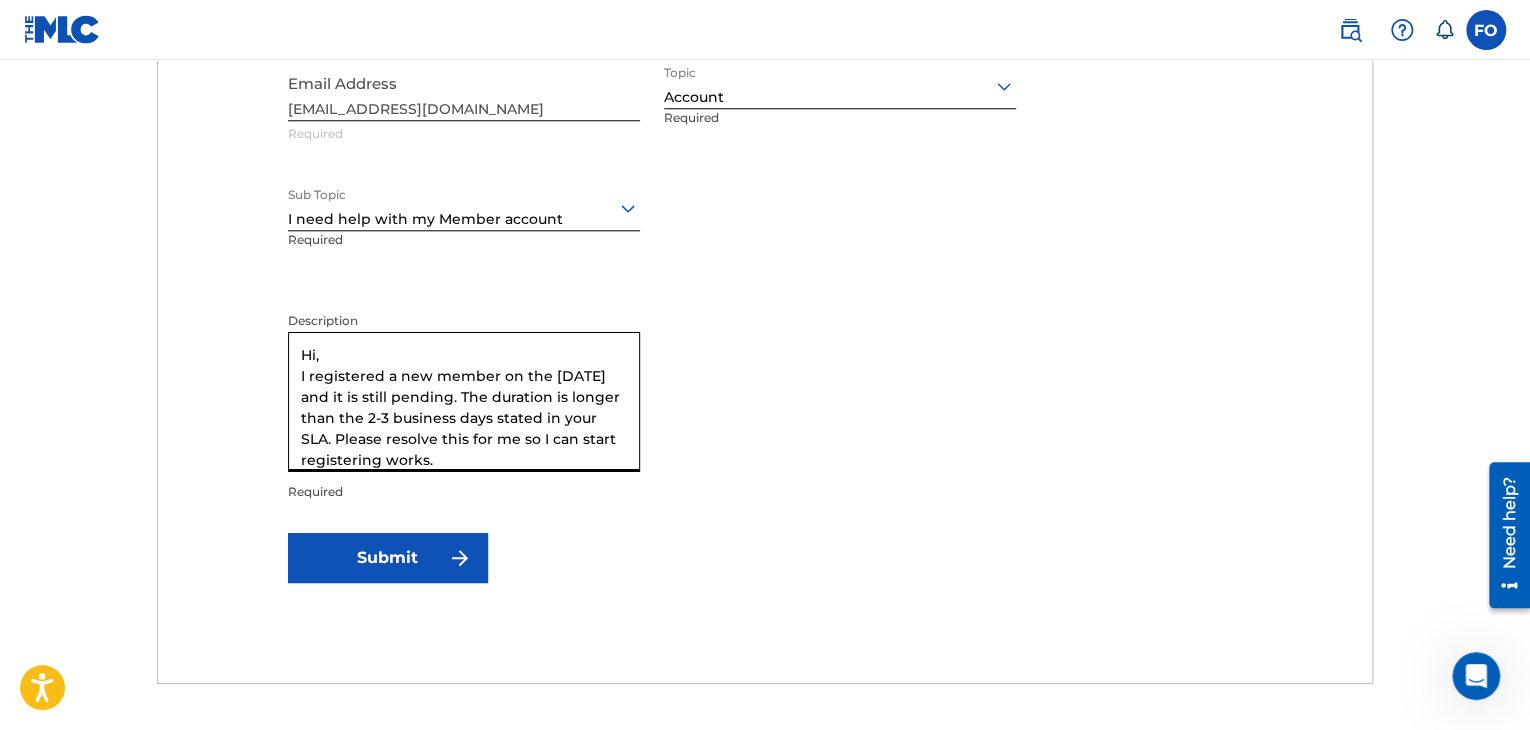 type on "Hi,
I registered a new member on the 1st of April and it is still pending. The duration is longer than the 2-3 business days stated in your SLA. Please resolve this for me so I can start registering works." 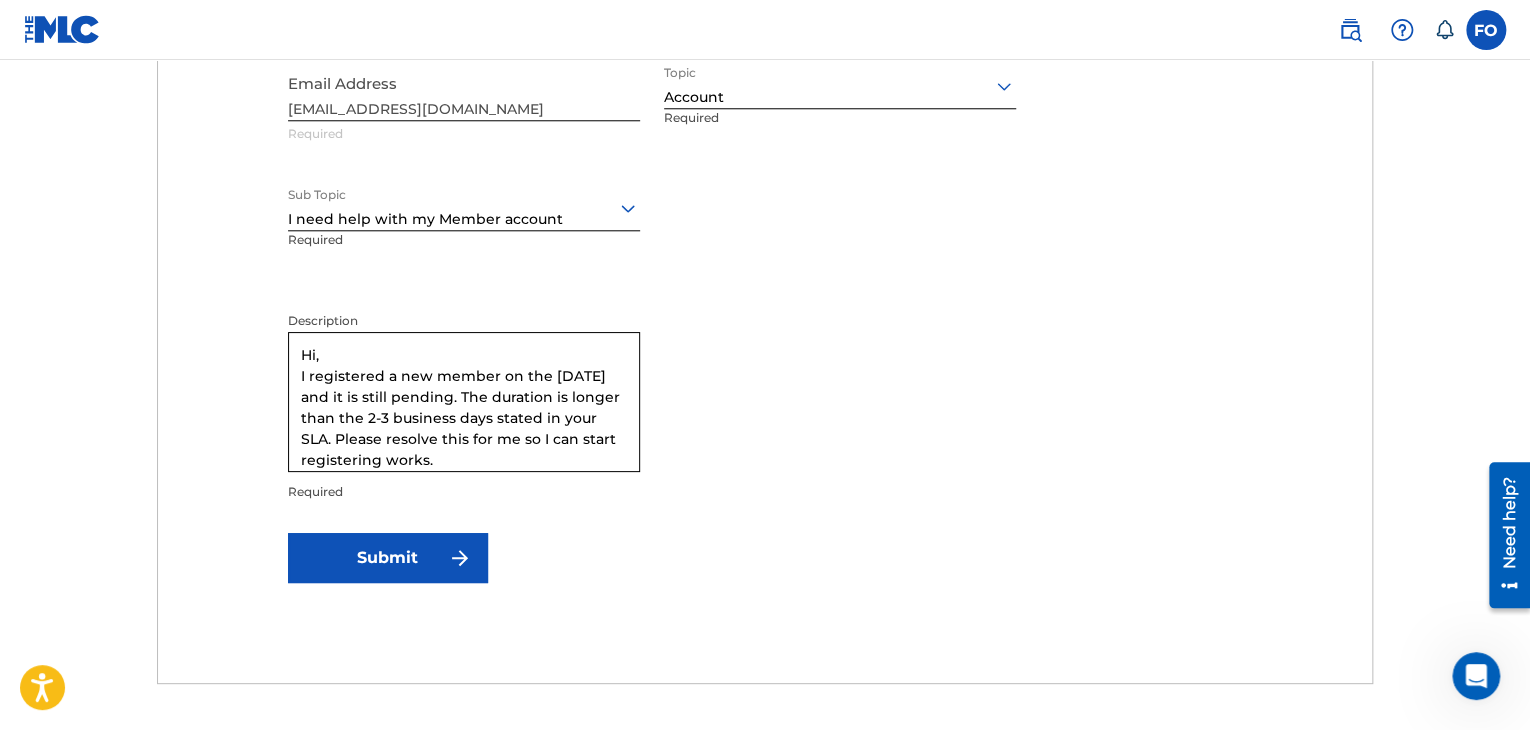 click on "Submit" at bounding box center (388, 558) 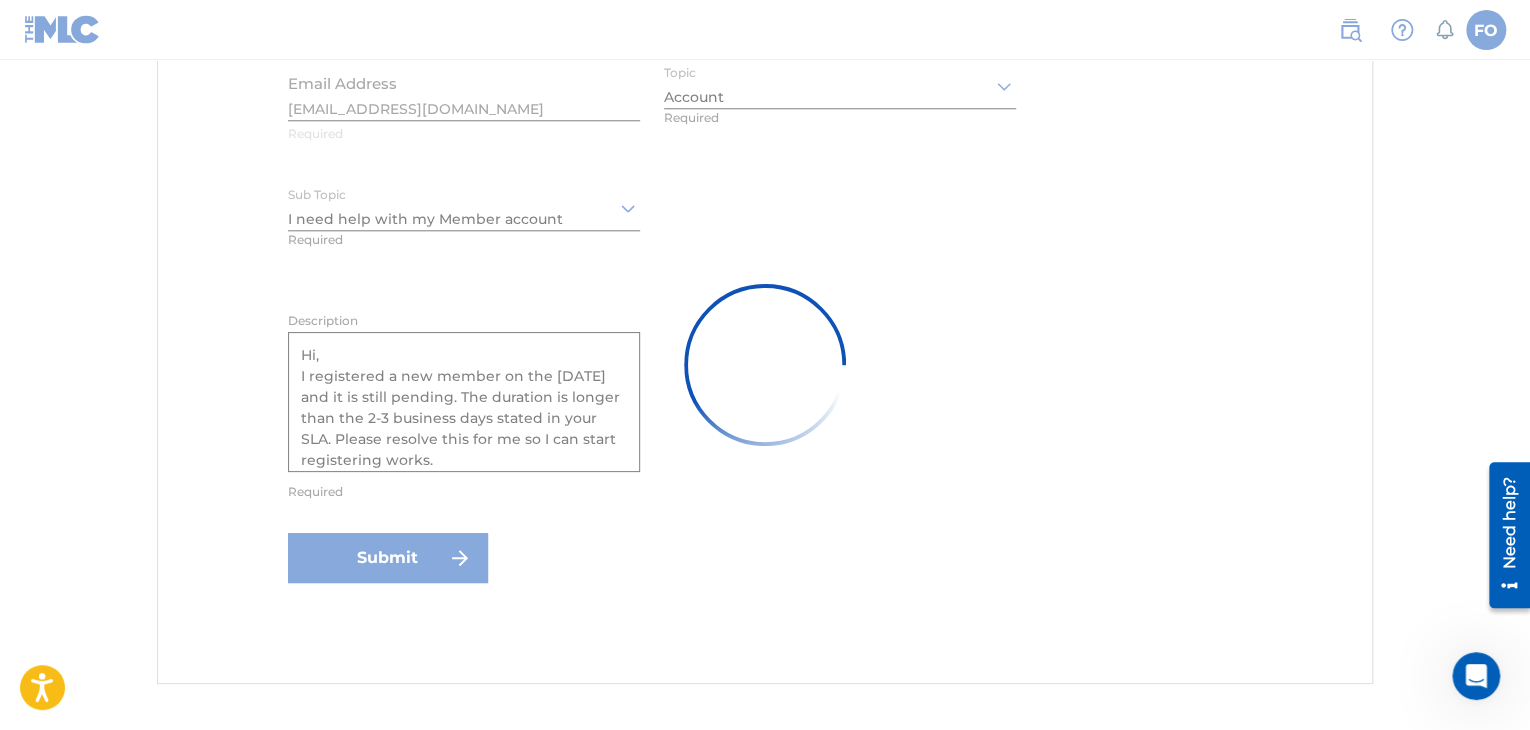 type 